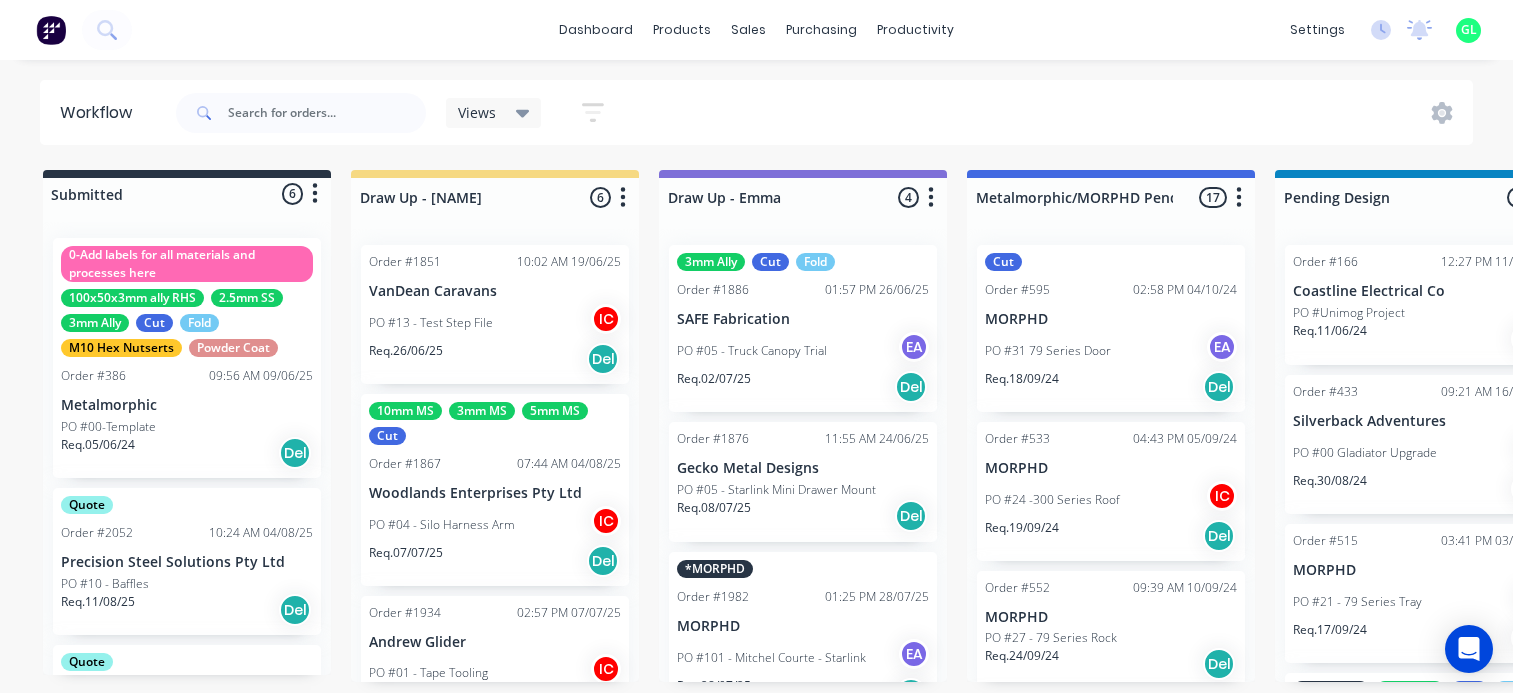 scroll, scrollTop: 4, scrollLeft: 0, axis: vertical 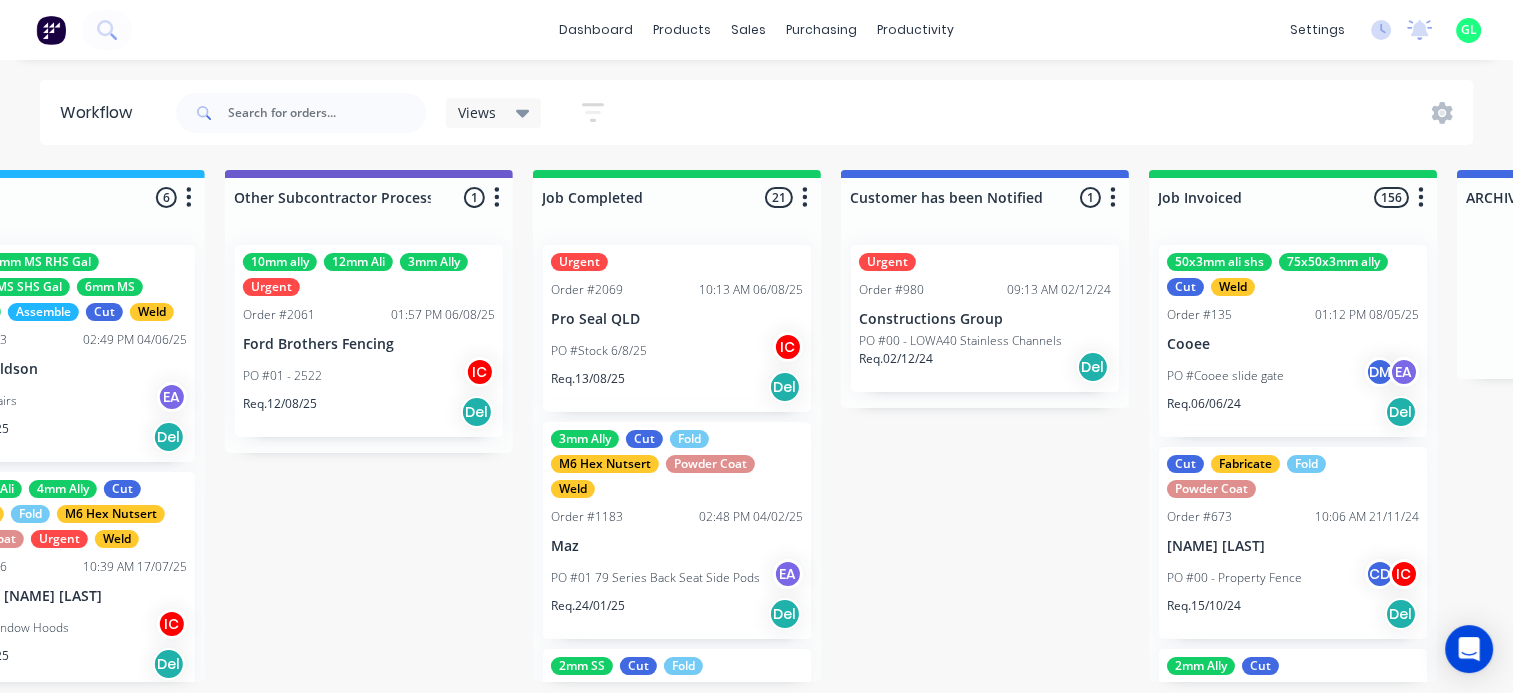 click on "PO #01 - 2522 IC" at bounding box center [369, 376] 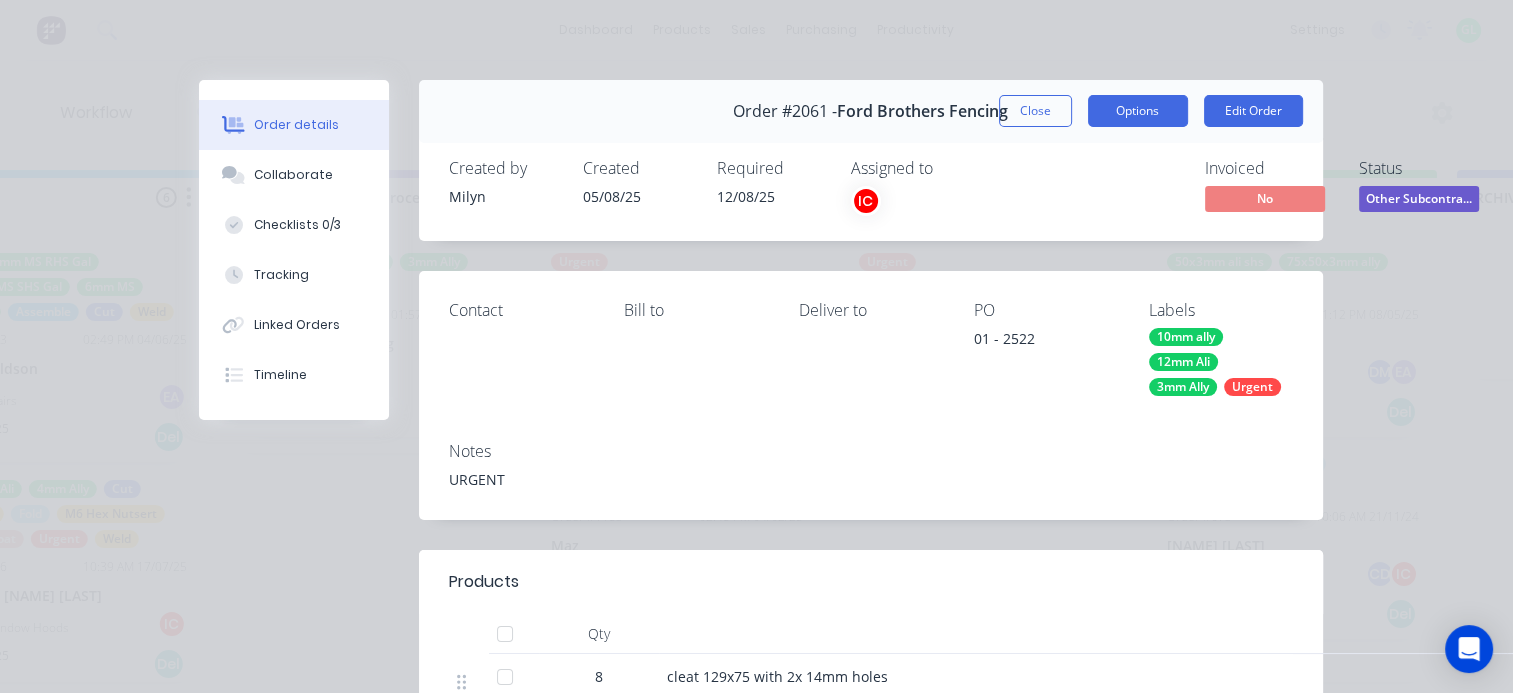 click on "Options" at bounding box center (1138, 111) 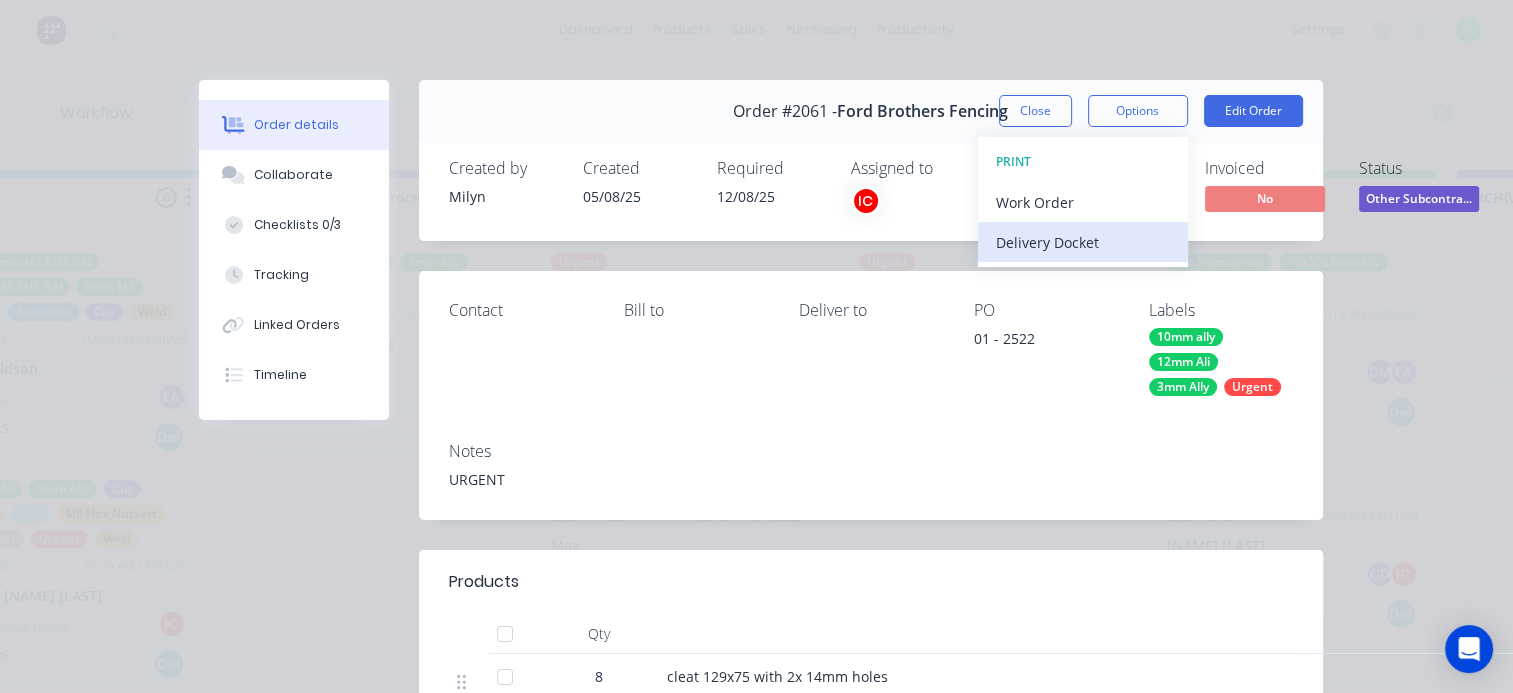 click on "Delivery Docket" at bounding box center [1083, 242] 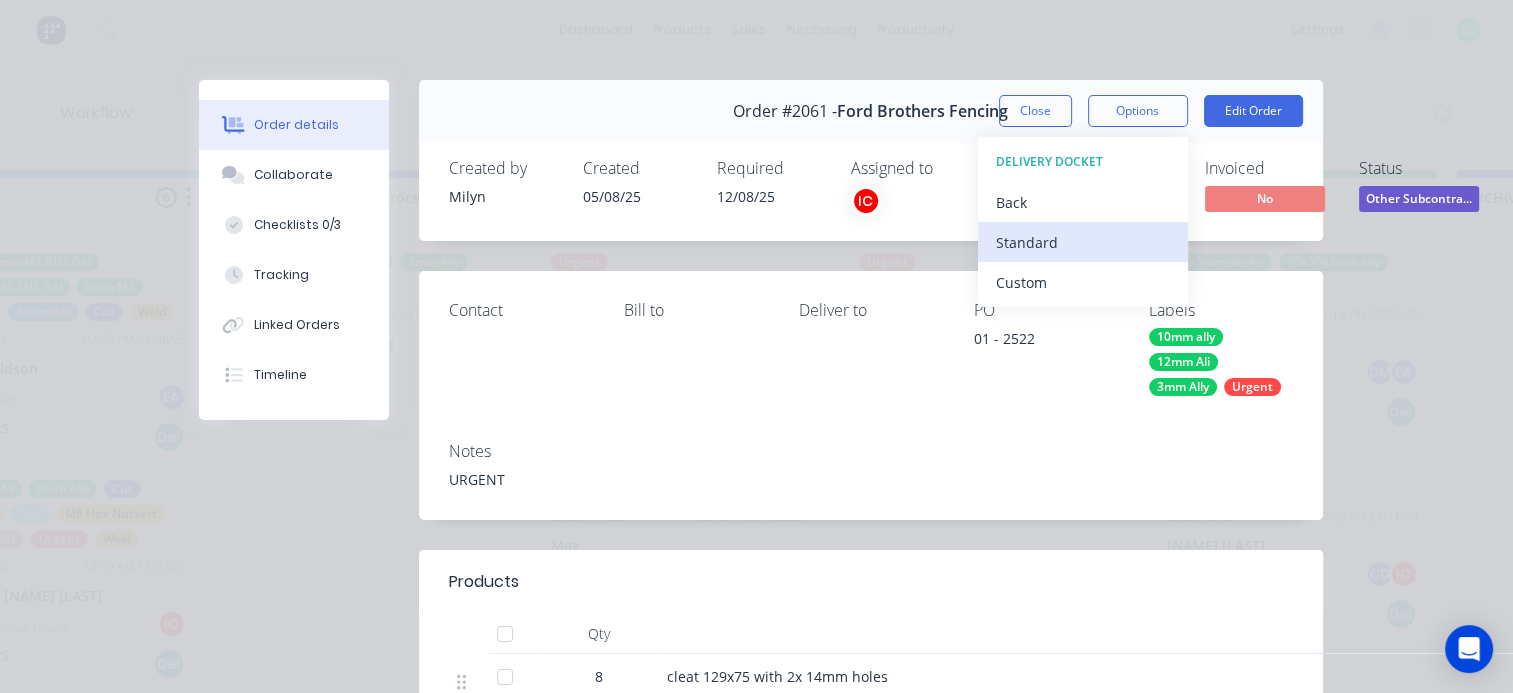 click on "Standard" at bounding box center (1083, 242) 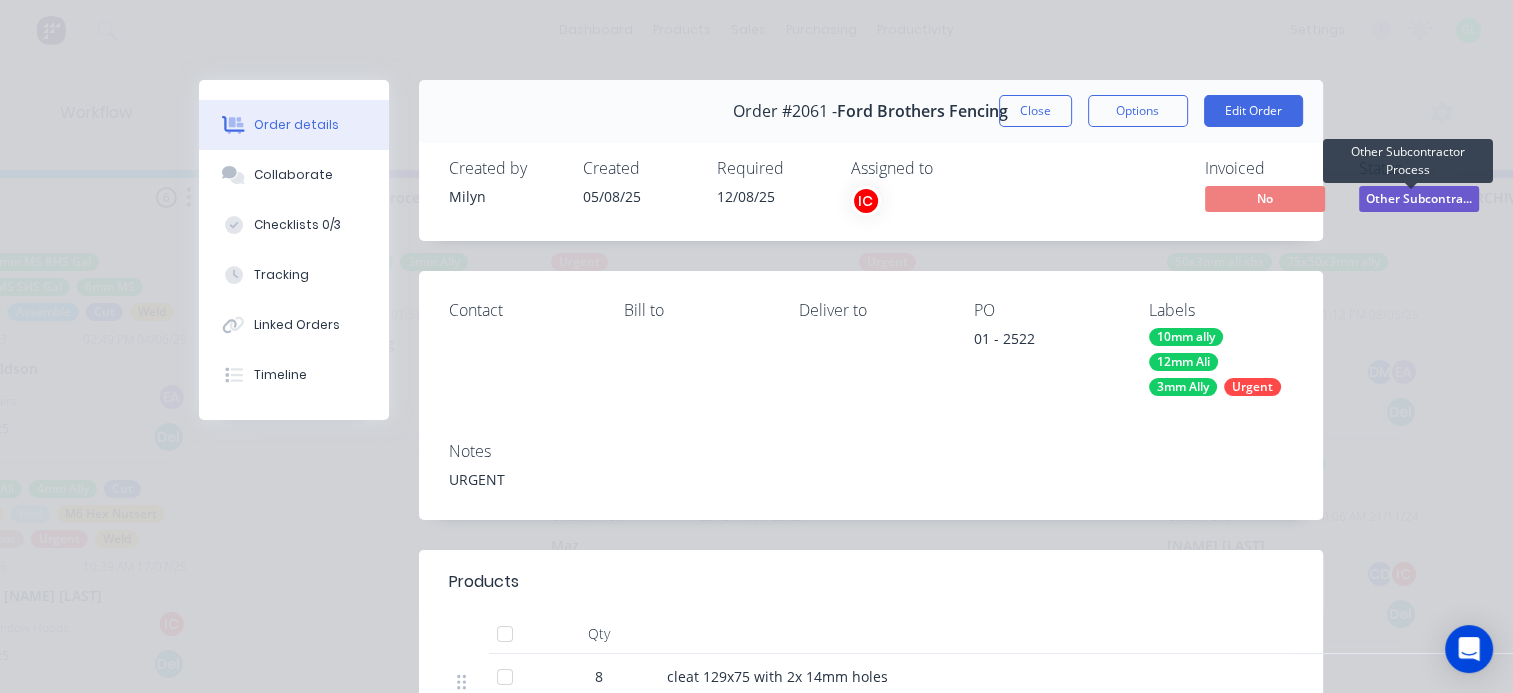 click on "Other Subcontra..." at bounding box center [1419, 198] 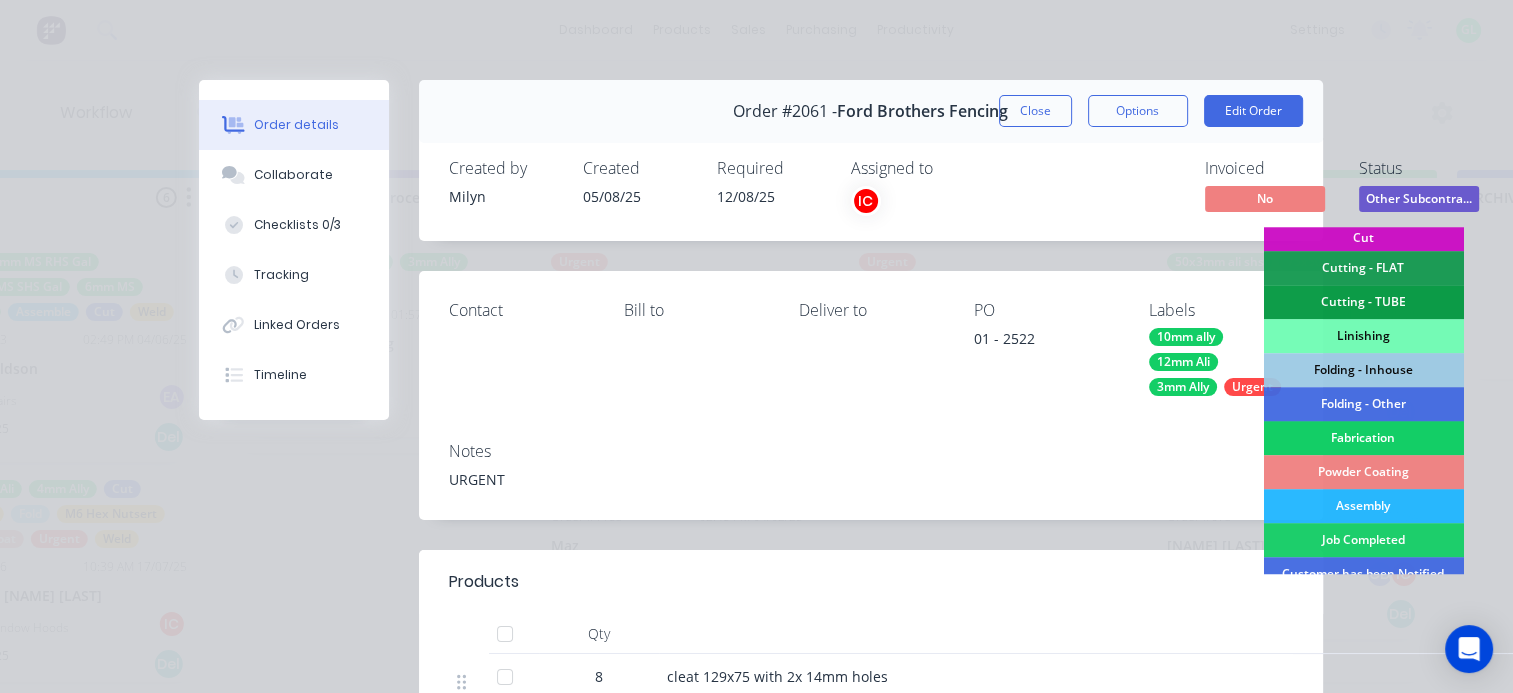 scroll, scrollTop: 500, scrollLeft: 0, axis: vertical 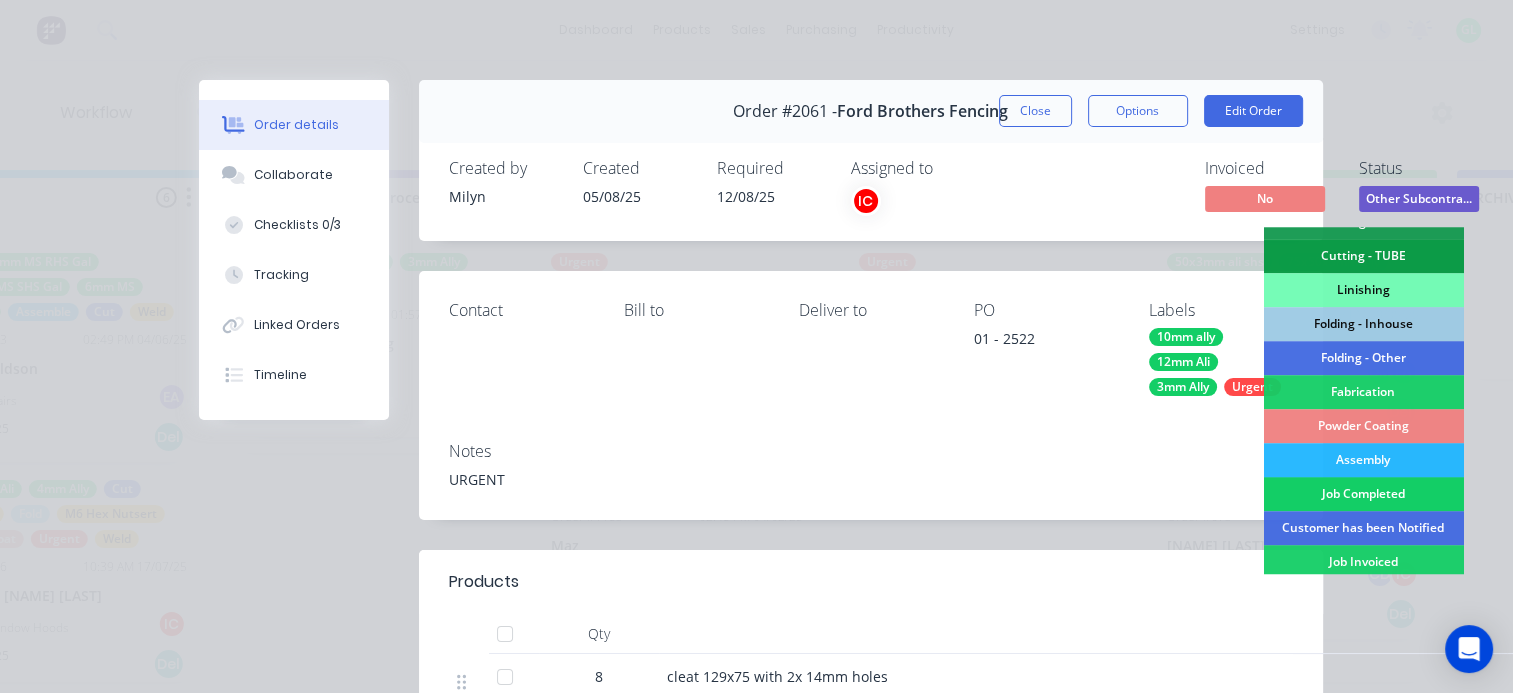 click on "Job Completed" at bounding box center [1363, 494] 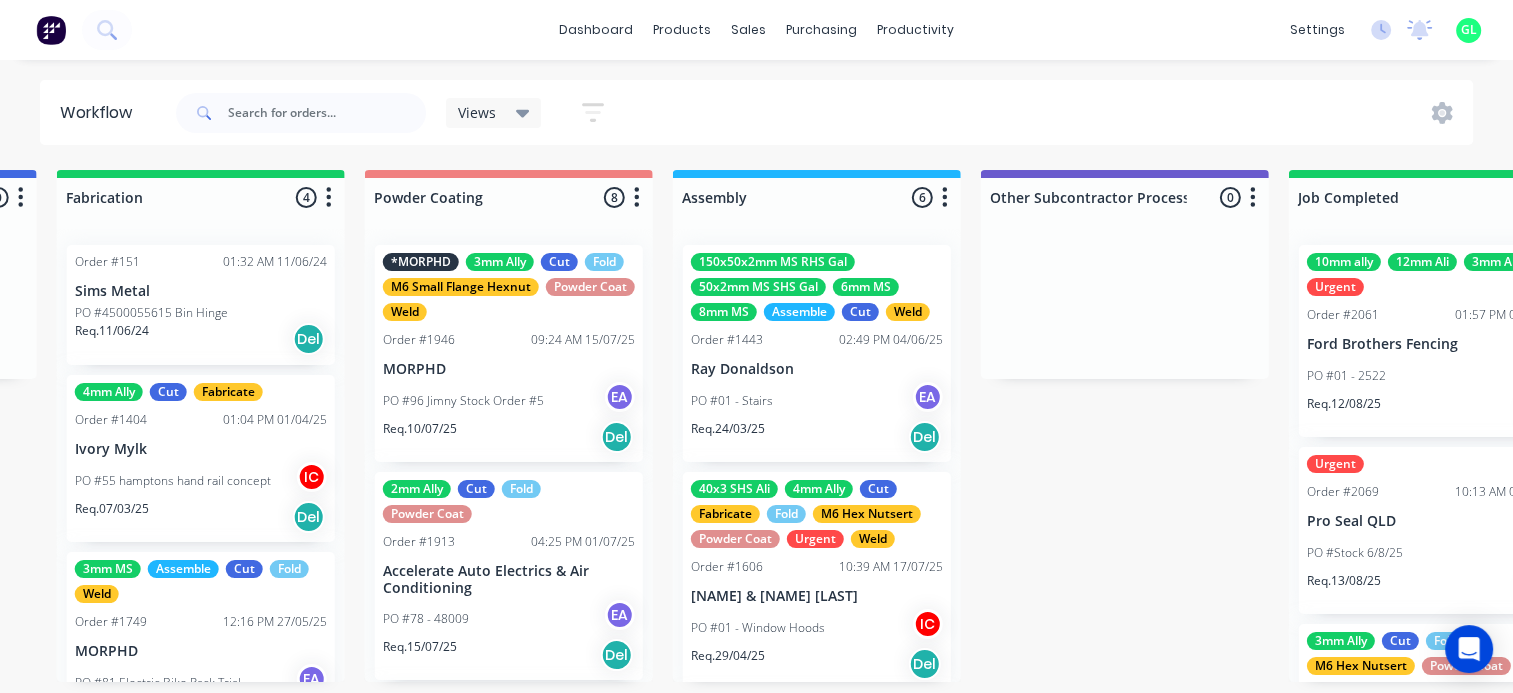 scroll, scrollTop: 4, scrollLeft: 5178, axis: both 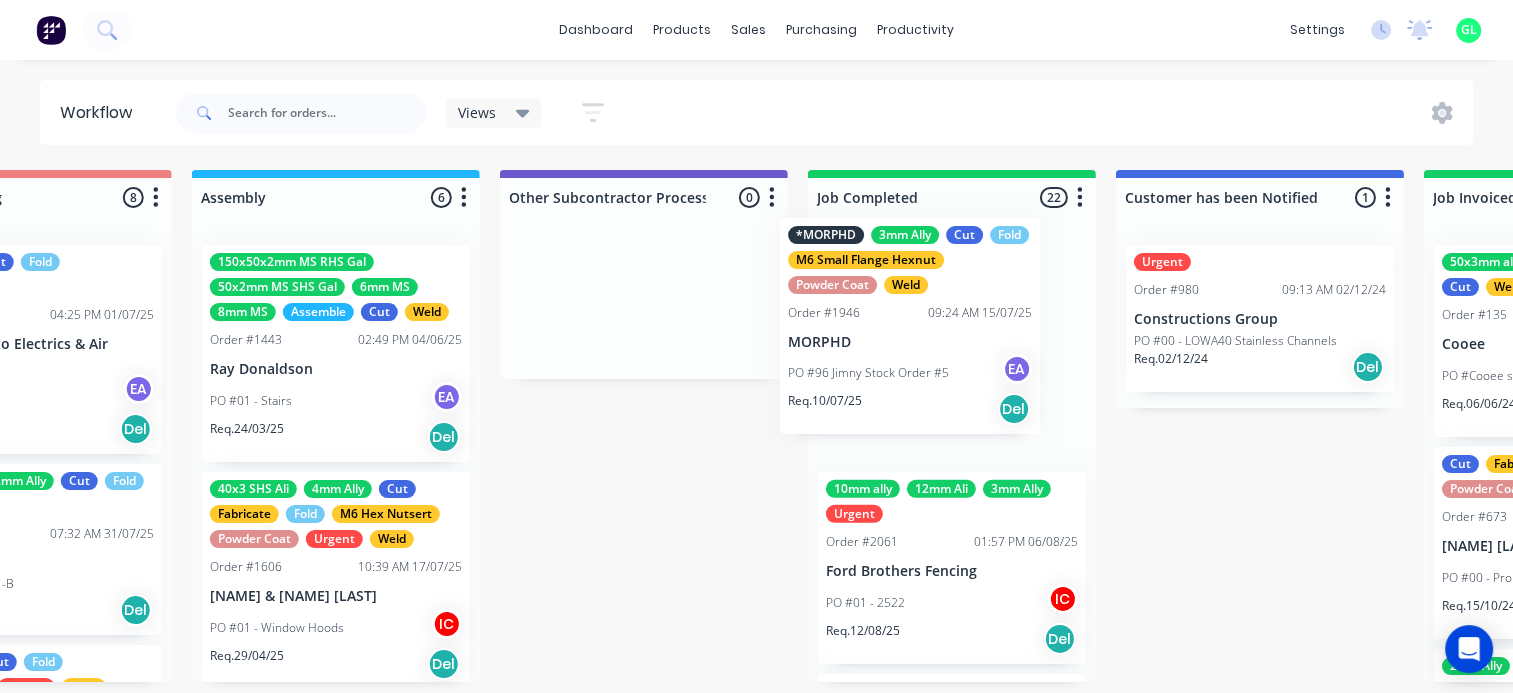 drag, startPoint x: 640, startPoint y: 391, endPoint x: 895, endPoint y: 358, distance: 257.12643 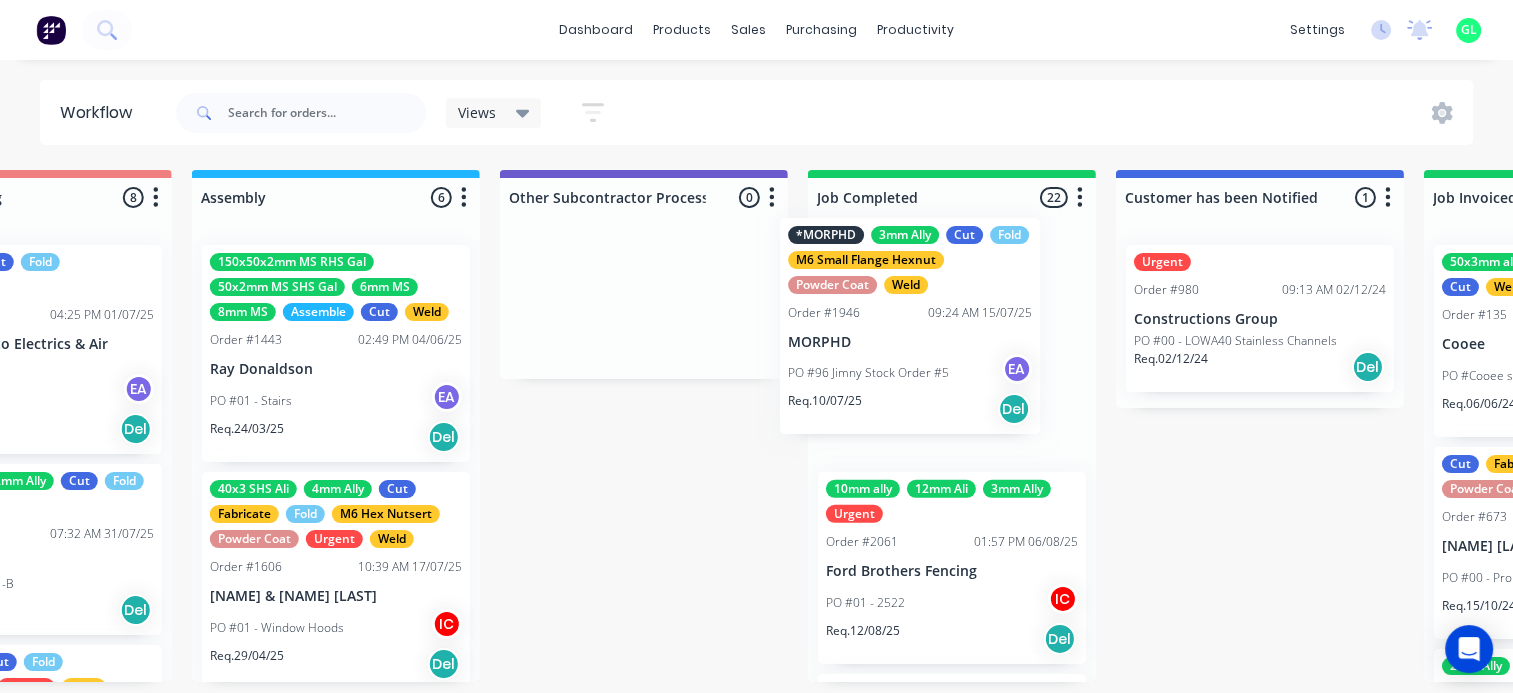 click on "Submitted 6 Status colour #273444 hex #273444 Save Cancel Summaries Total order value Invoiced to date To be invoiced Sort By Created date Required date Order number Customer name Most recent 0-Add labels for all materials and processes here 100x50x3mm ally RHS 2.5mm SS 3mm Ally Cut Fold M10 Hex Nutserts Powder Coat Order #386 09:56 AM 09/06/25 Metalmorphic PO #00-Template Req. 05/06/24 Del Quote Order #2052 10:24 AM 04/08/25 Precision Steel Solutions Pty Ltd PO #10 - Baffles Req. 11/08/25 Del Quote Order #2055 10:51 AM 04/08/25 Manufacturing Excellence Forum PO #02 - Barrier Req. 11/08/25 Del Quote Order #2067 04:38 PM 05/08/25 Sunshine Coast Trailers PO #01 - RFQ Req. 12/08/25 Del Quote Order #2072 03:24 PM 06/08/25 K&F Fabrications PO #04 - Bracket Req. 20/08/25 Del Order #2070 11:08 AM 06/08/25 Shedlife PO #19 - Patrol Tray Req. 20/08/25 Del Draw Up - Izaak 6 Status colour #F6D982 hex #F6D982 Save Cancel Notifications Email SMS Summaries Total order value Invoiced to date To be invoiced Sort By Delete IC" at bounding box center [-1731, 426] 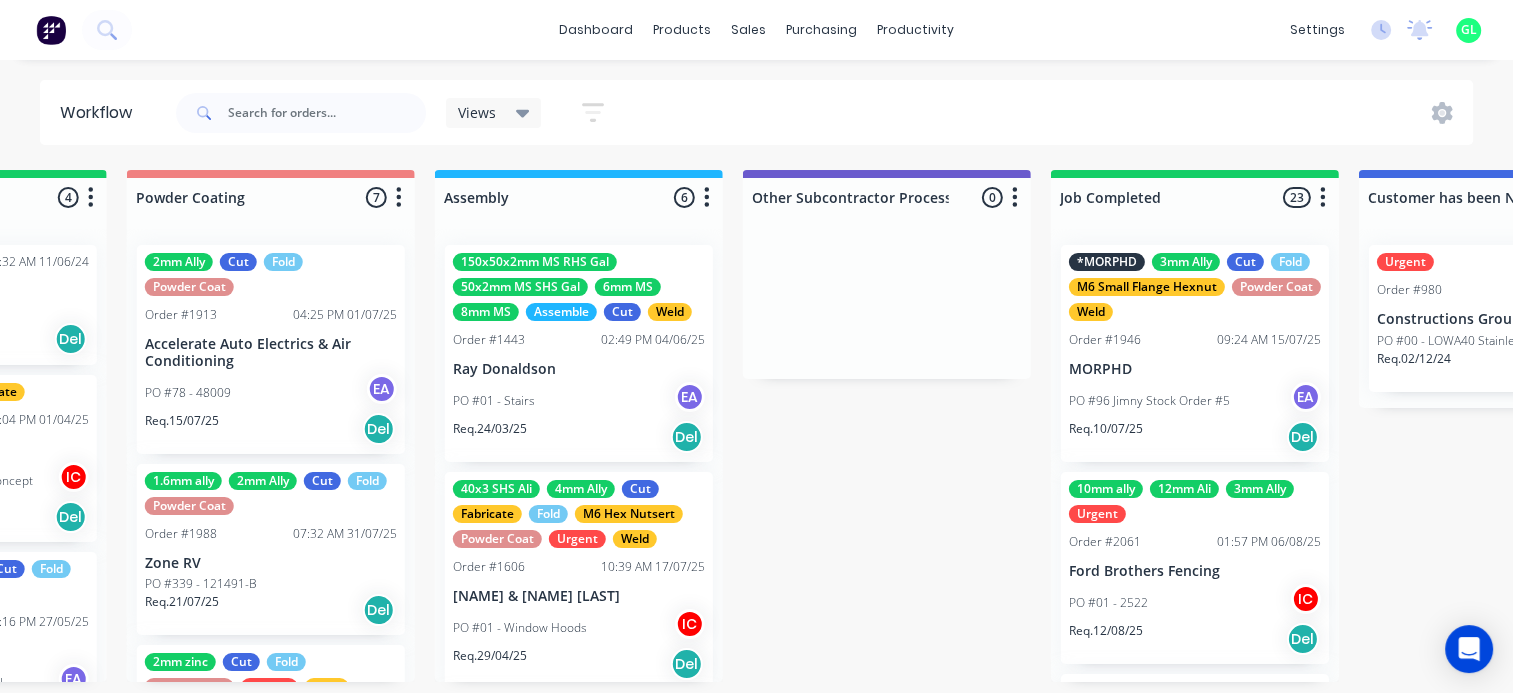 scroll, scrollTop: 4, scrollLeft: 5103, axis: both 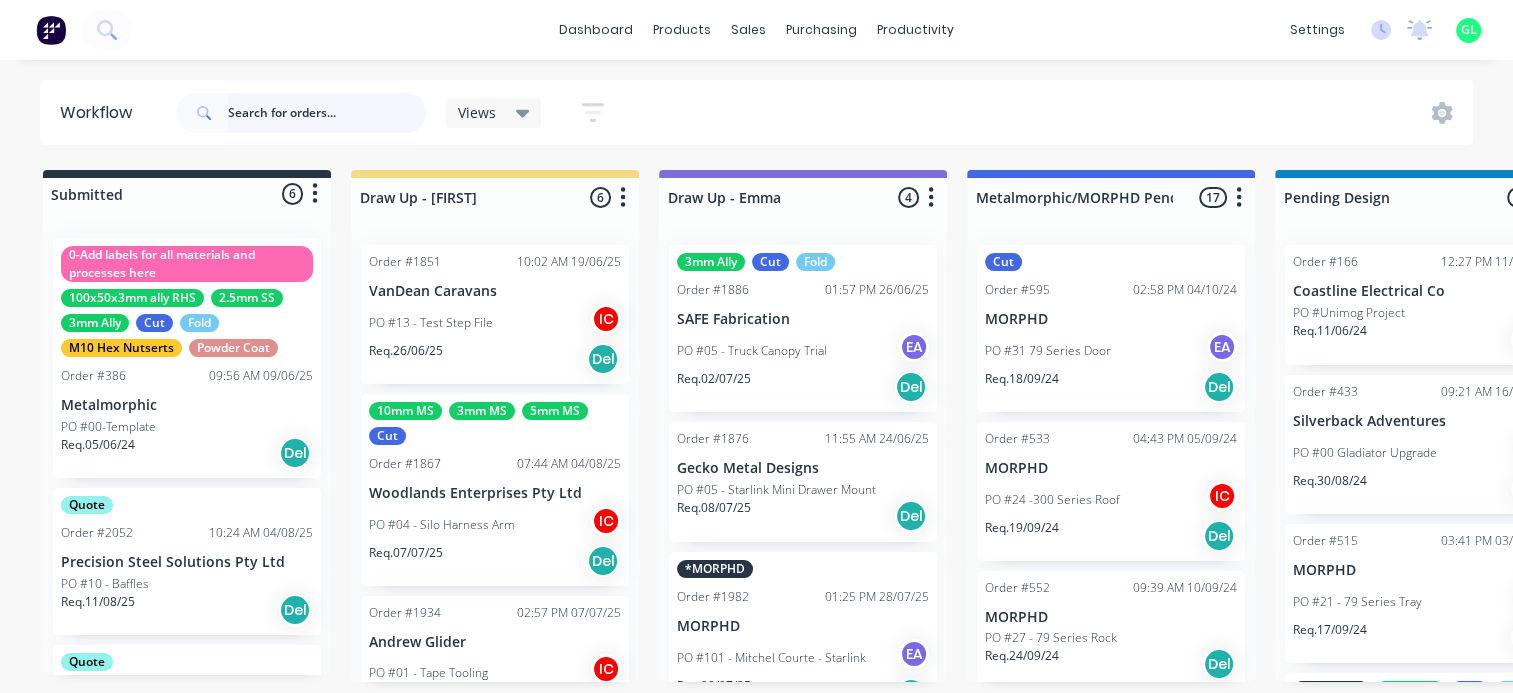 click at bounding box center [327, 113] 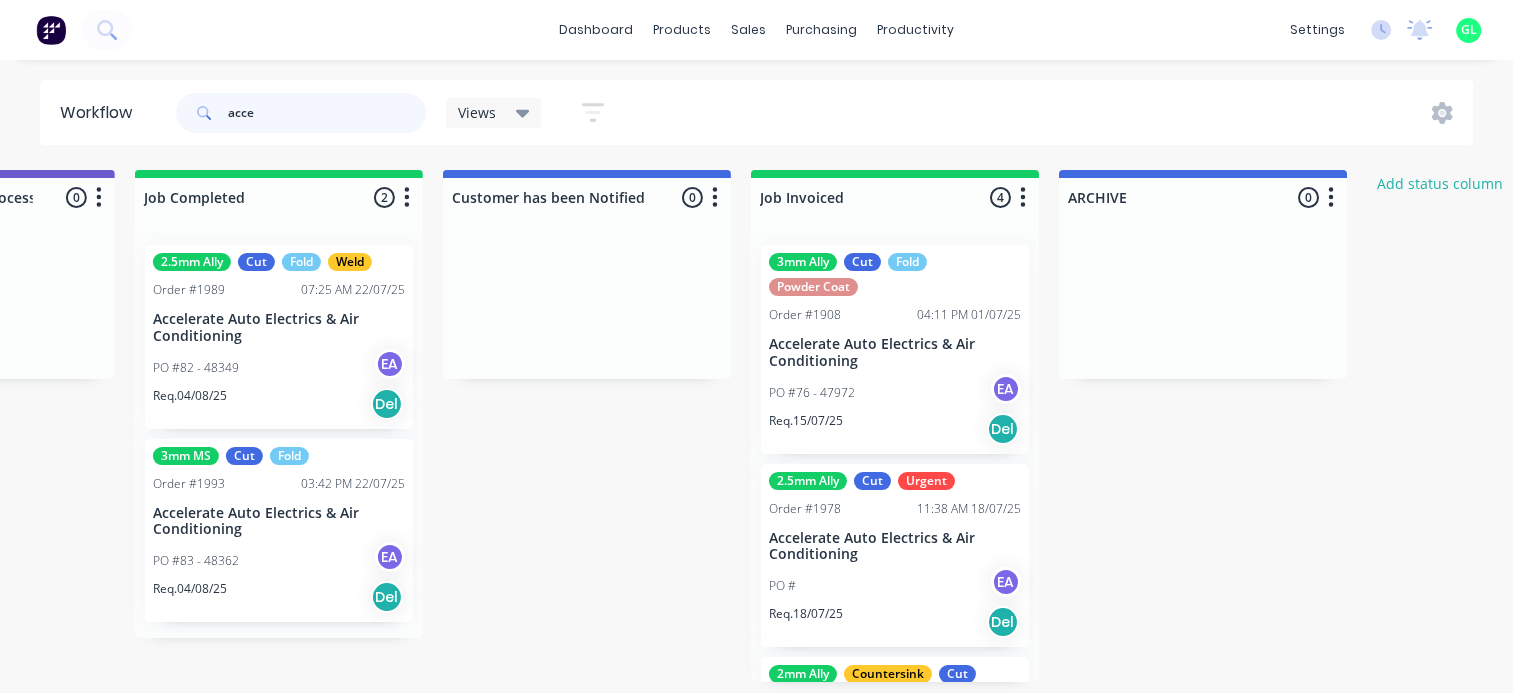 scroll, scrollTop: 4, scrollLeft: 6500, axis: both 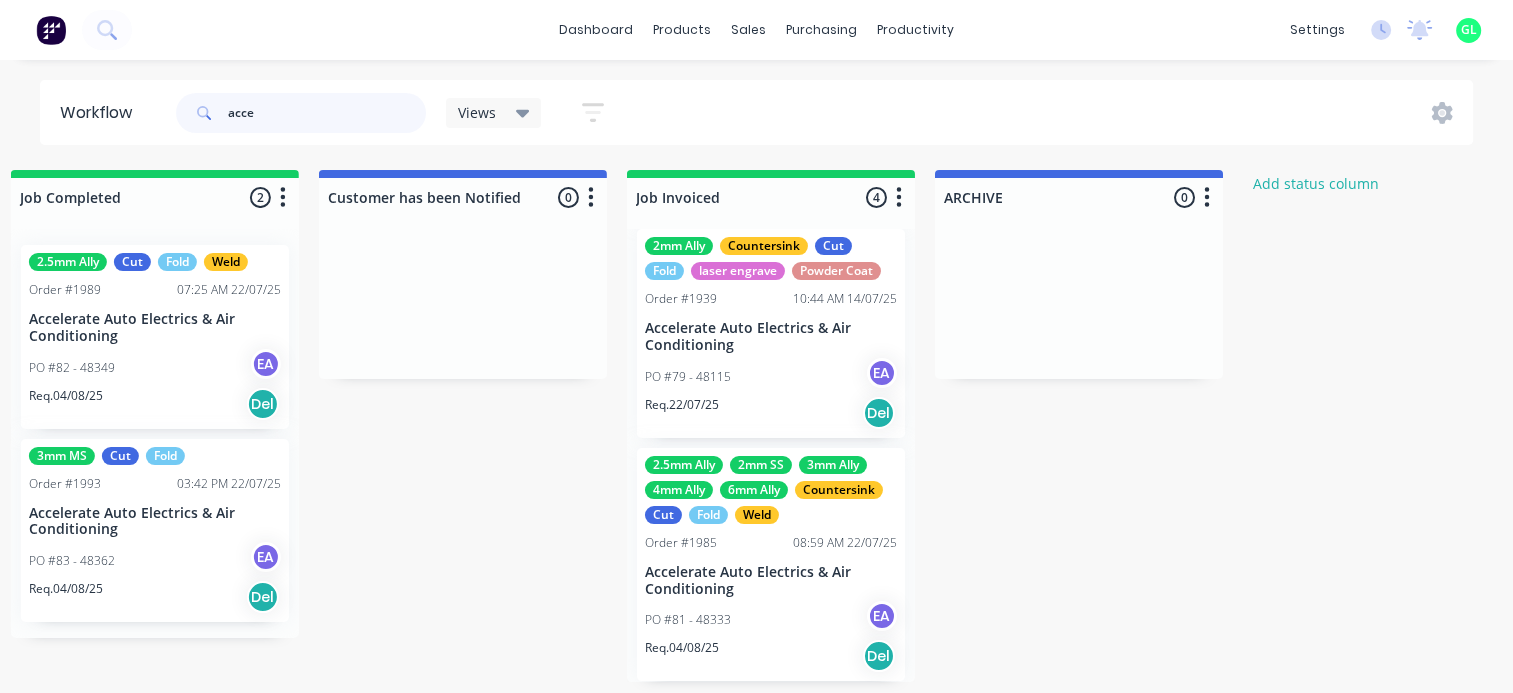 type on "acce" 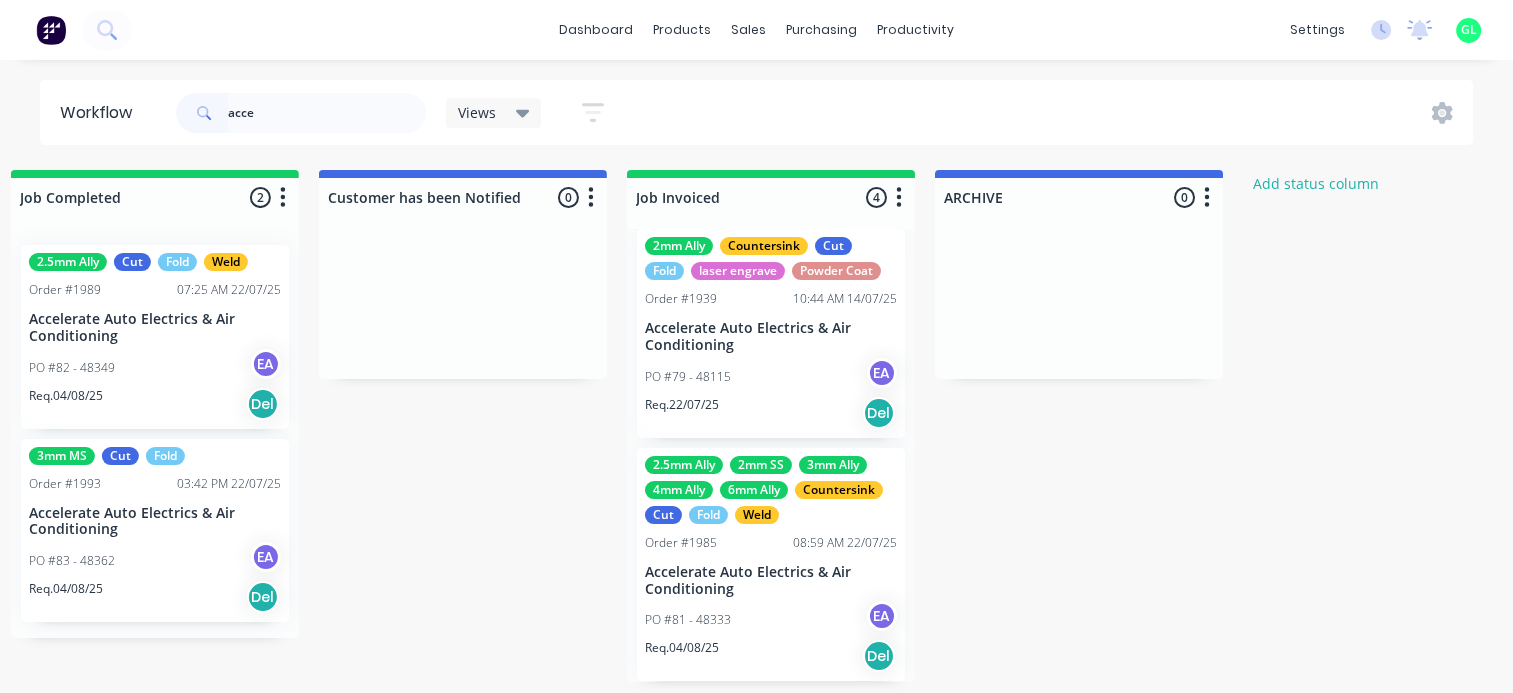 click on "PO #81 - 48333
EA" at bounding box center (771, 620) 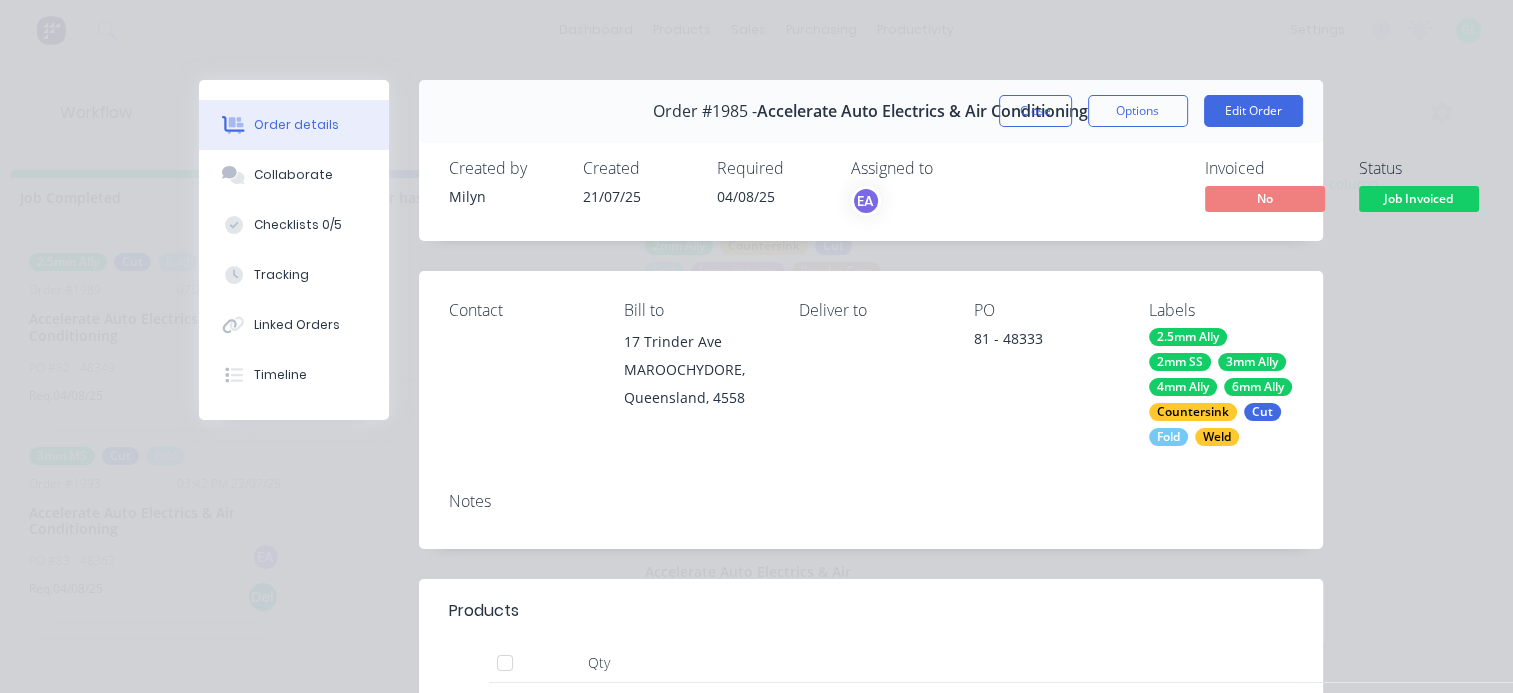scroll, scrollTop: 0, scrollLeft: 0, axis: both 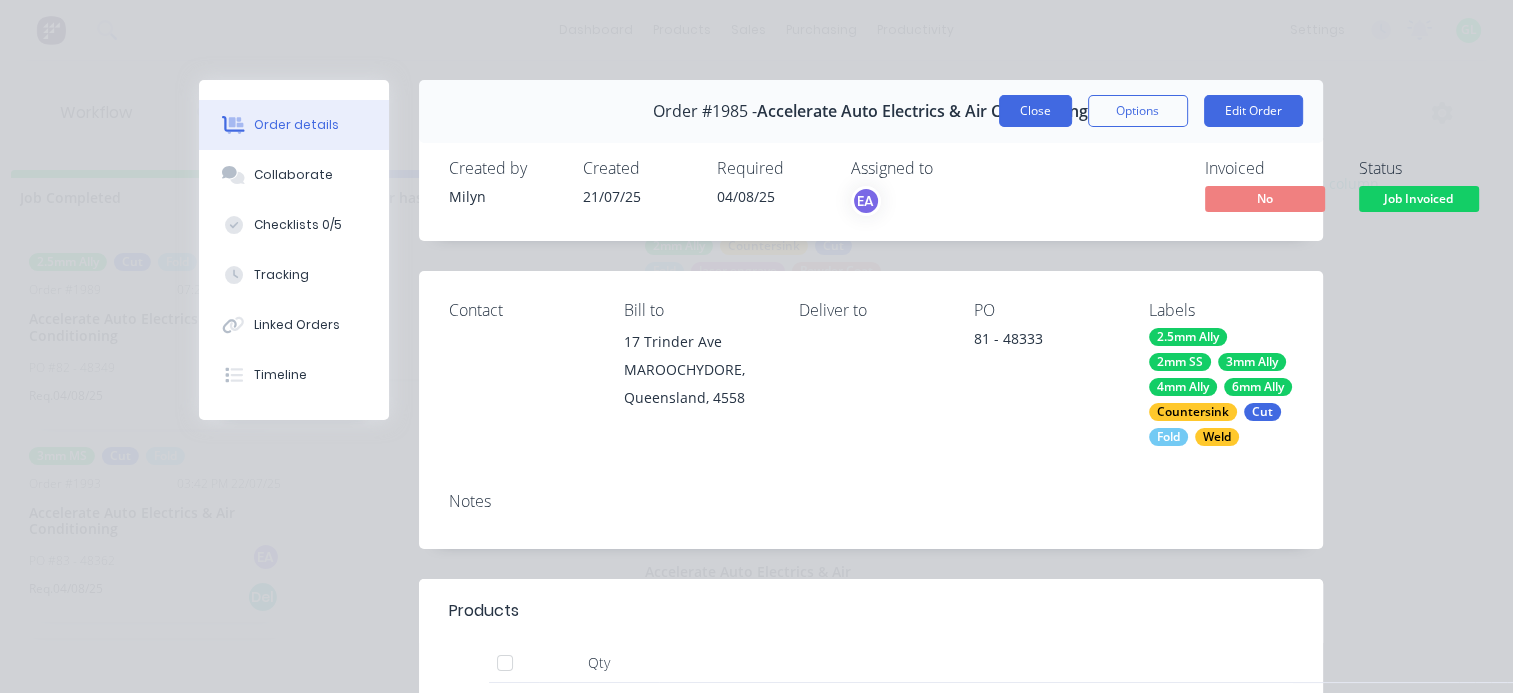 click on "Close" at bounding box center (1035, 111) 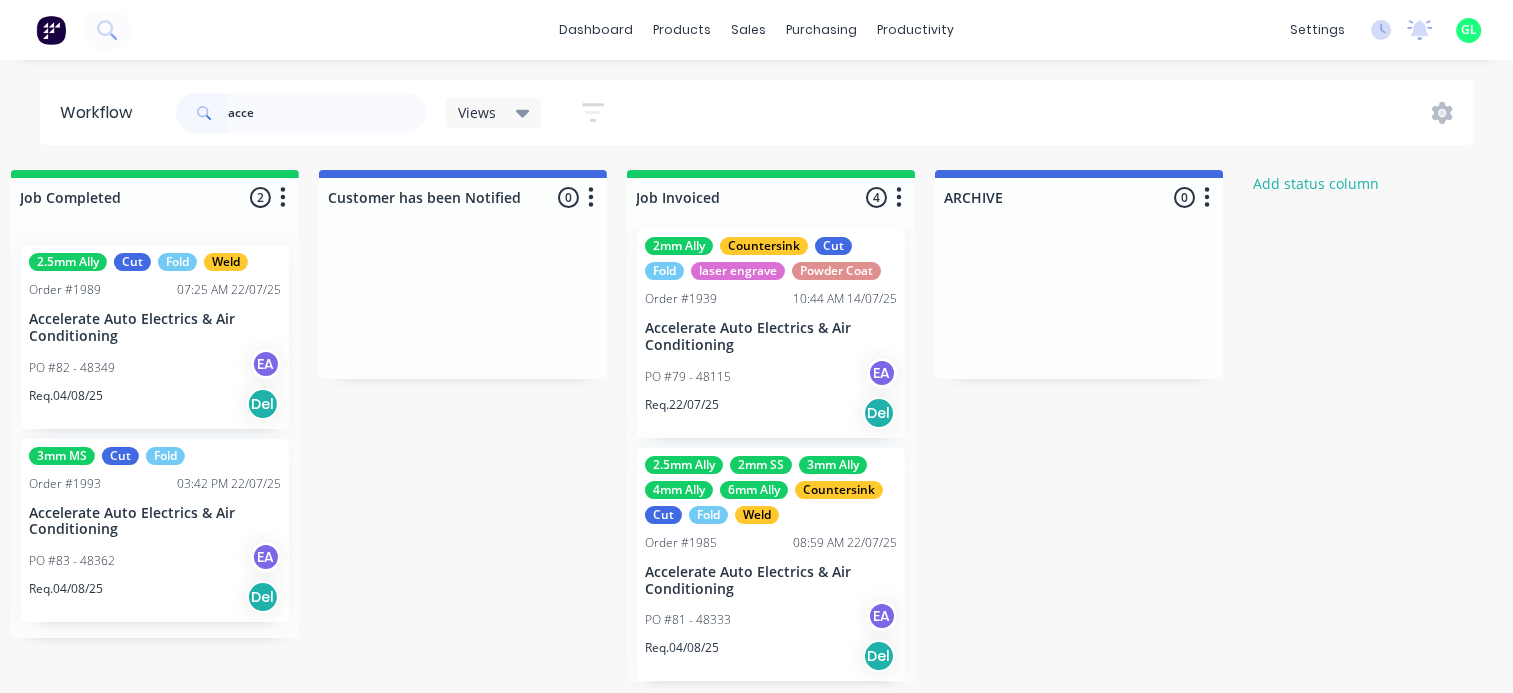 click on "Accelerate Auto Electrics & Air Conditioning" at bounding box center [771, 337] 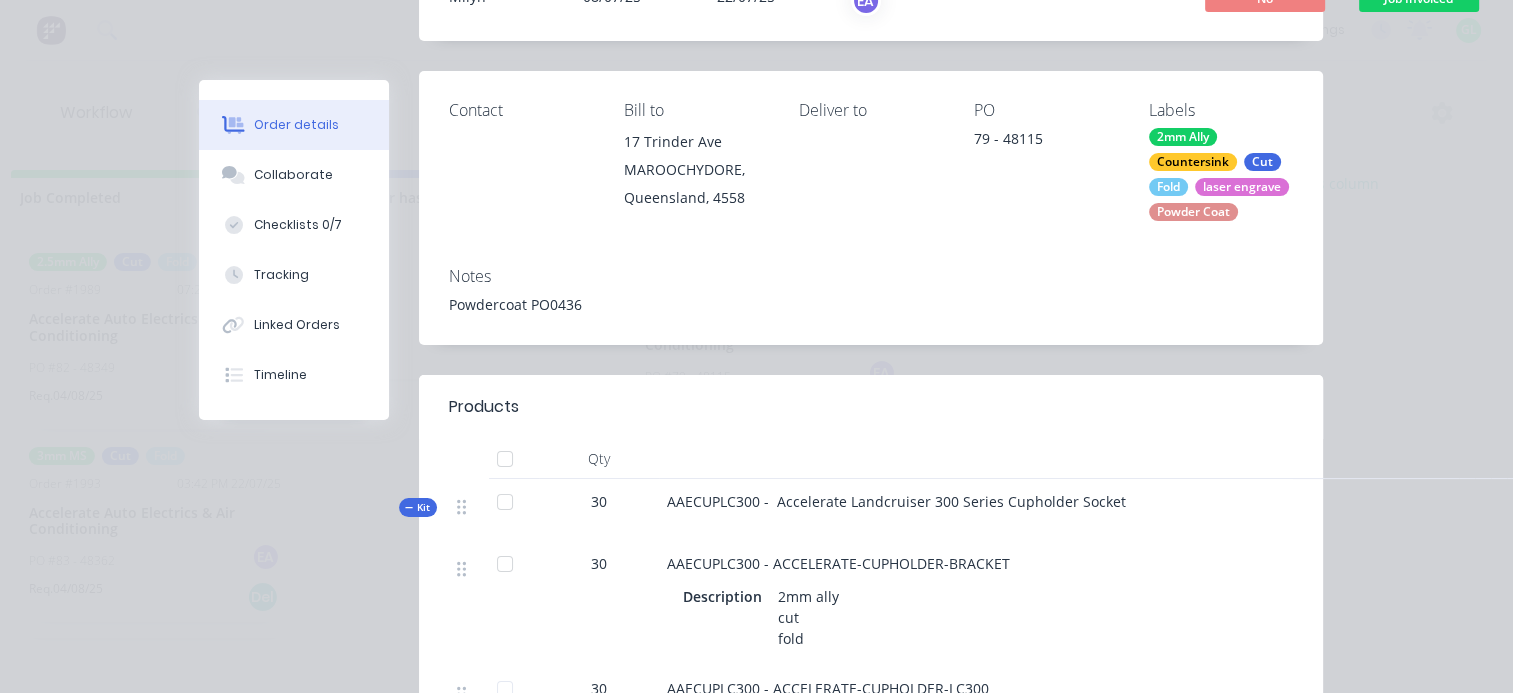 scroll, scrollTop: 0, scrollLeft: 0, axis: both 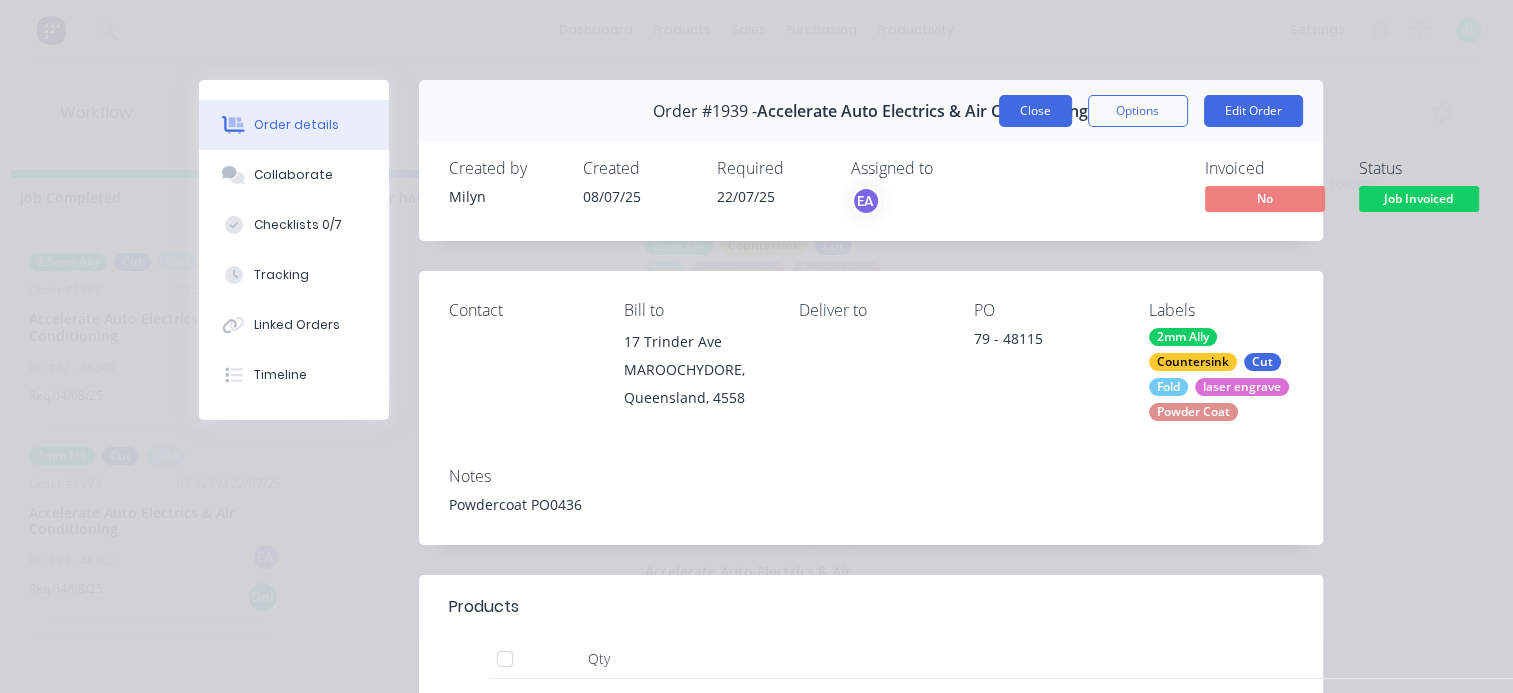 click on "Close" at bounding box center (1035, 111) 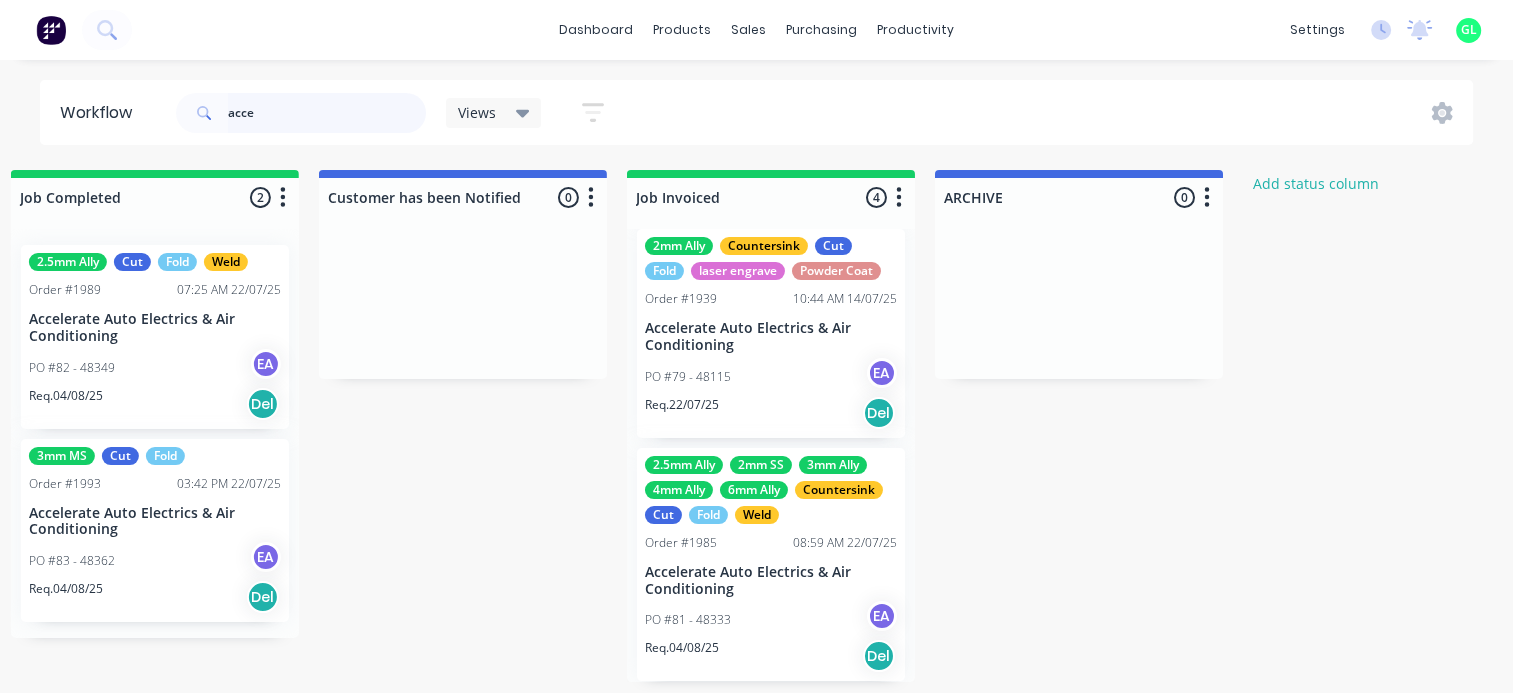 click on "acce" at bounding box center (327, 113) 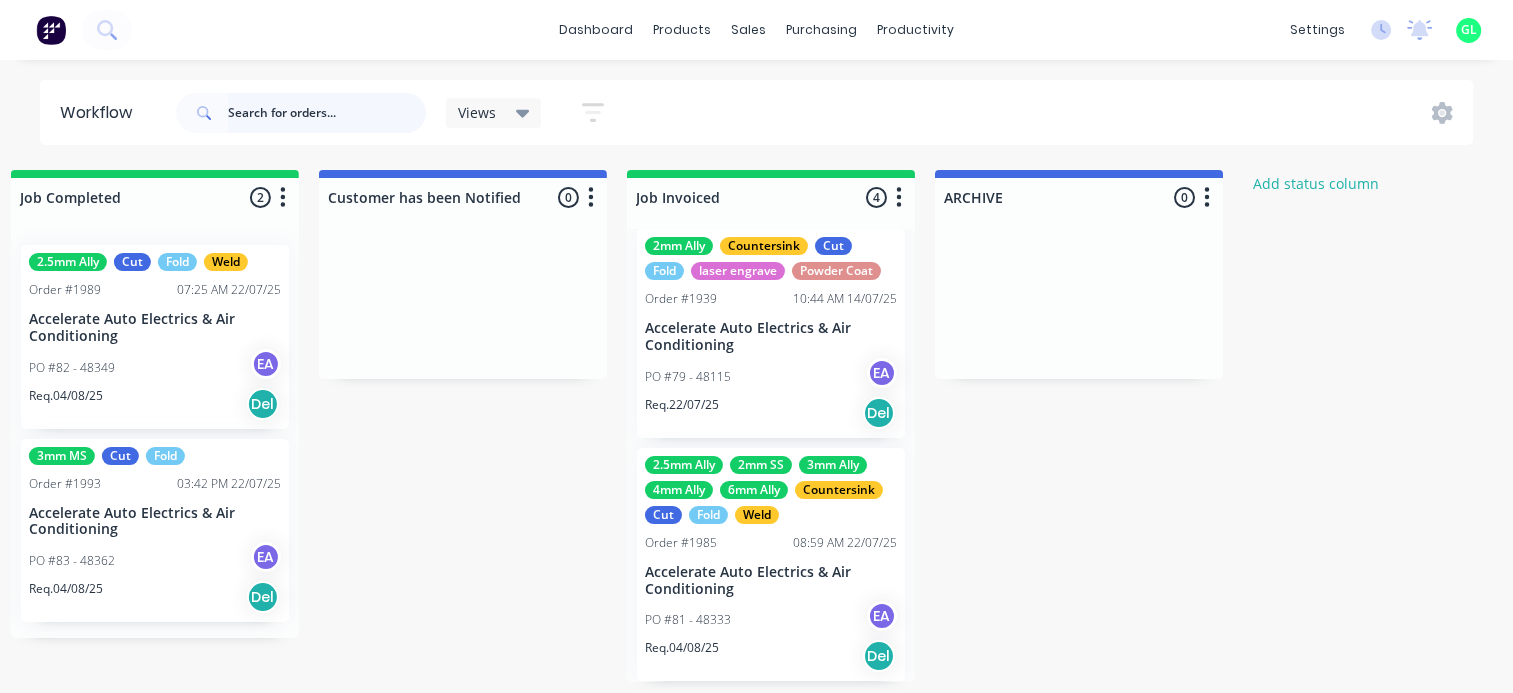 scroll, scrollTop: 0, scrollLeft: 0, axis: both 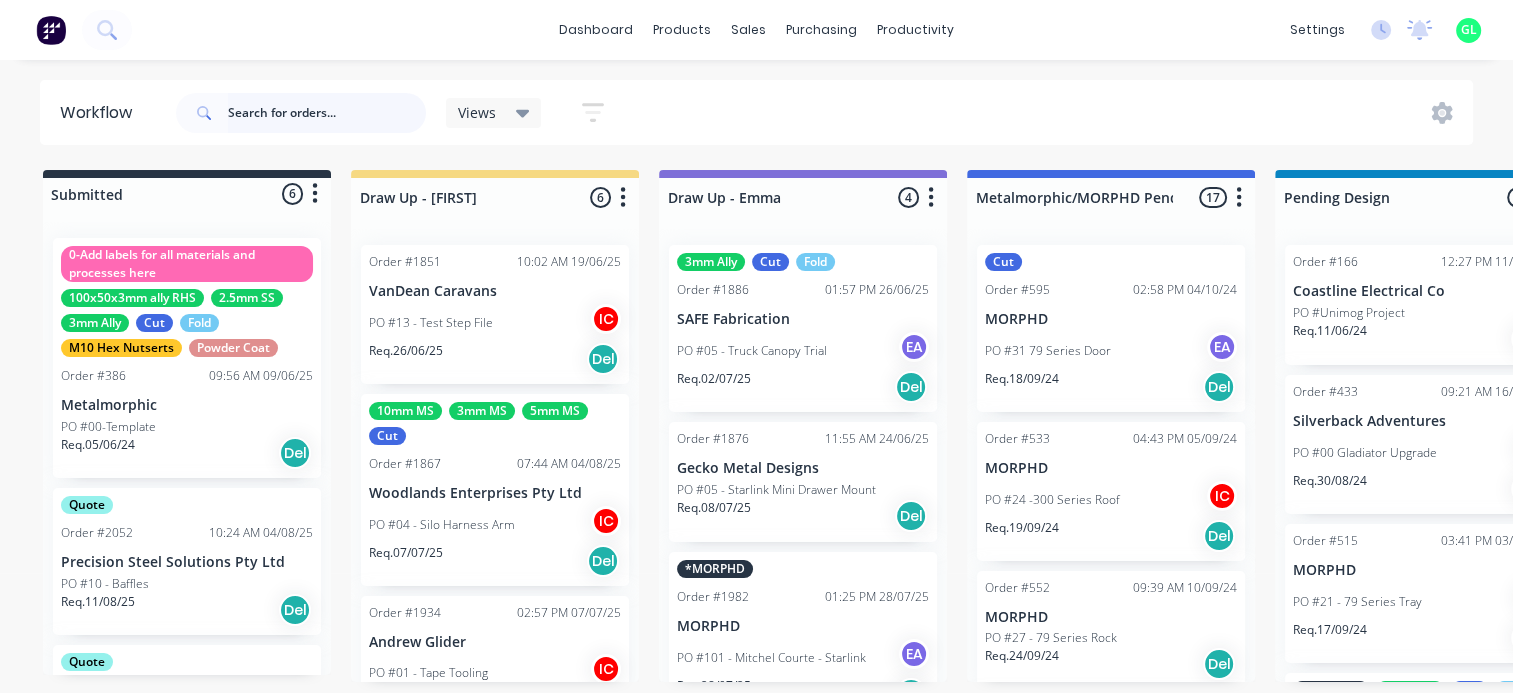 type 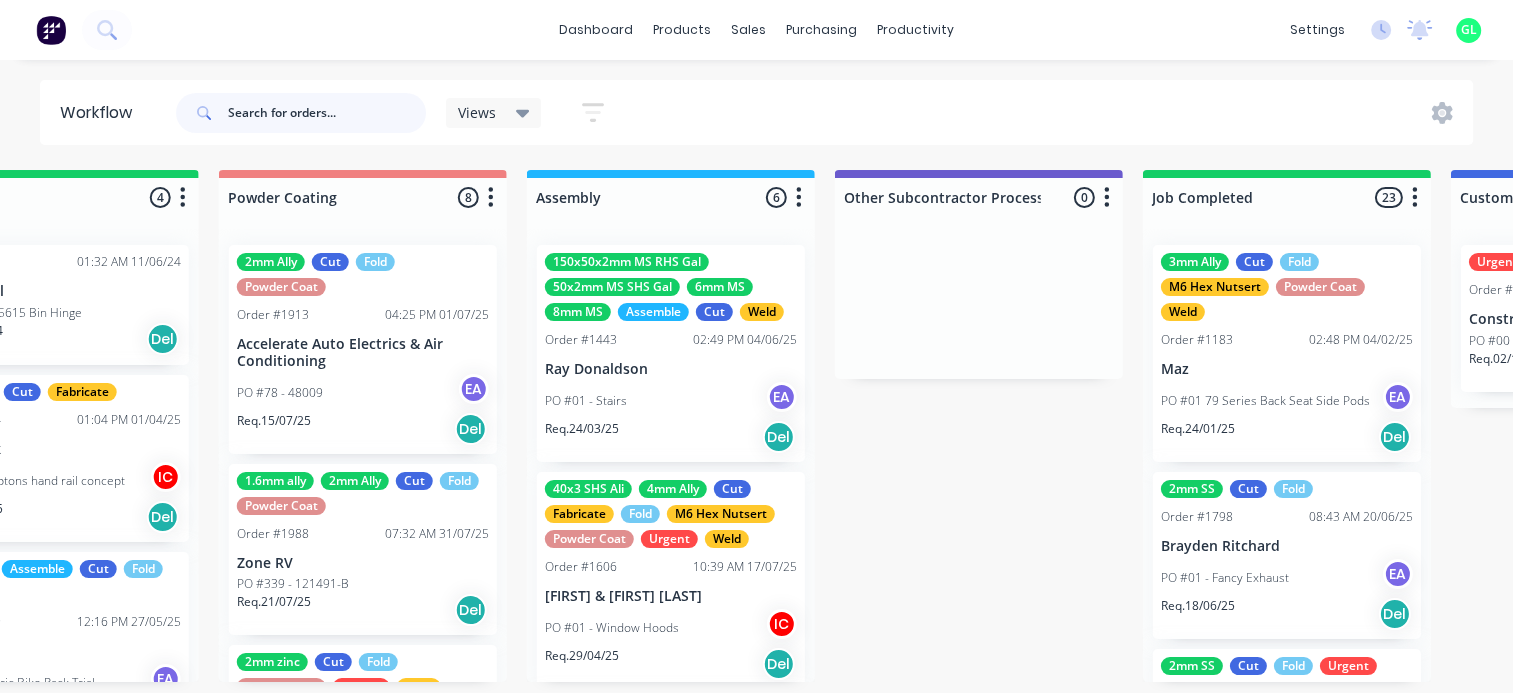 scroll, scrollTop: 0, scrollLeft: 5400, axis: horizontal 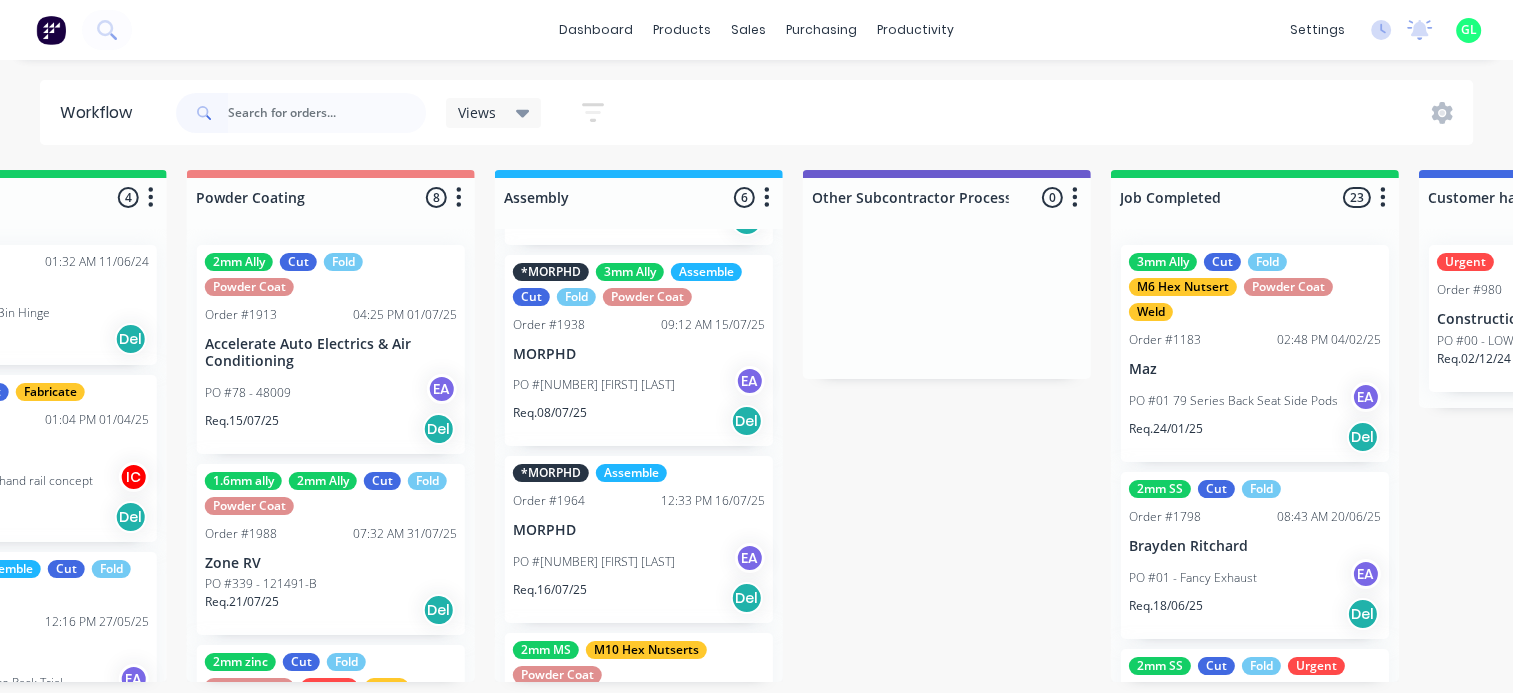click on "PO #[NUMBER] [FIRST] [LAST]" at bounding box center (594, 385) 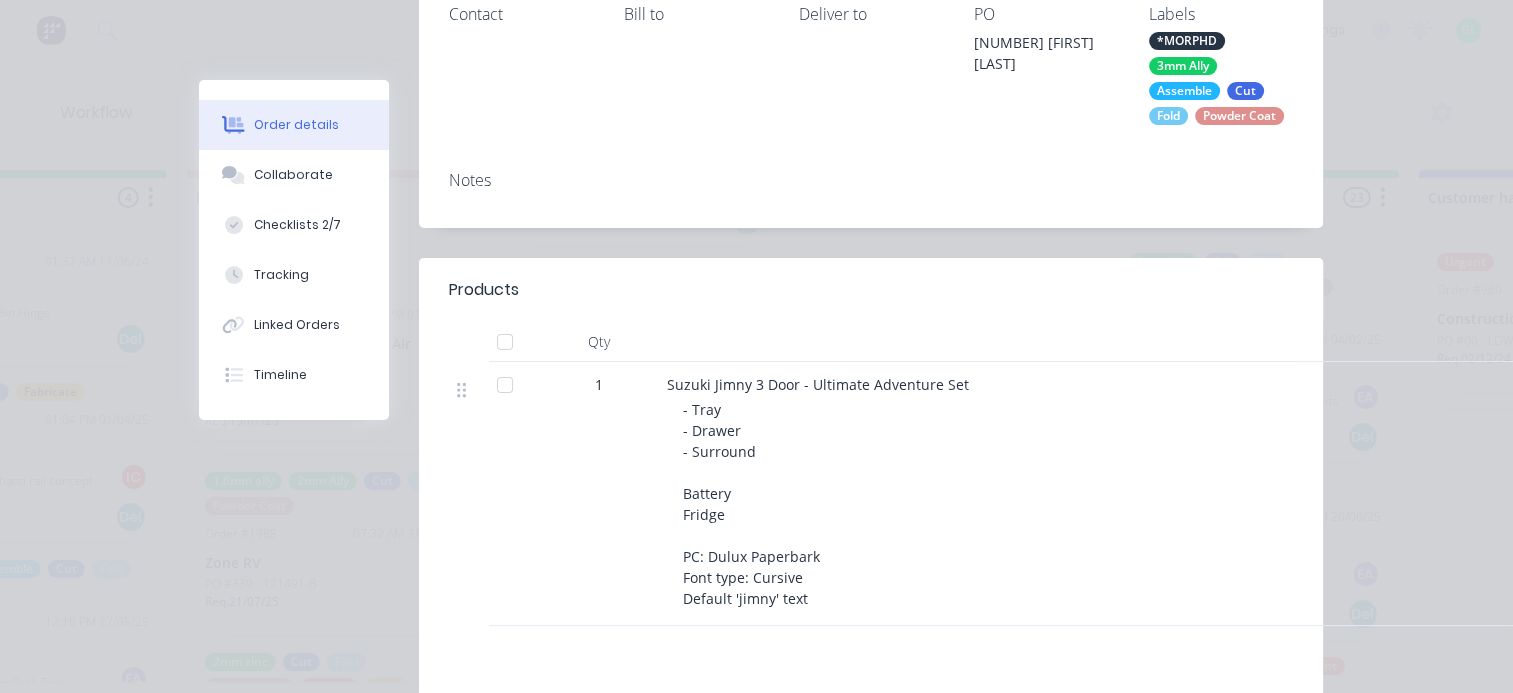 scroll, scrollTop: 300, scrollLeft: 0, axis: vertical 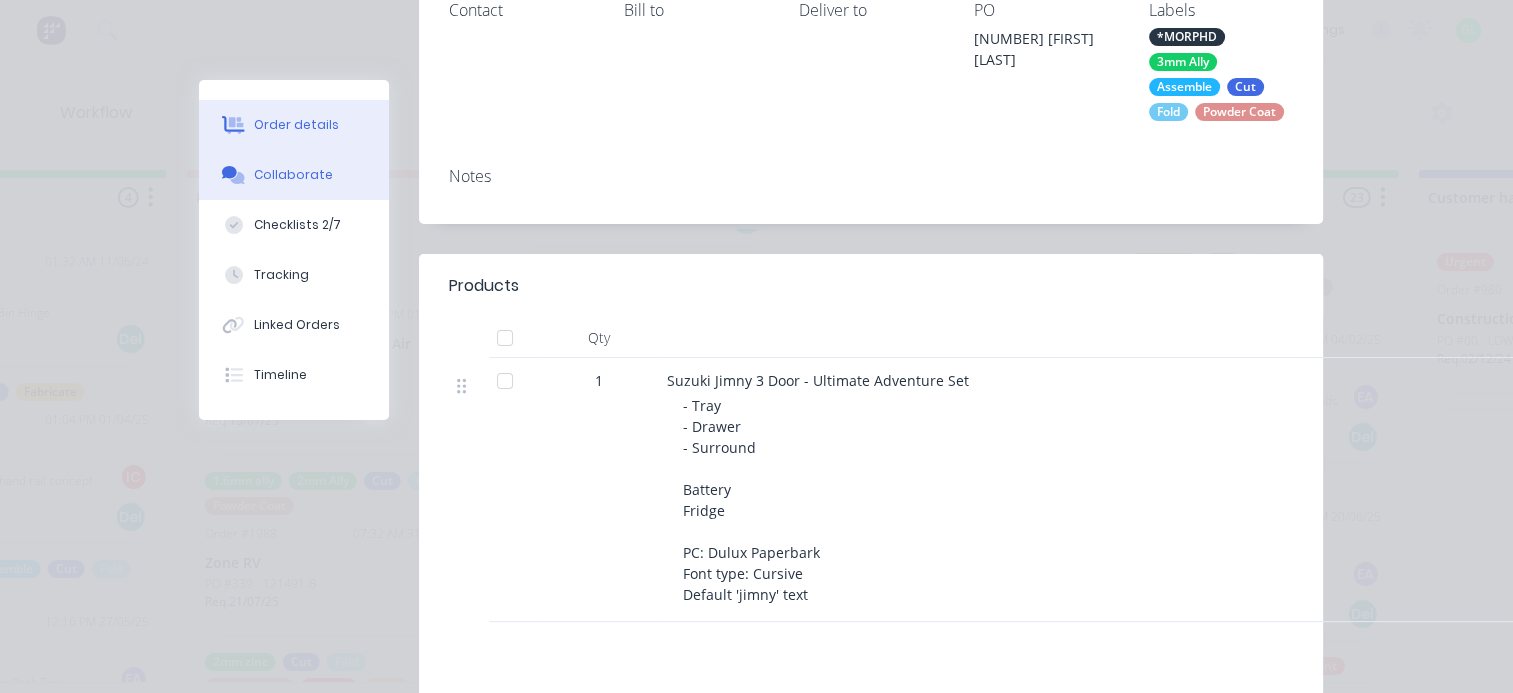 click on "Collaborate" at bounding box center (294, 175) 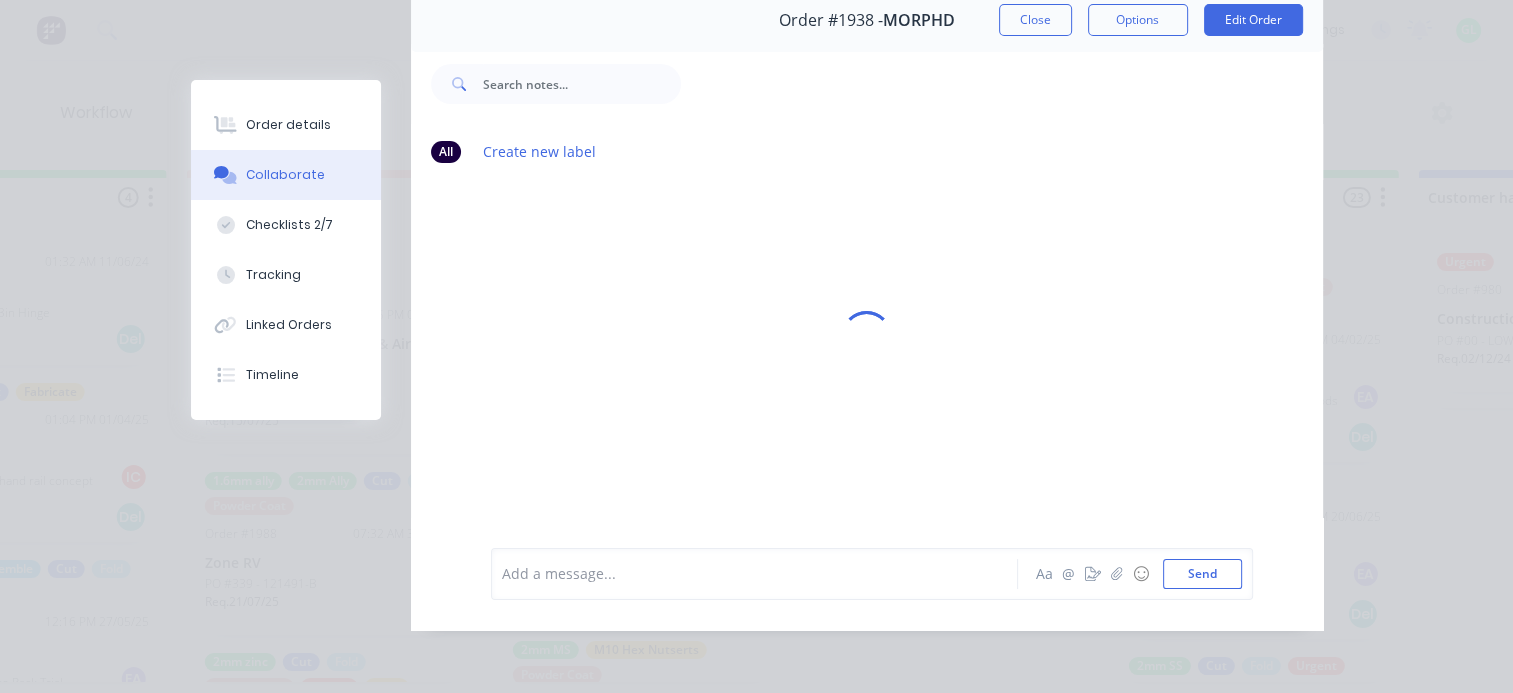 scroll, scrollTop: 0, scrollLeft: 0, axis: both 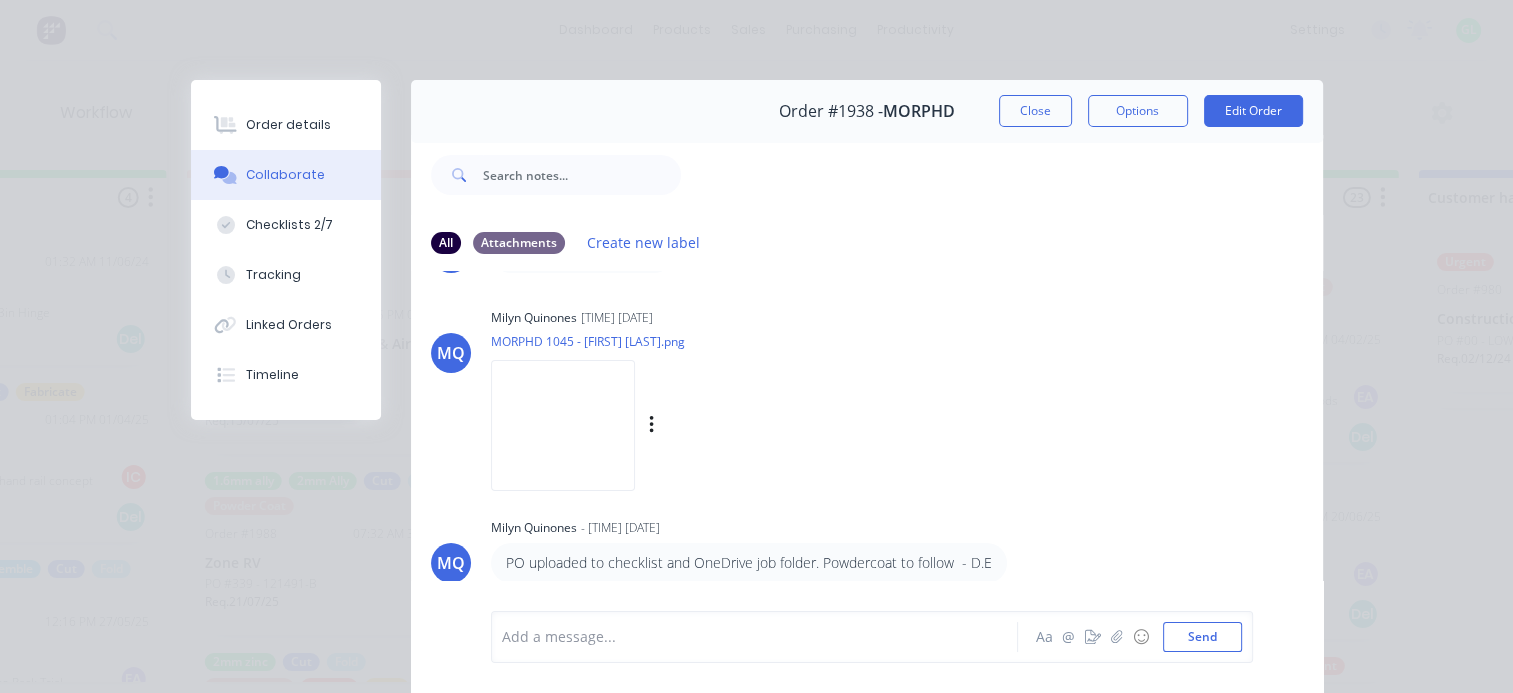click at bounding box center [563, 425] 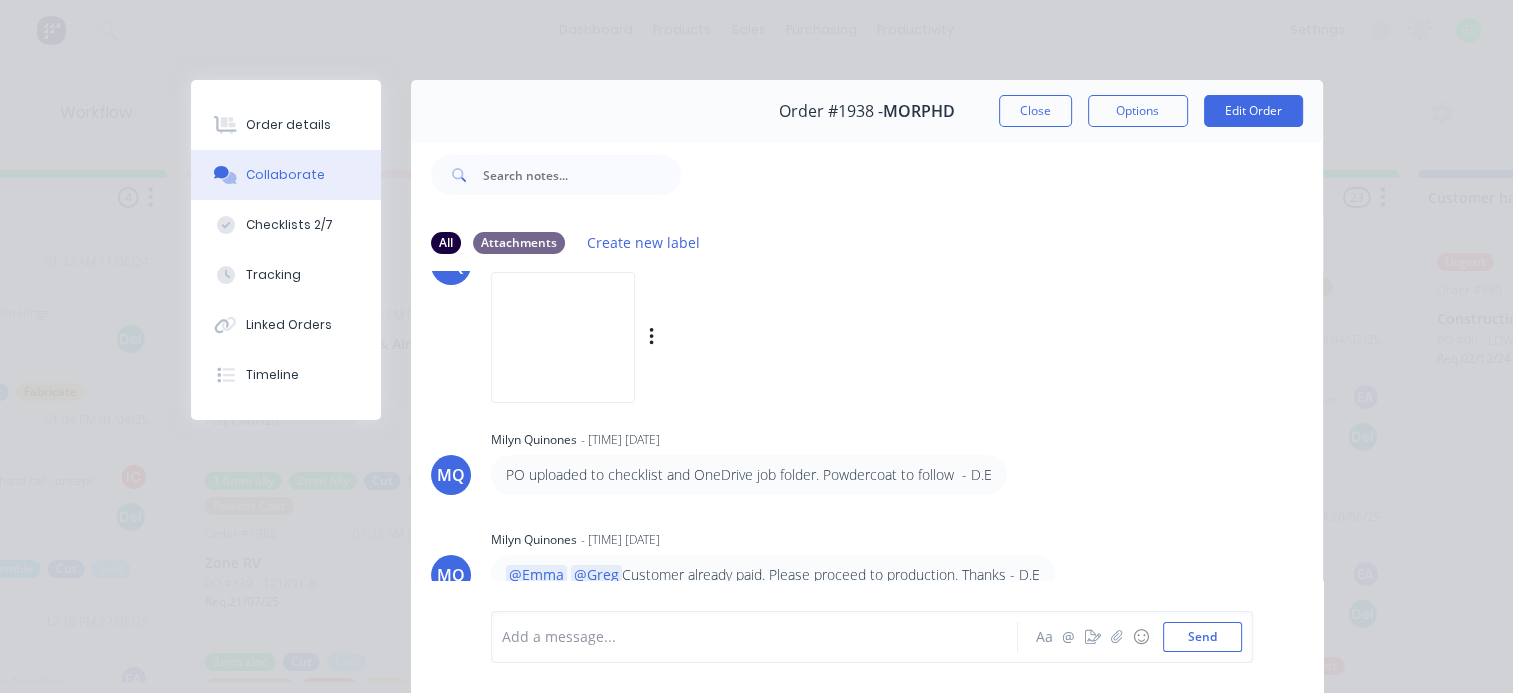scroll, scrollTop: 298, scrollLeft: 0, axis: vertical 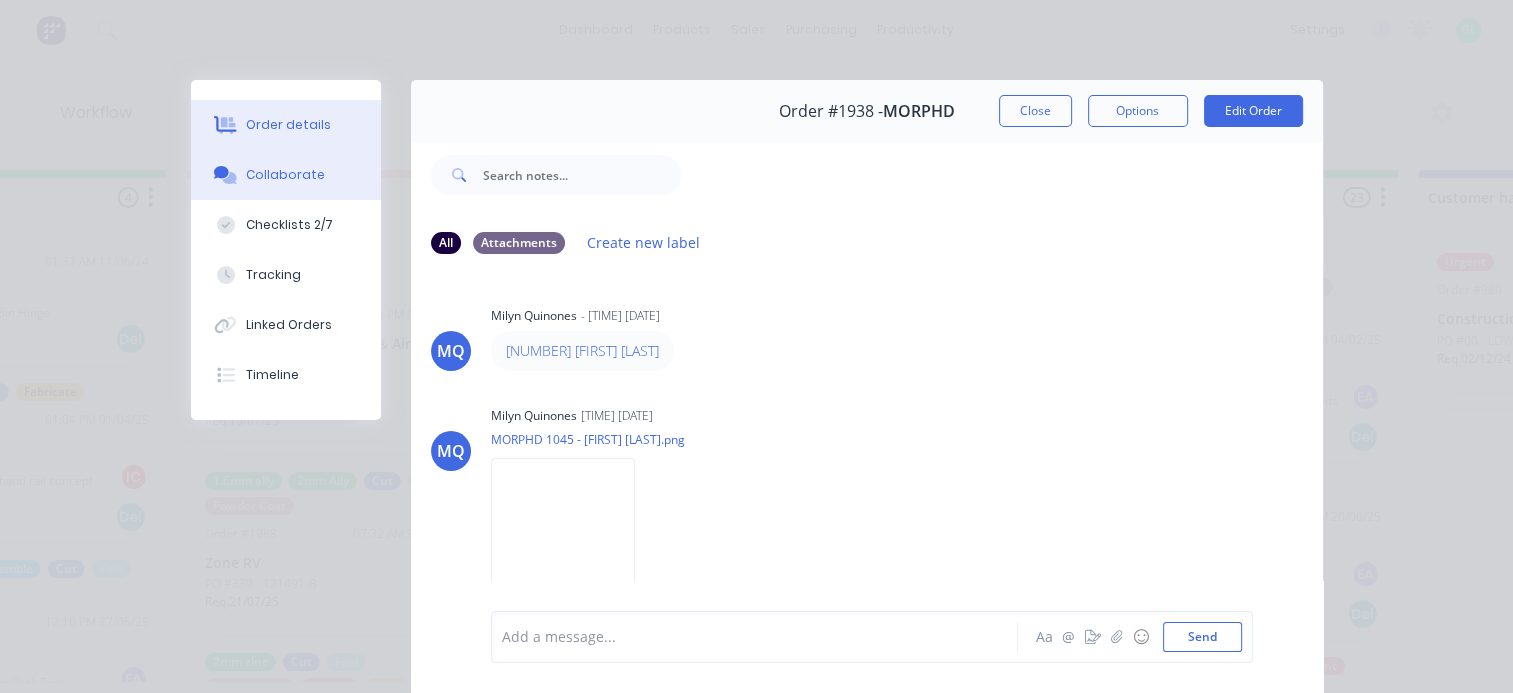 click on "Order details" at bounding box center (288, 125) 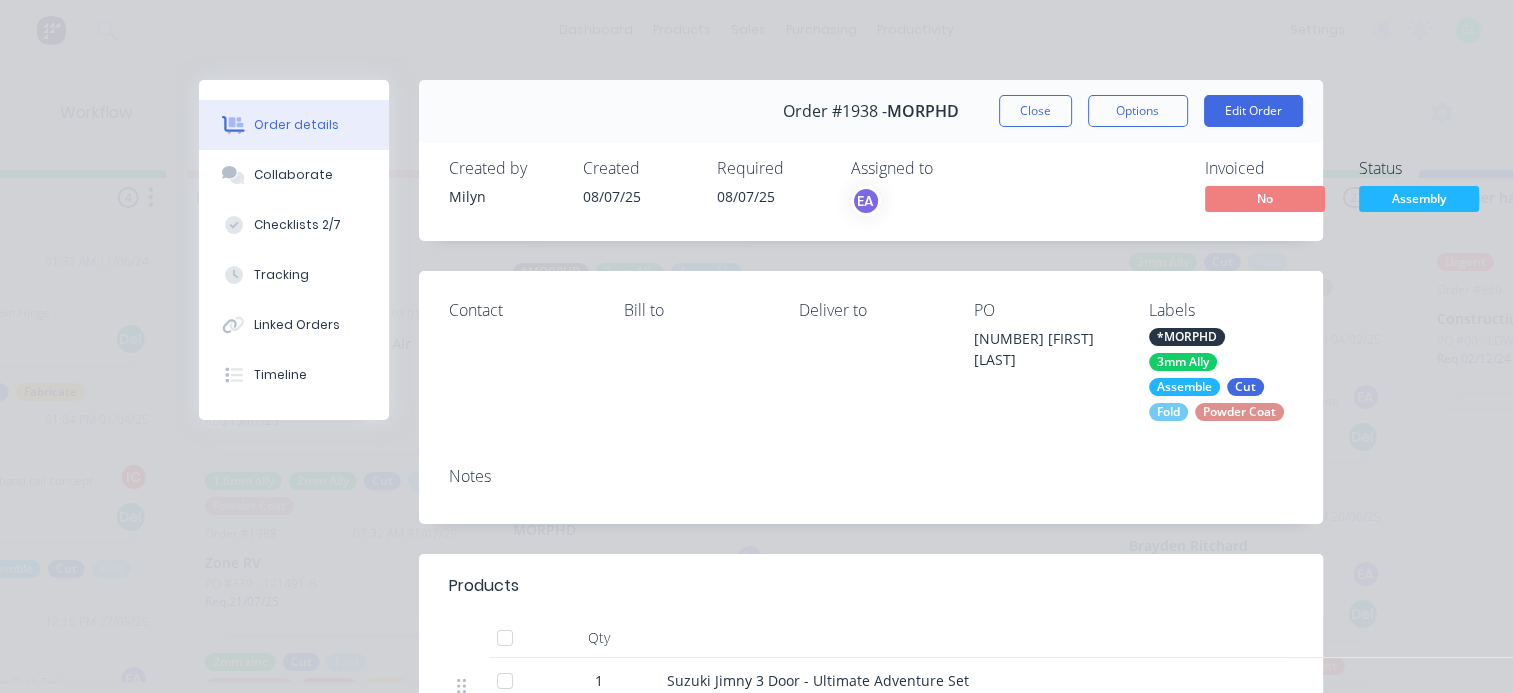 click on "Assembly" at bounding box center [1419, 198] 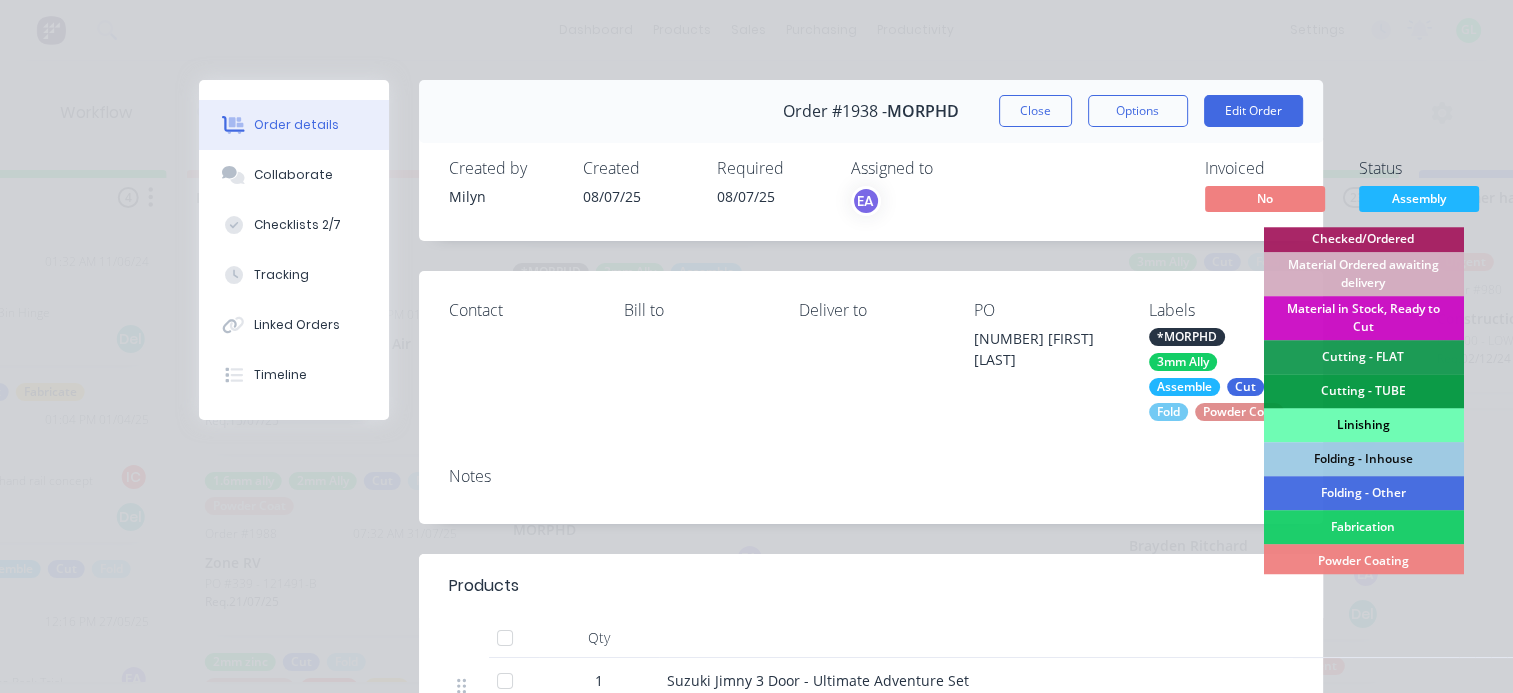 scroll, scrollTop: 500, scrollLeft: 0, axis: vertical 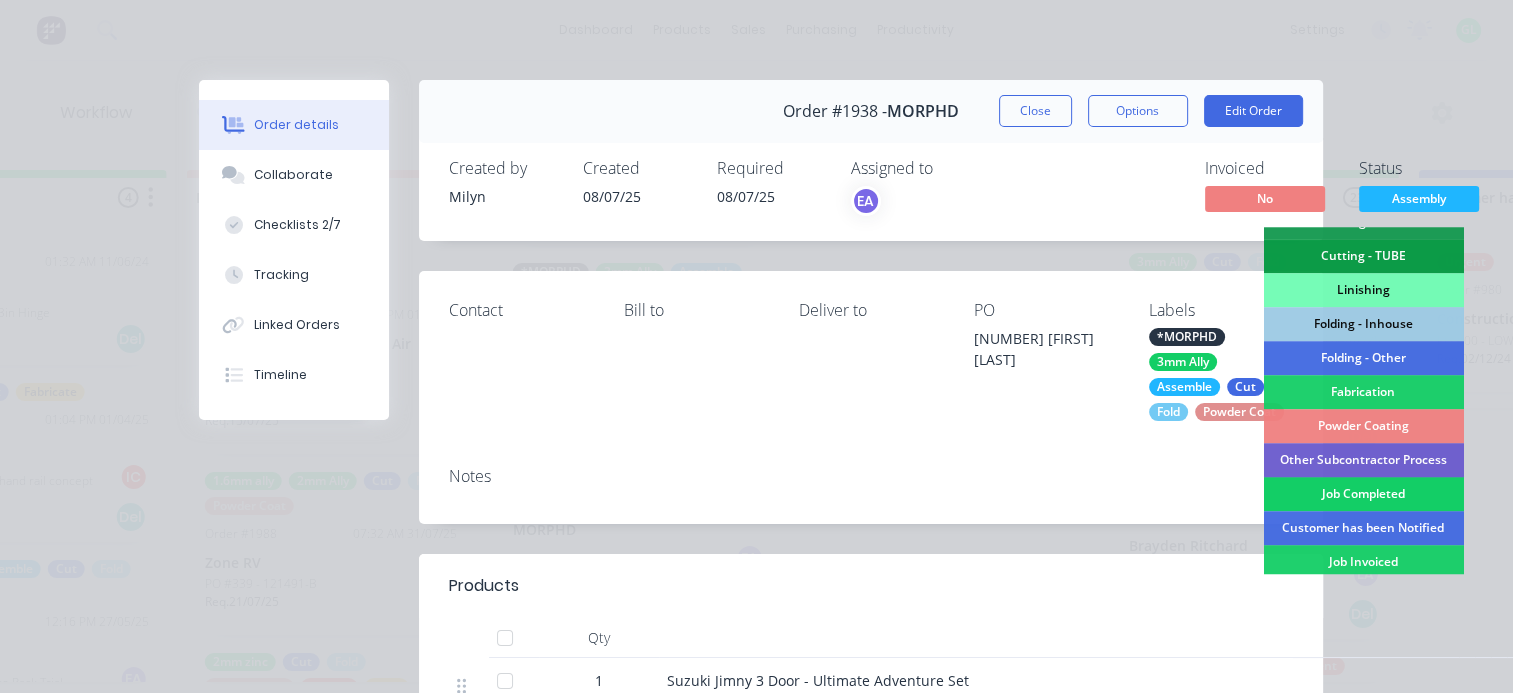 click on "Job Completed" at bounding box center (1363, 494) 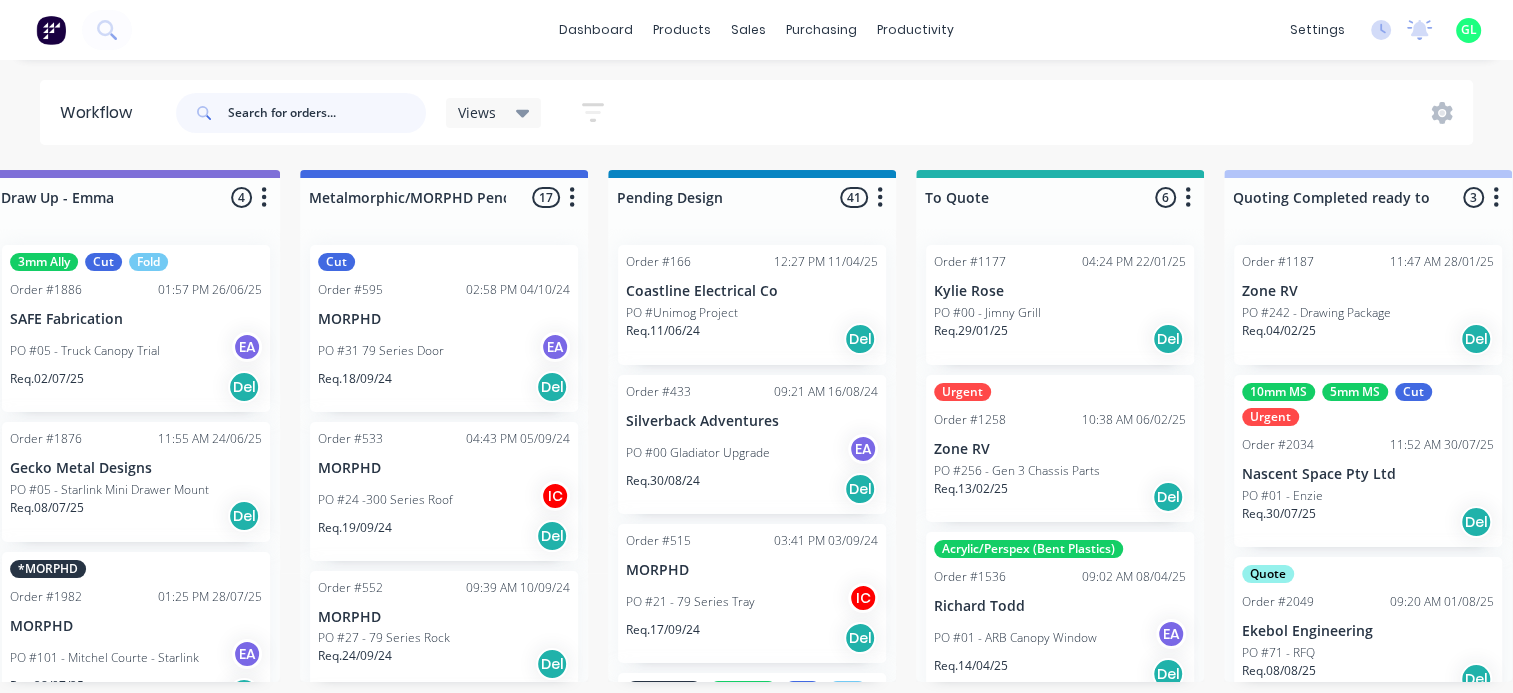 scroll, scrollTop: 4, scrollLeft: 0, axis: vertical 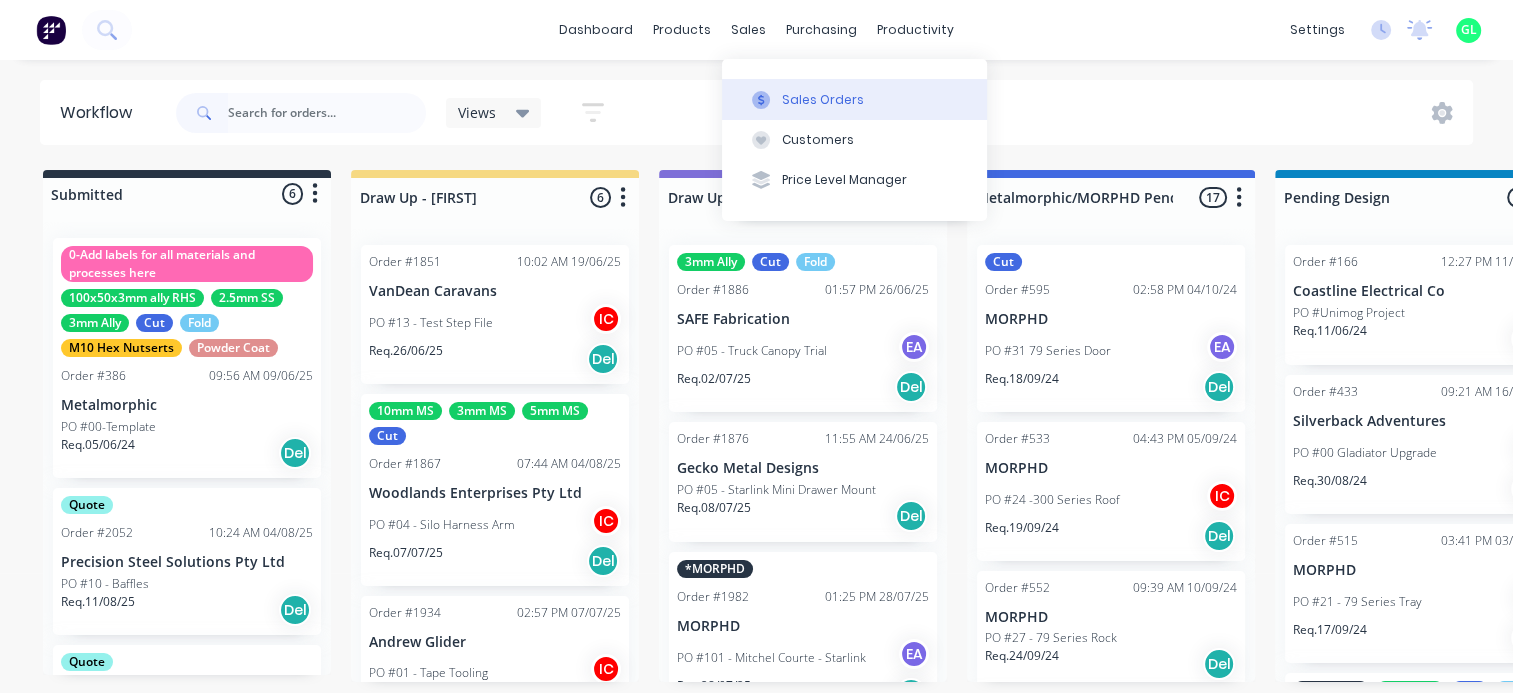 click on "Sales Orders" at bounding box center (823, 100) 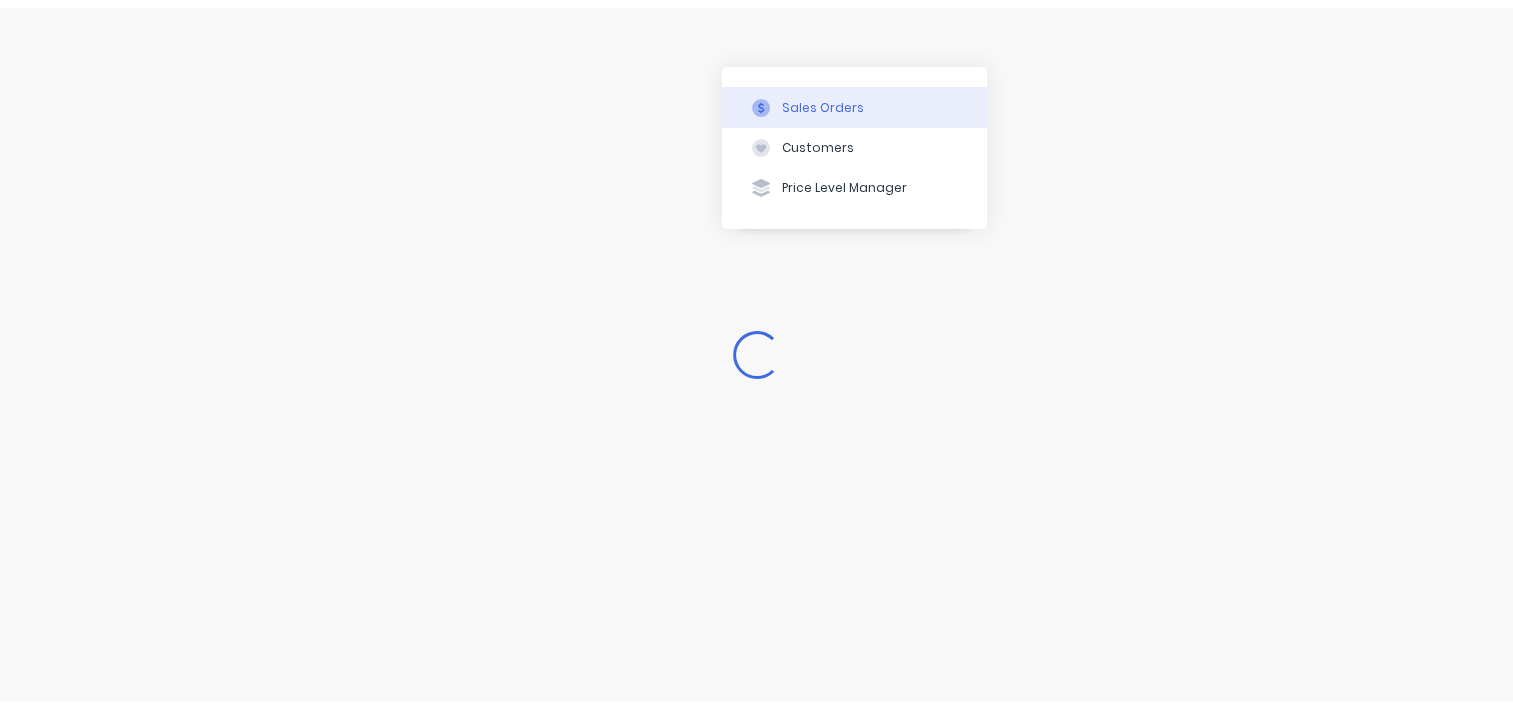 scroll, scrollTop: 0, scrollLeft: 0, axis: both 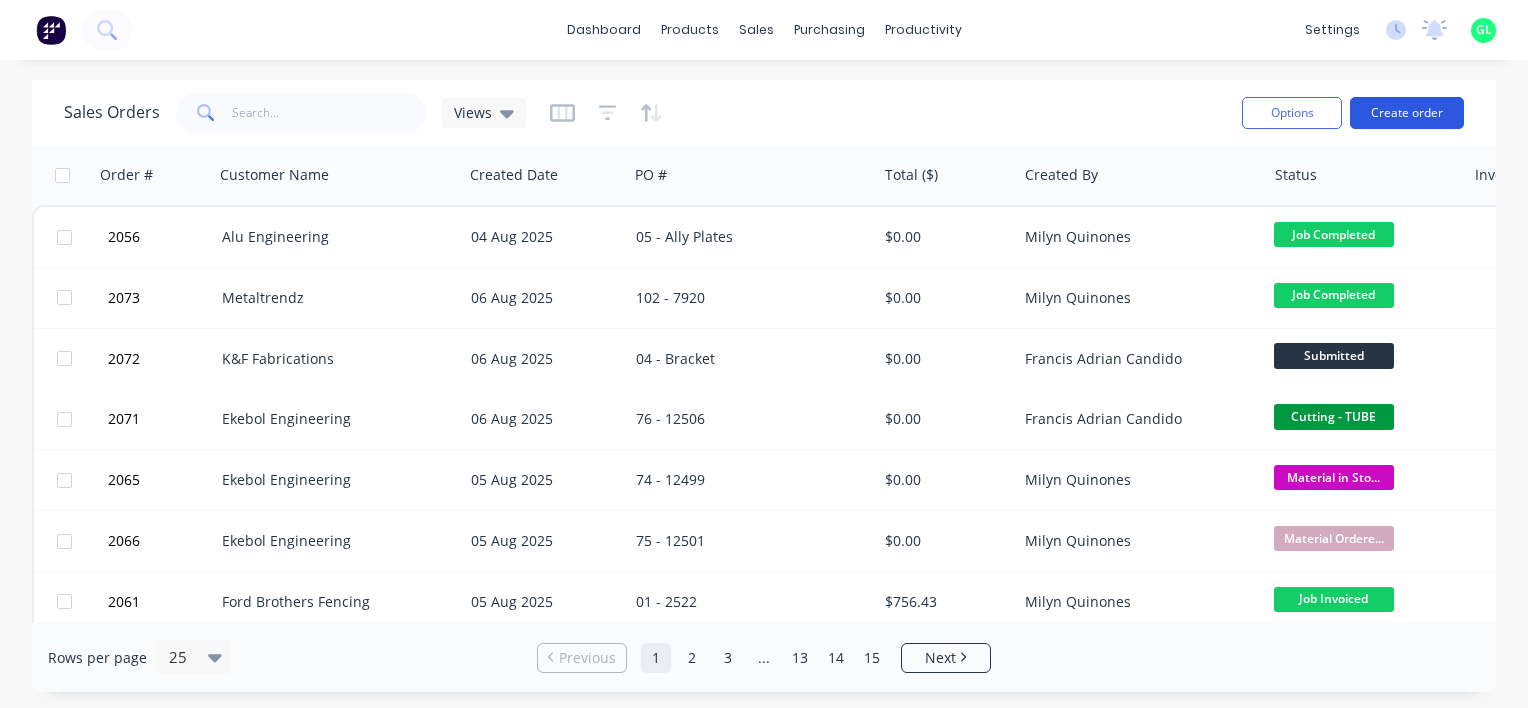 click on "Create order" at bounding box center (1407, 113) 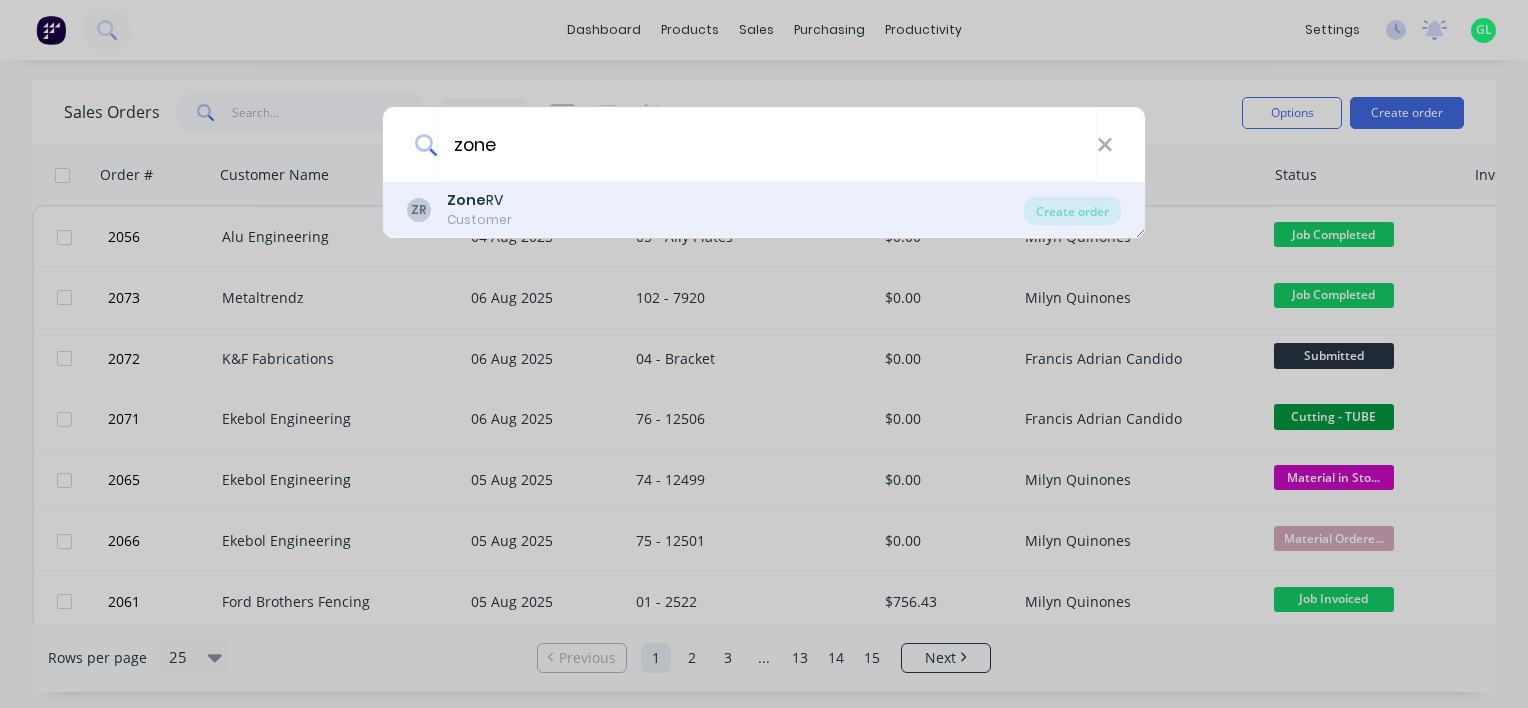 type on "zone" 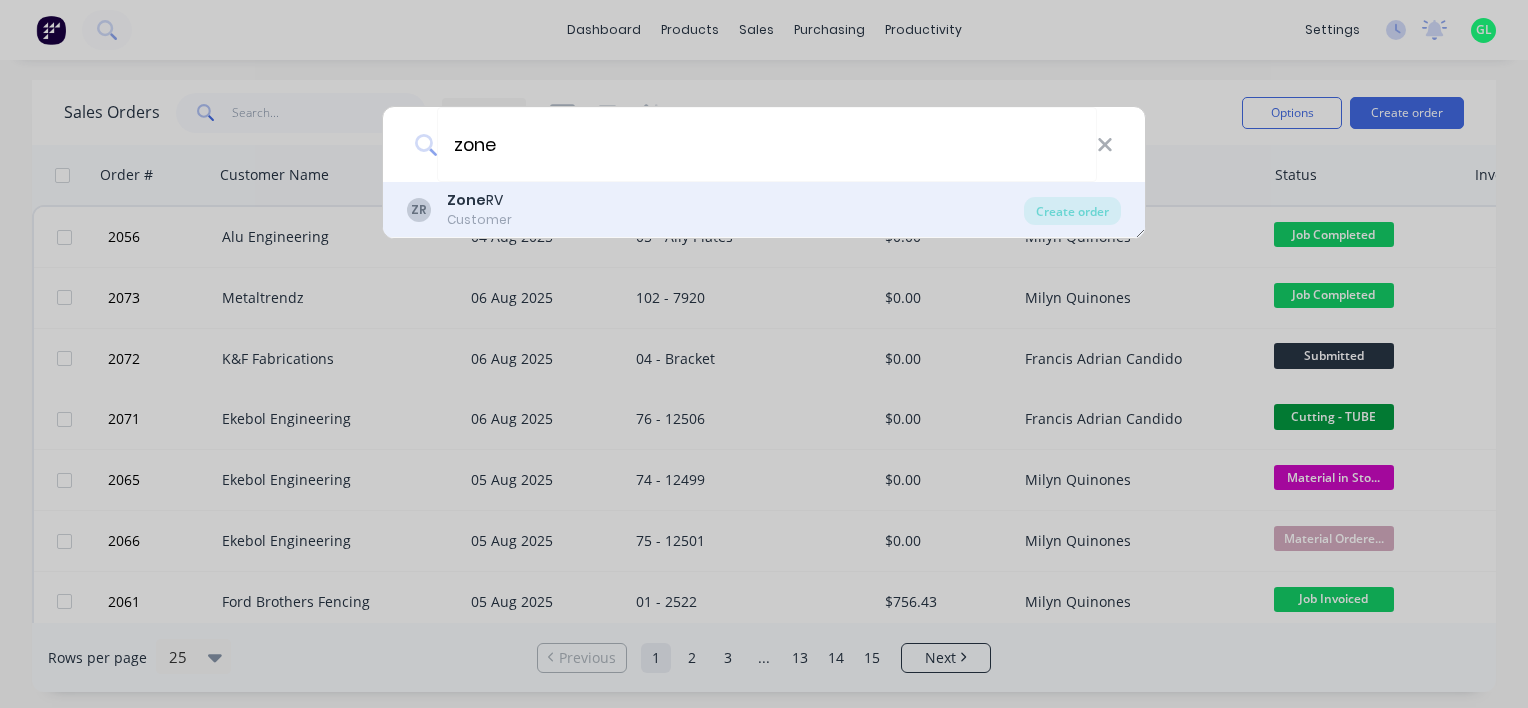 click on "ZR Zone  RV Customer" at bounding box center [715, 209] 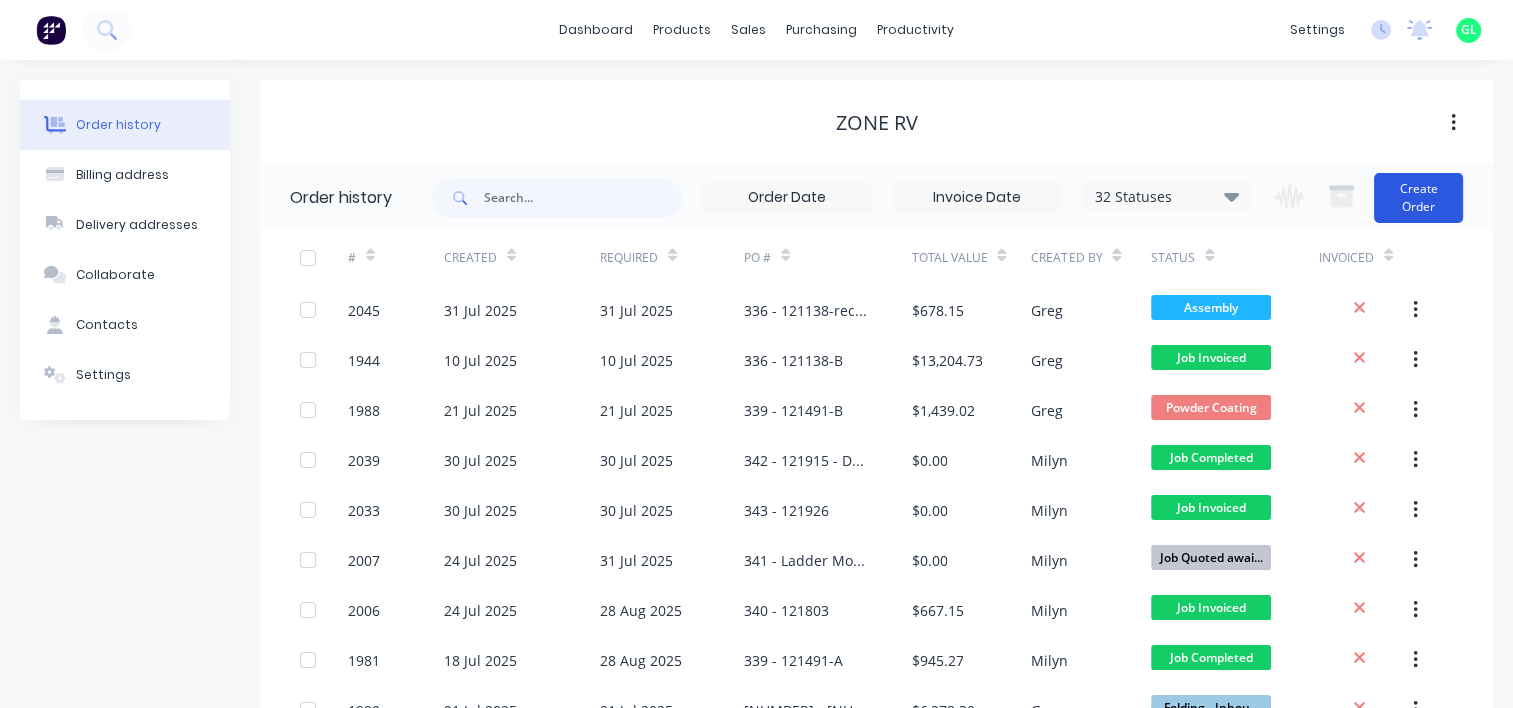 click on "Create Order" at bounding box center [1418, 198] 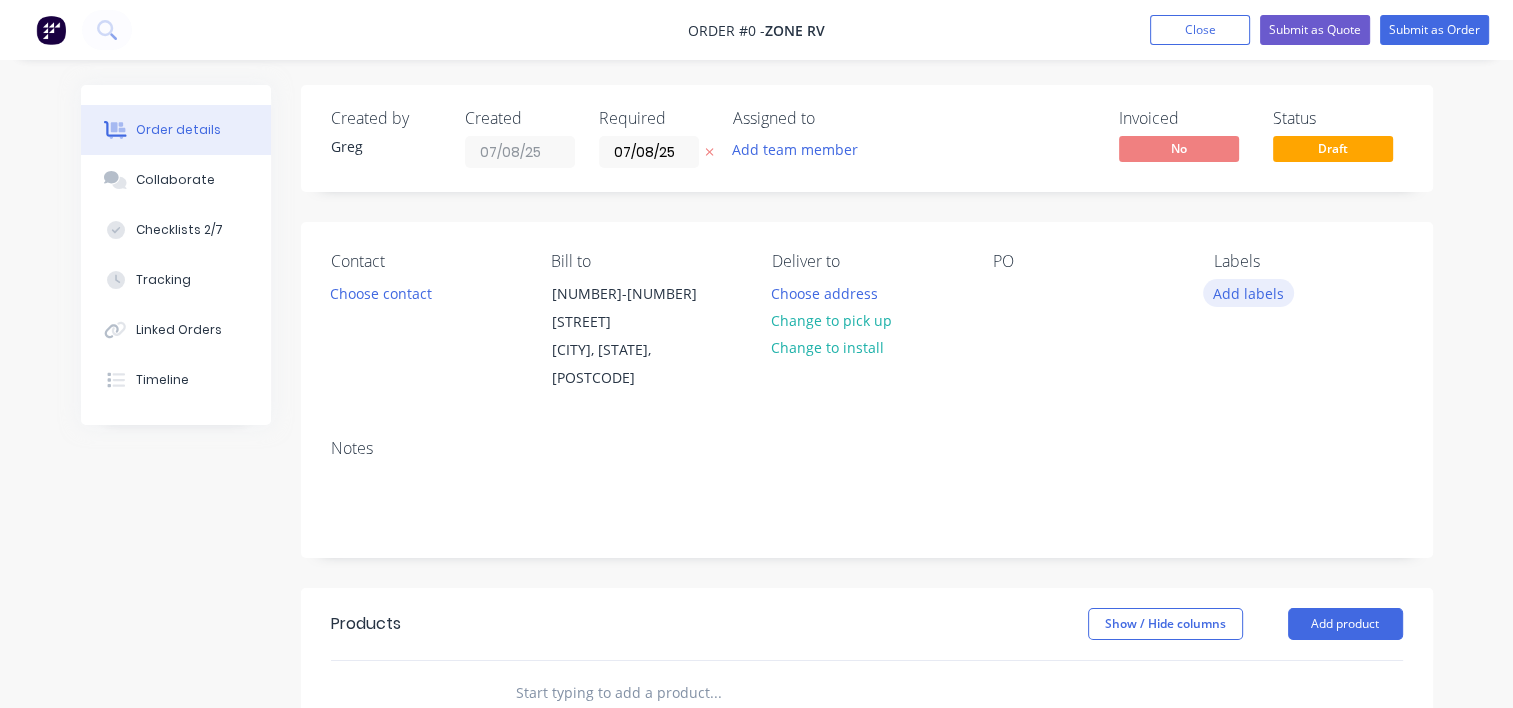 click on "Add labels" at bounding box center [1249, 292] 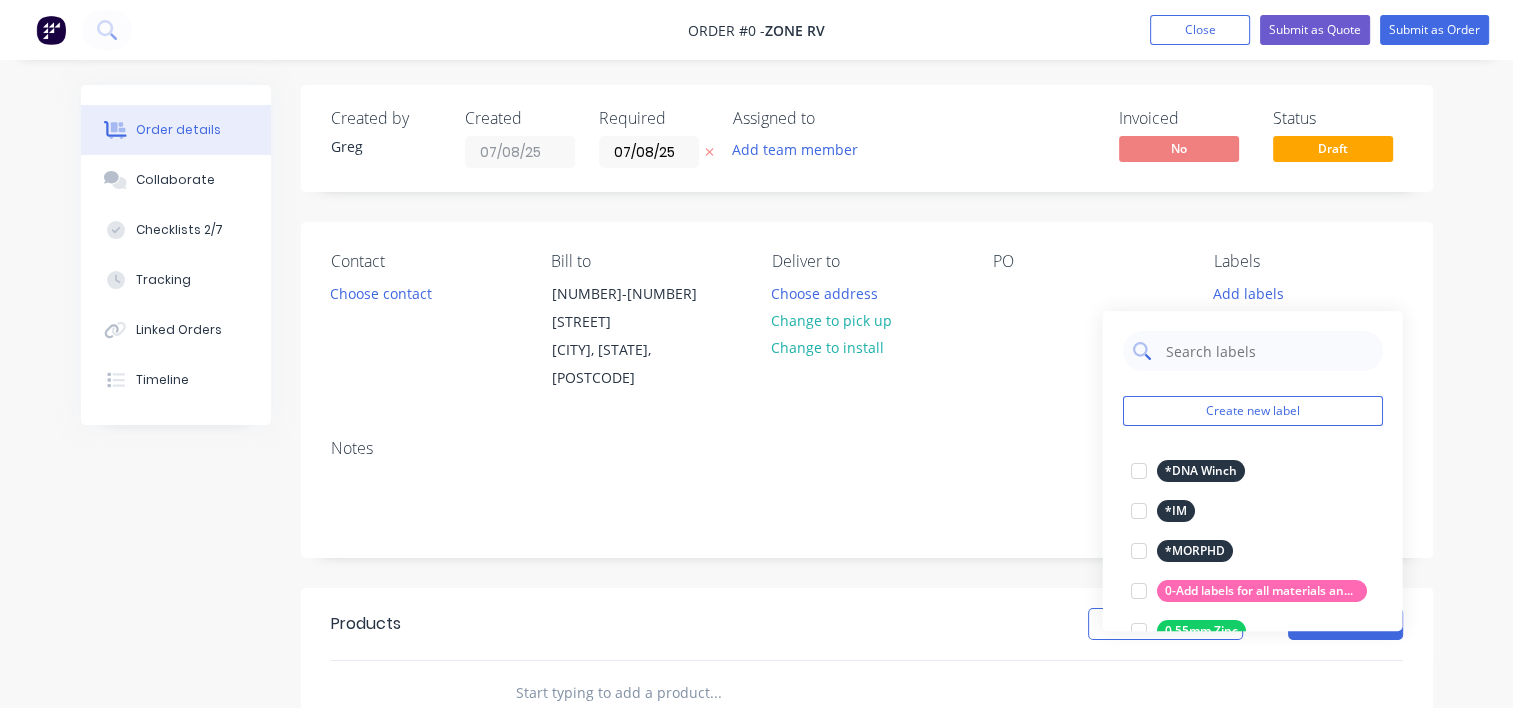 click at bounding box center [1267, 351] 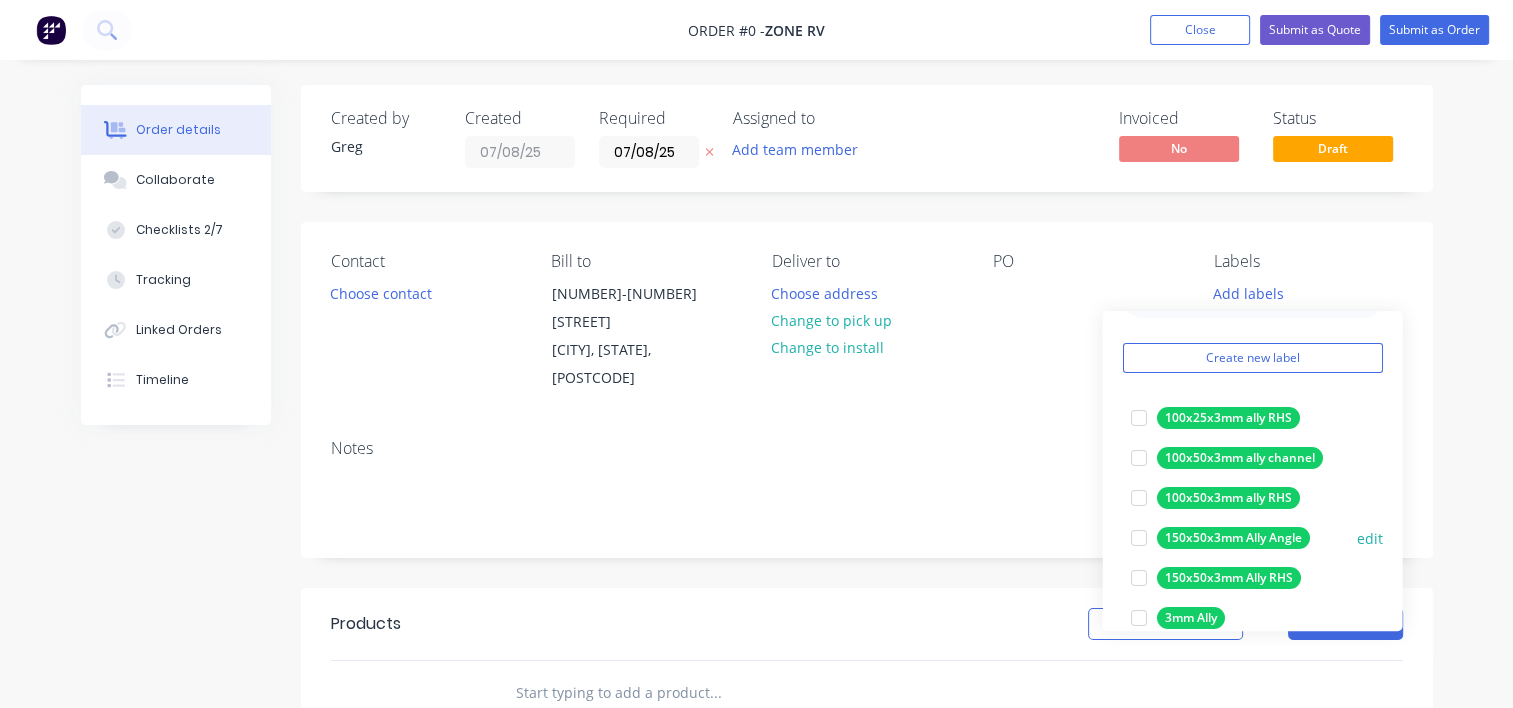 scroll, scrollTop: 100, scrollLeft: 0, axis: vertical 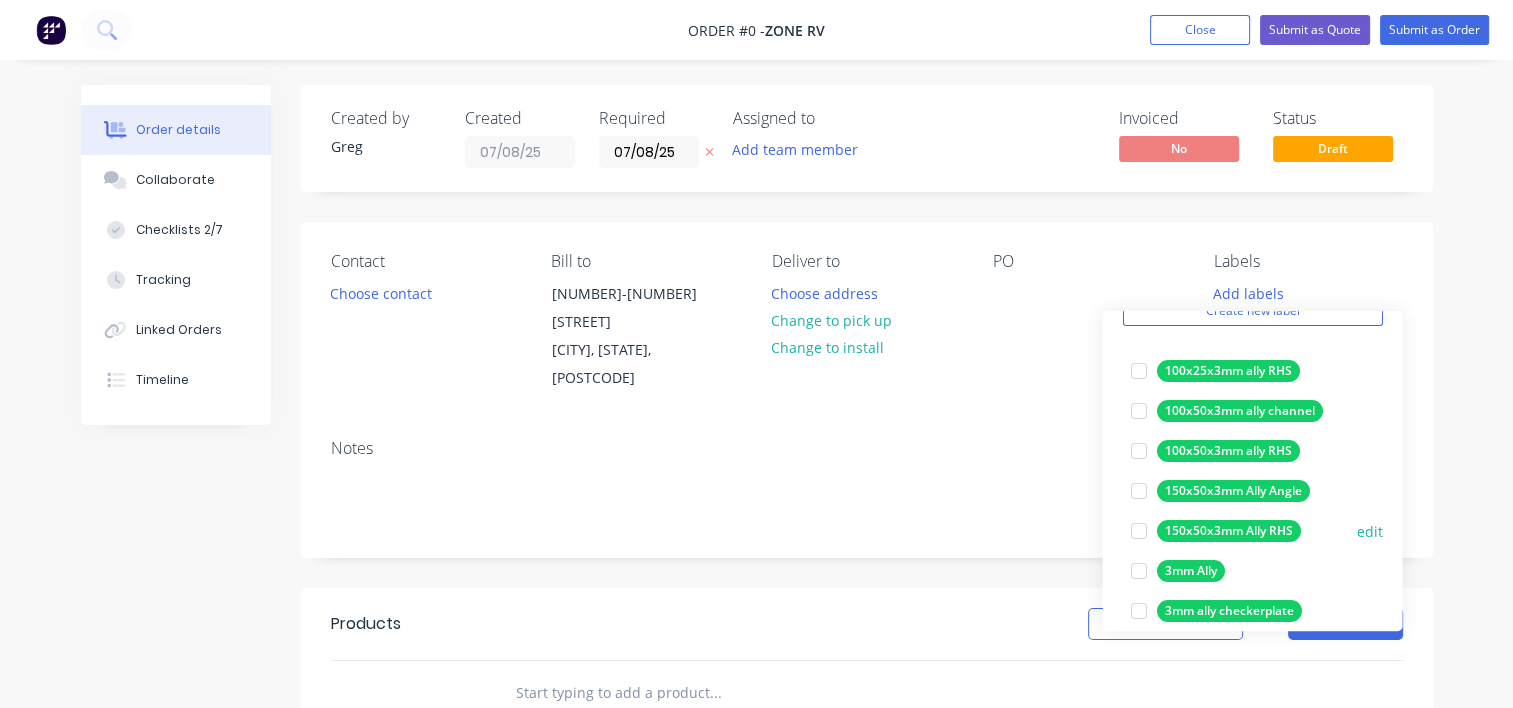 drag, startPoint x: 1136, startPoint y: 576, endPoint x: 1144, endPoint y: 544, distance: 32.984844 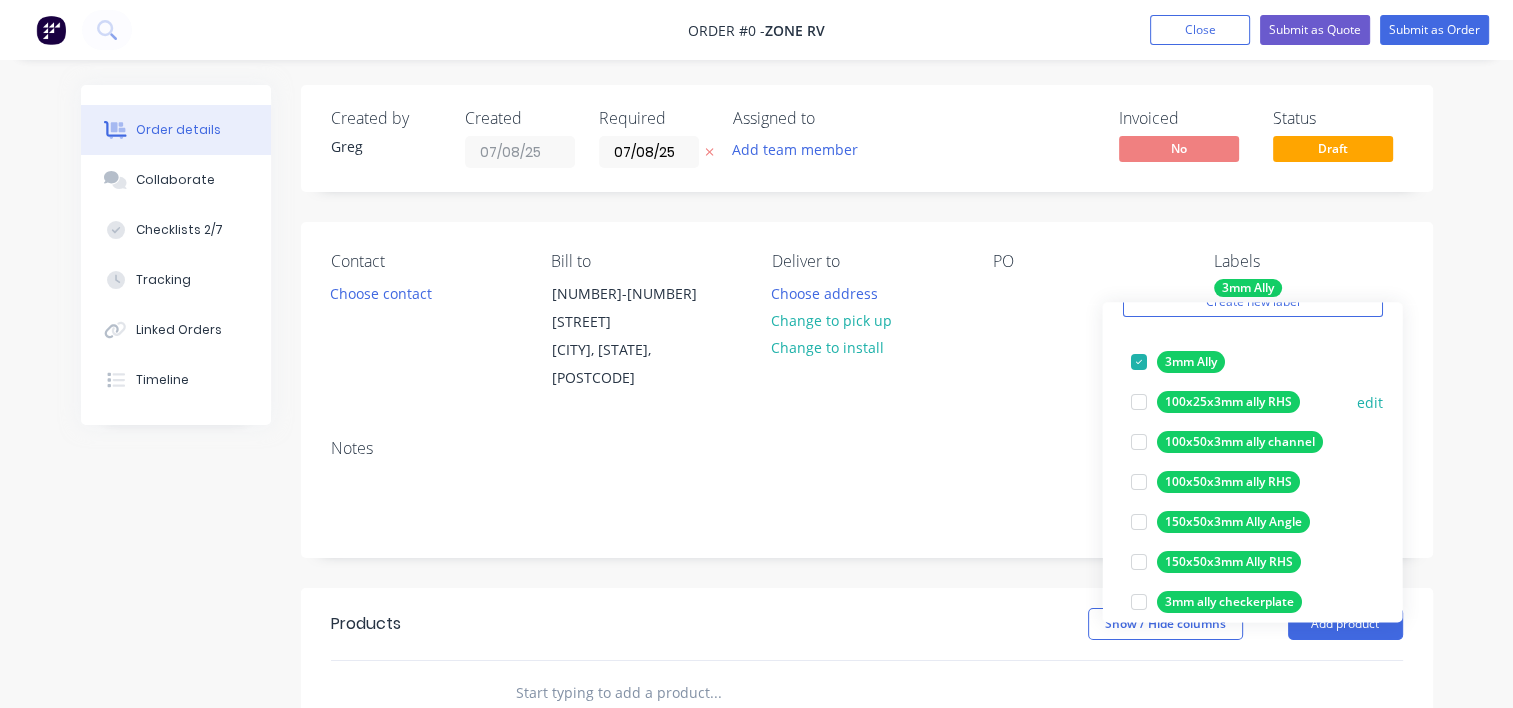 scroll, scrollTop: 0, scrollLeft: 0, axis: both 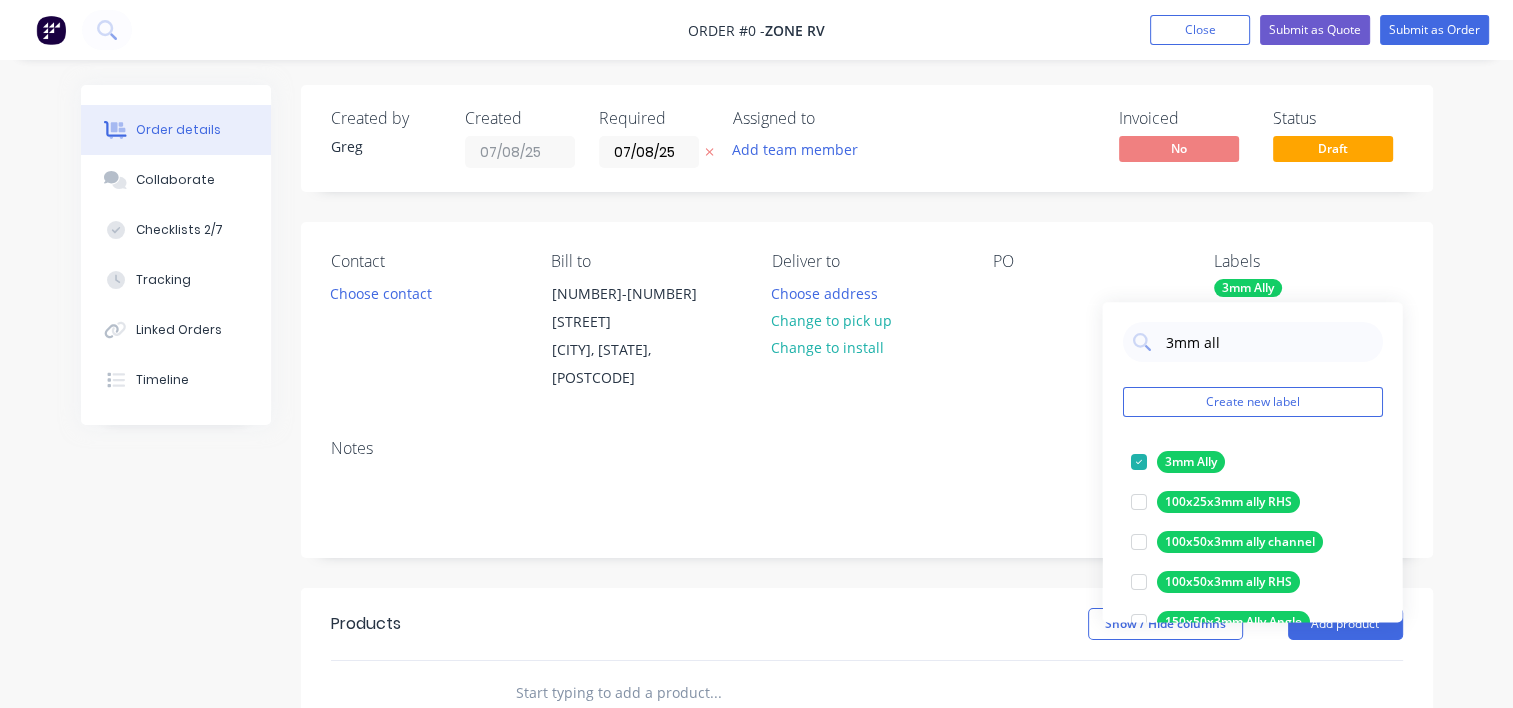 drag, startPoint x: 1183, startPoint y: 338, endPoint x: 1120, endPoint y: 337, distance: 63.007935 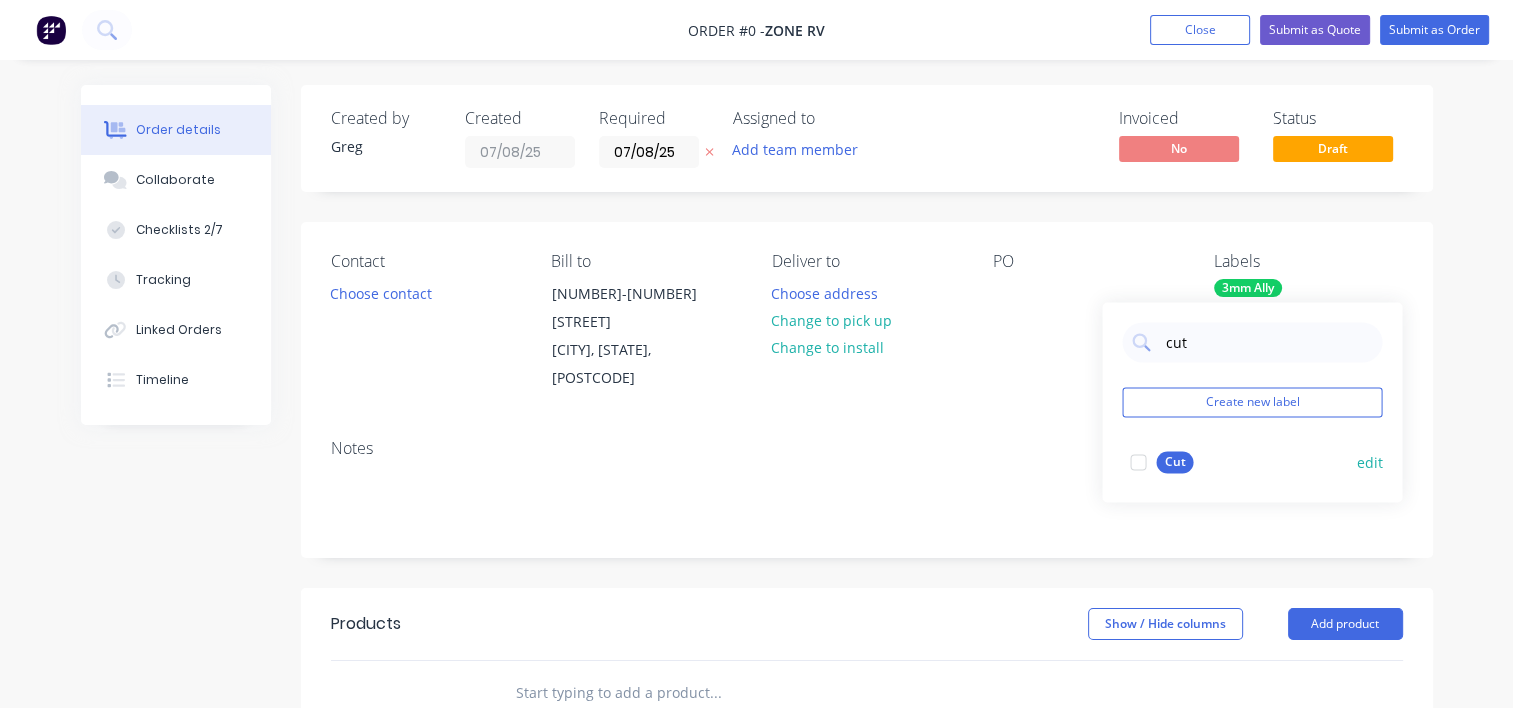 click at bounding box center [1138, 462] 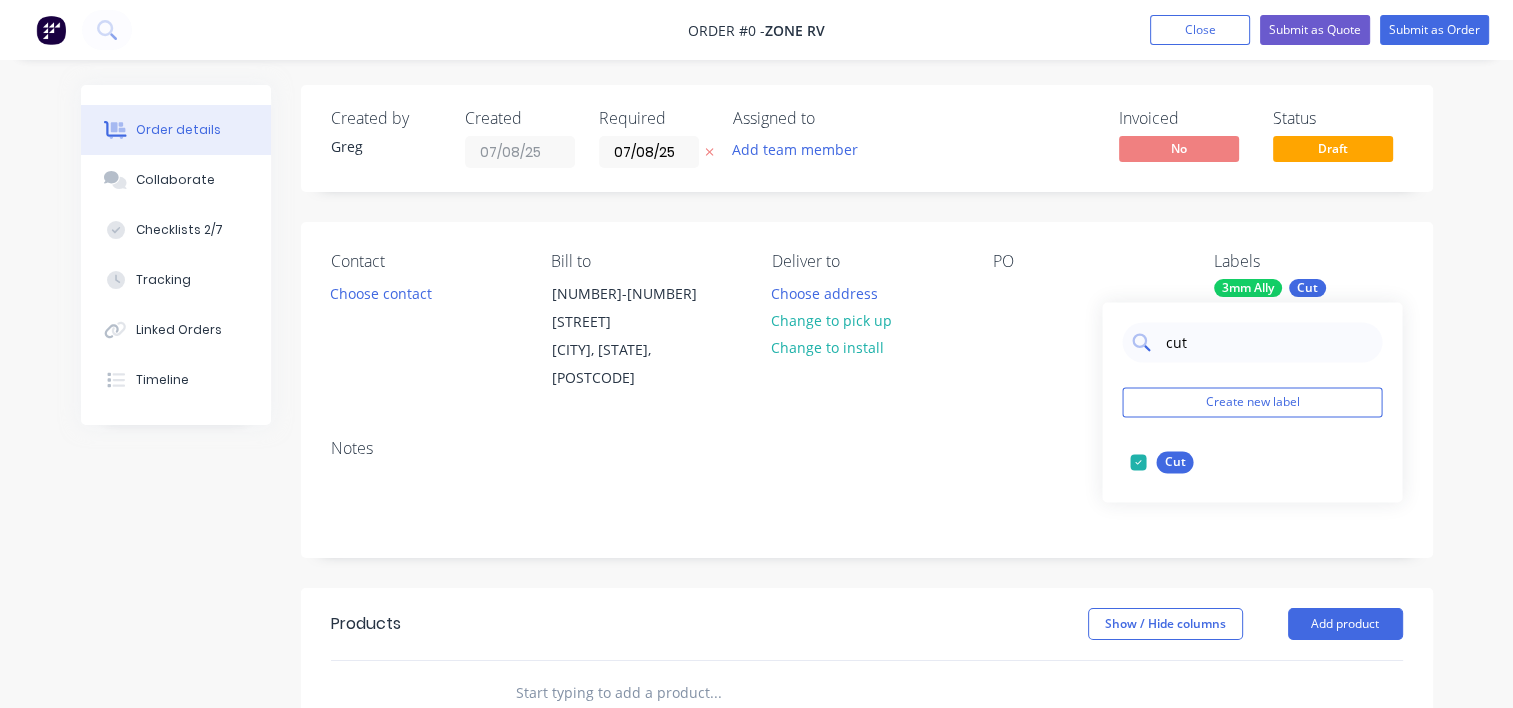 click on "cut" at bounding box center (1267, 342) 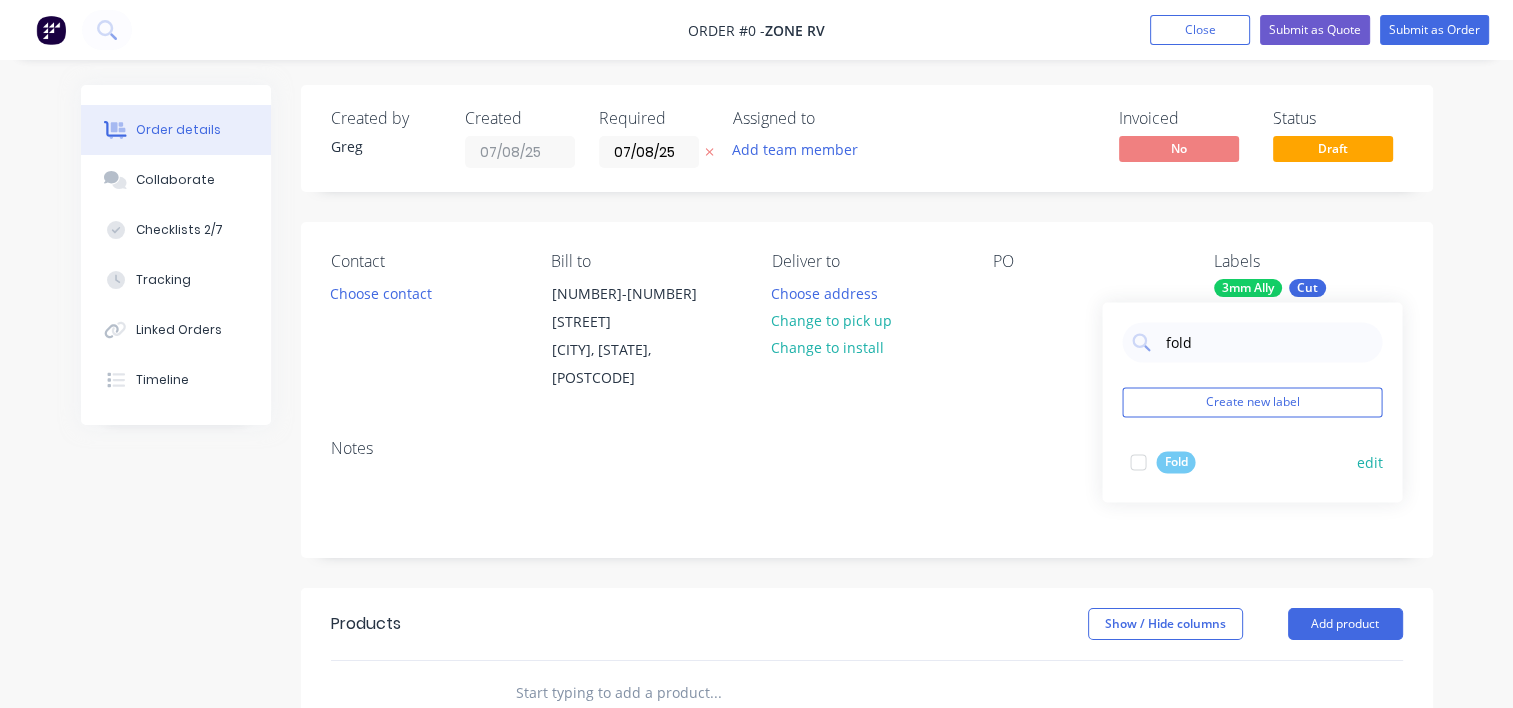 click at bounding box center [1138, 462] 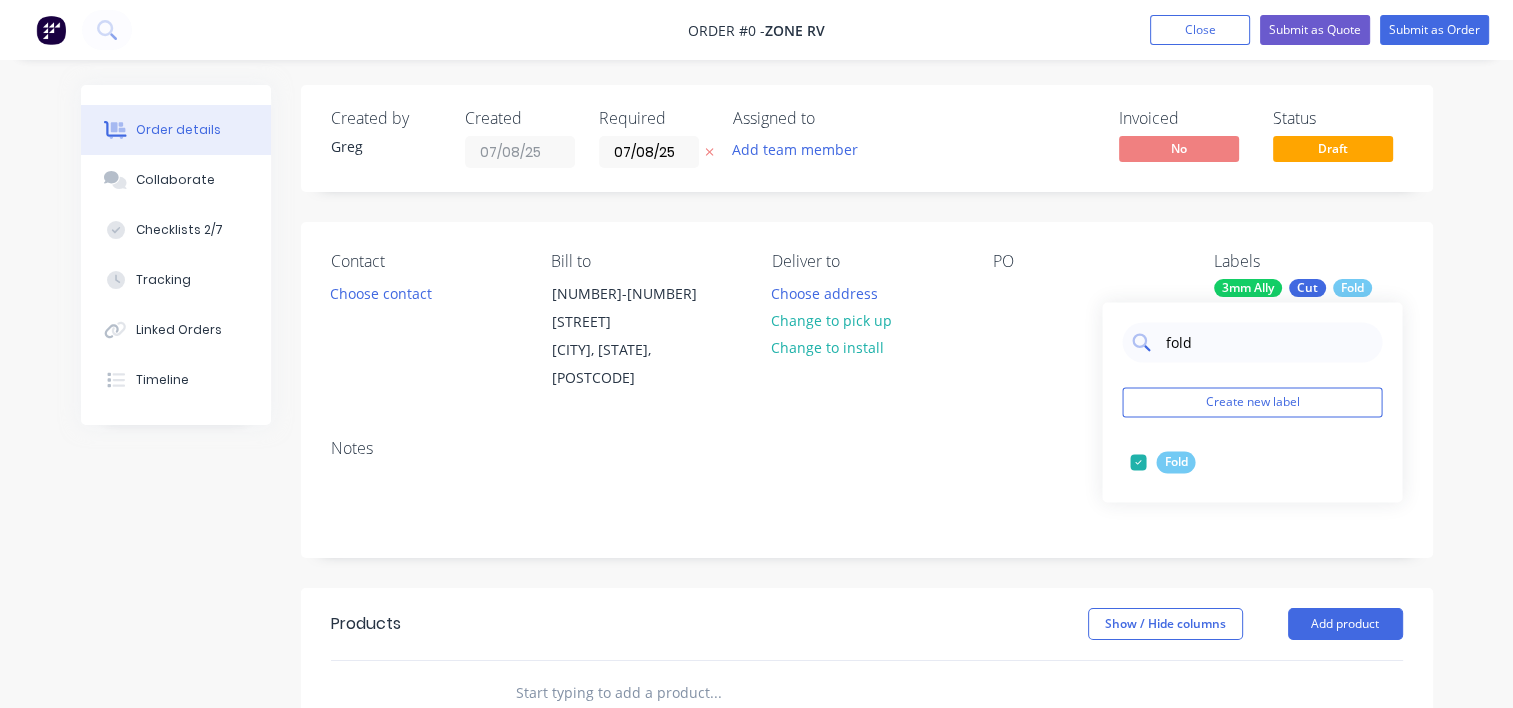 click on "fold" at bounding box center [1267, 342] 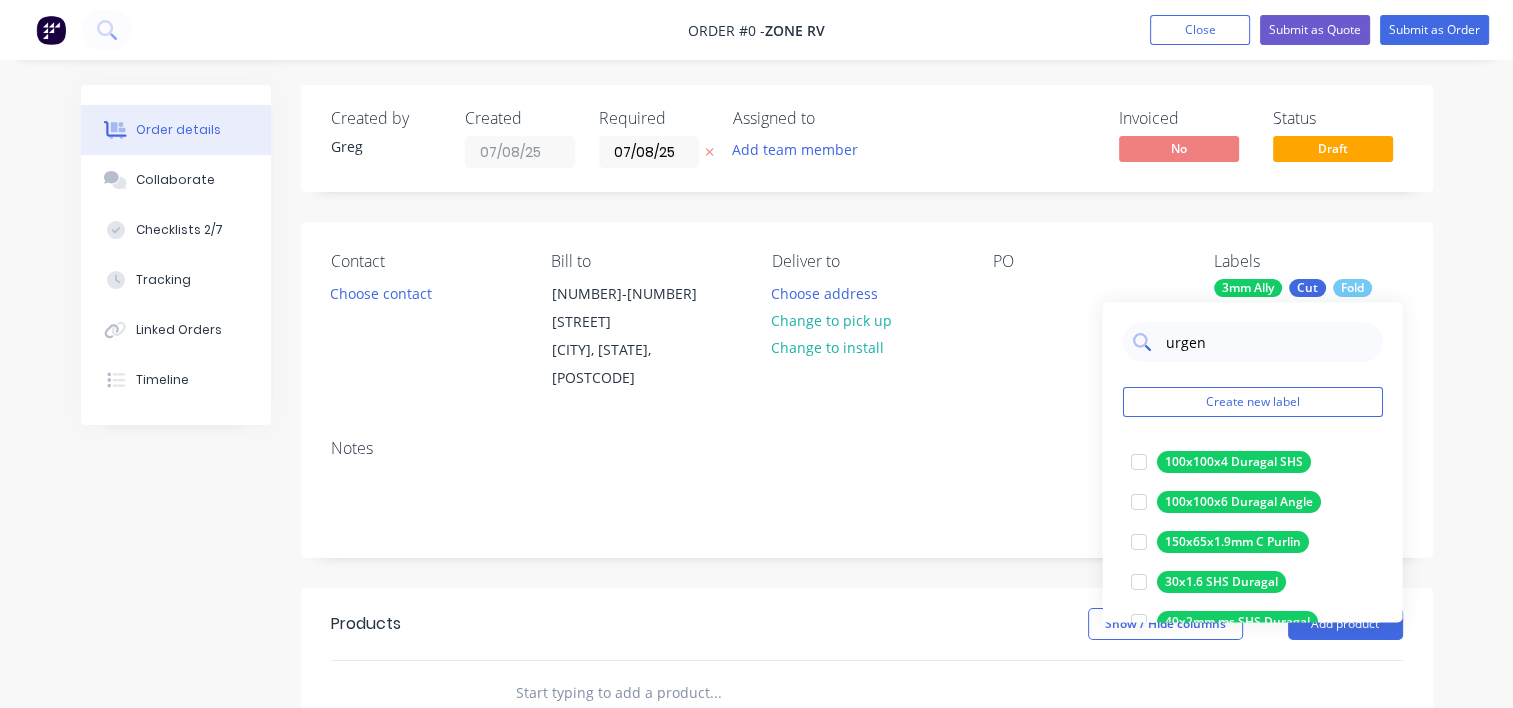 type on "urgent" 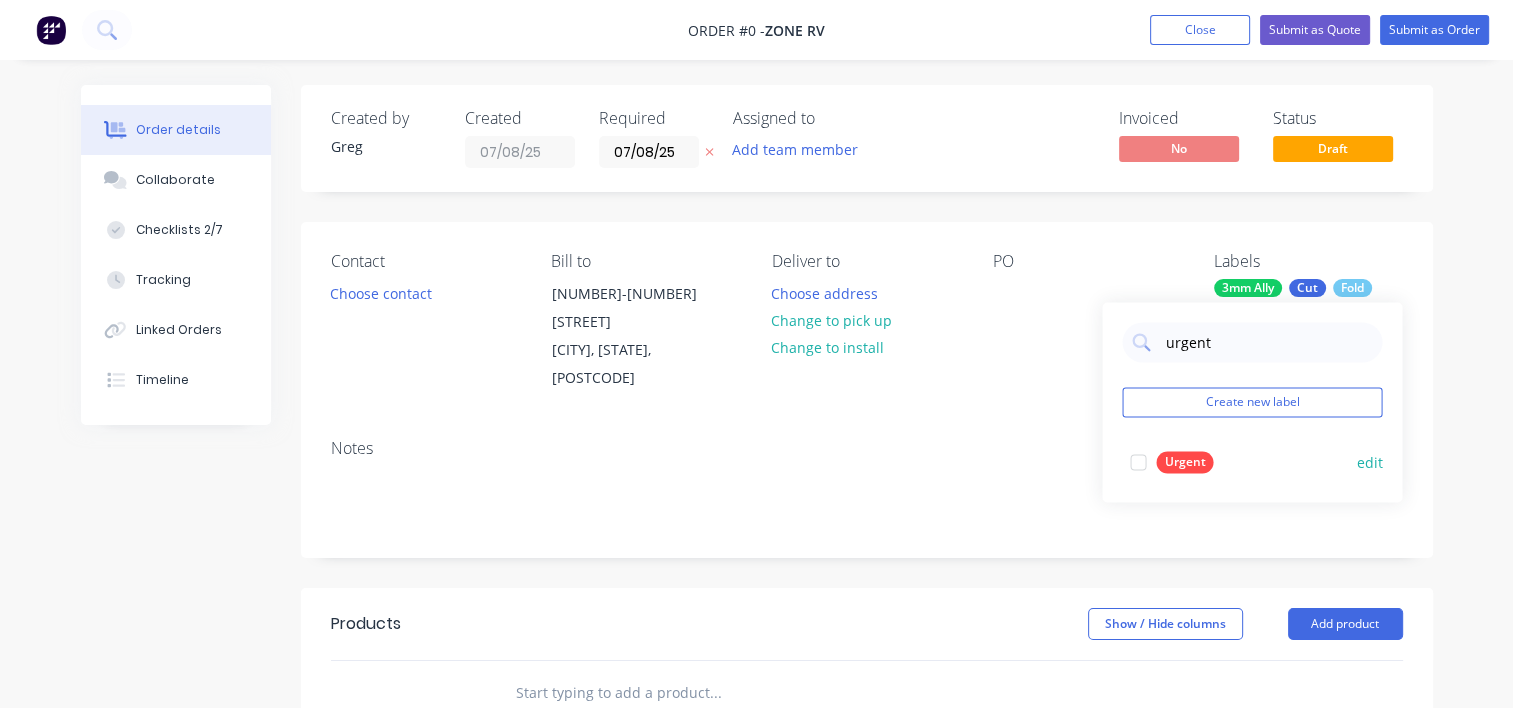 click at bounding box center [1138, 462] 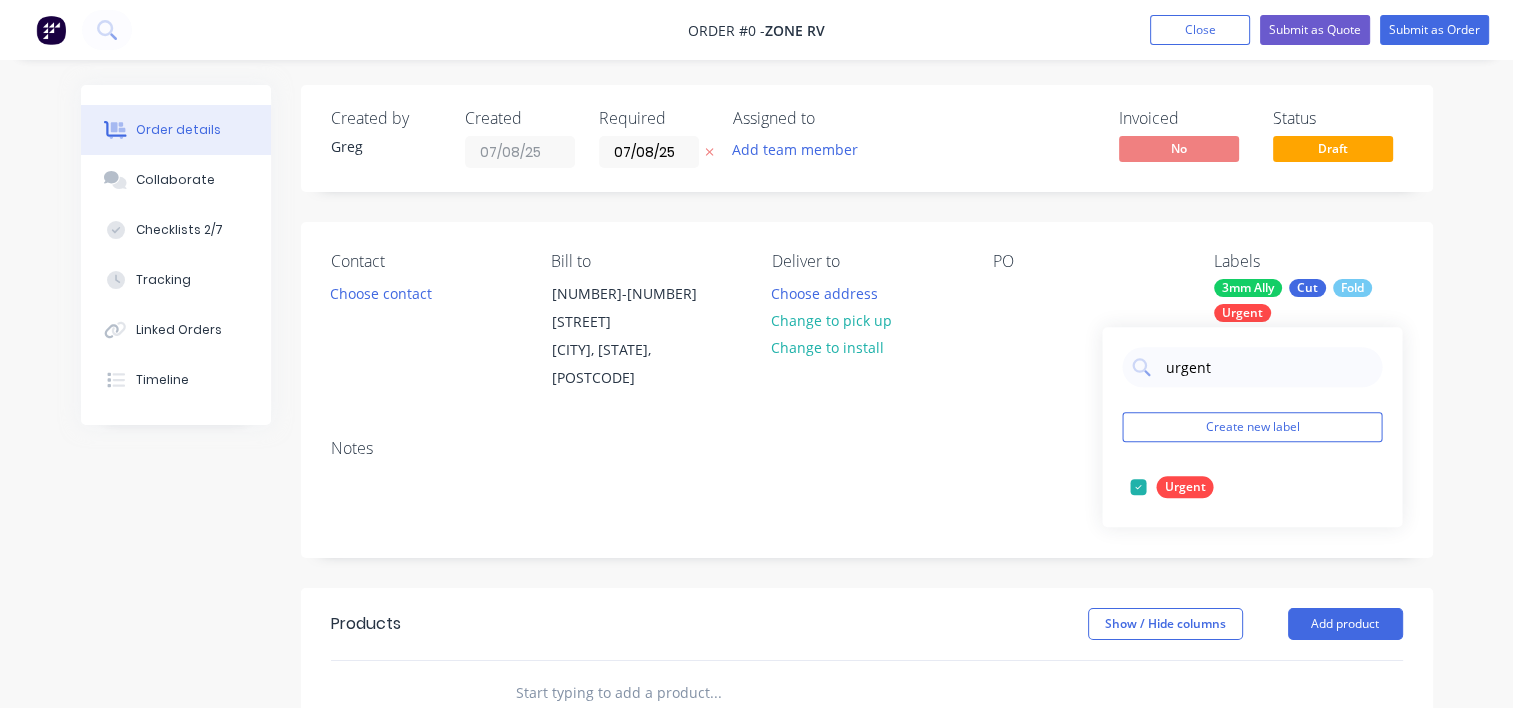 click on "Order details Collaborate Checklists 2/7 Tracking Linked Orders Timeline   Order details   Collaborate   Checklists   Tracking   Linked Orders   Timeline Created by [FIRST] Created [DATE] Required [DATE] Assigned to Add team member Invoiced No Status Draft Contact Choose contact Bill to [NUMBER]-[NUMBER] [STREET], [CITY], [STATE], [POSTCODE] Deliver to Choose address Change to pick up Change to install PO Labels 3mm Ally Cut Fold Urgent Notes Products Show / Hide columns Add product     add delivery fee add markup add discount Labour $0.00 Sub total $0.00 Margin $0.00  ( 0 %) Tax $0.00 Total $0.00" at bounding box center [757, 661] 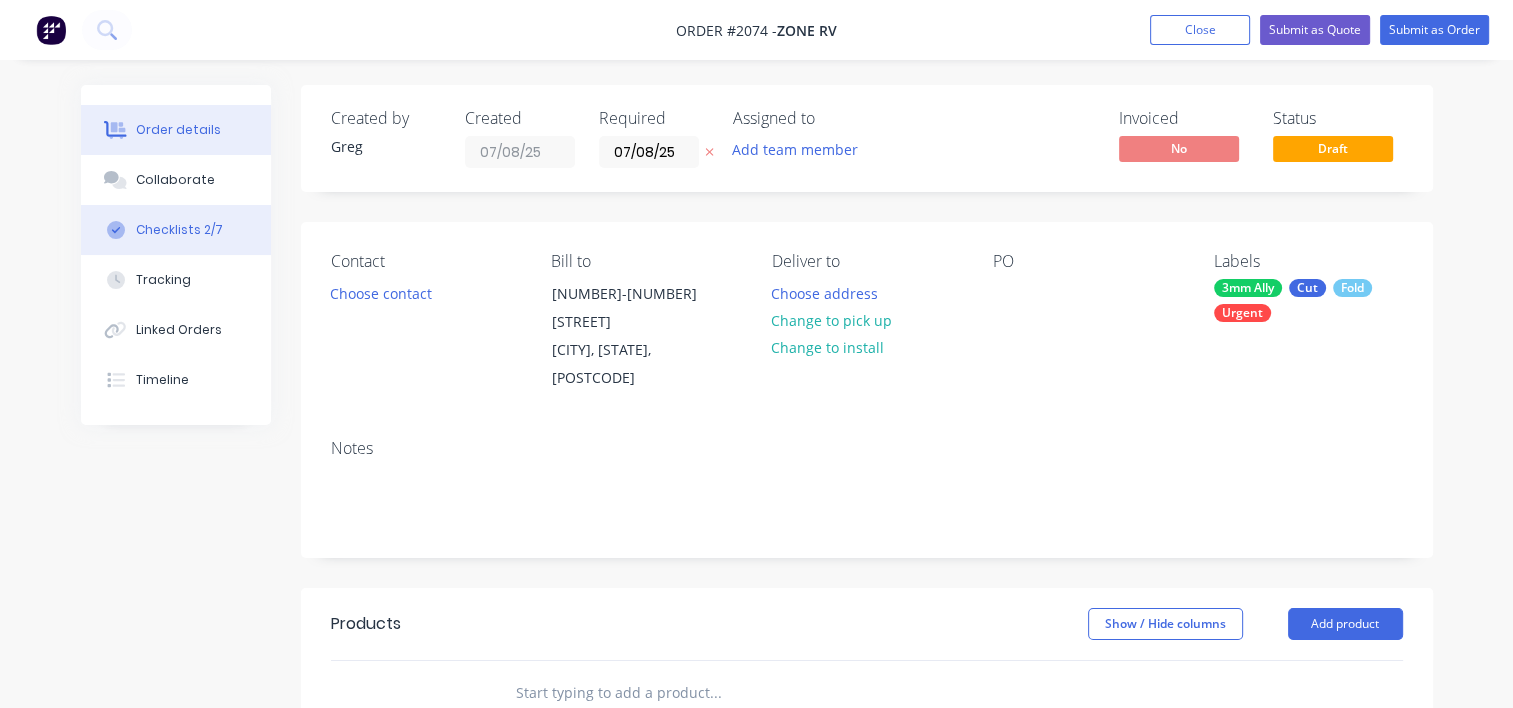 click on "Checklists 2/7" at bounding box center [179, 230] 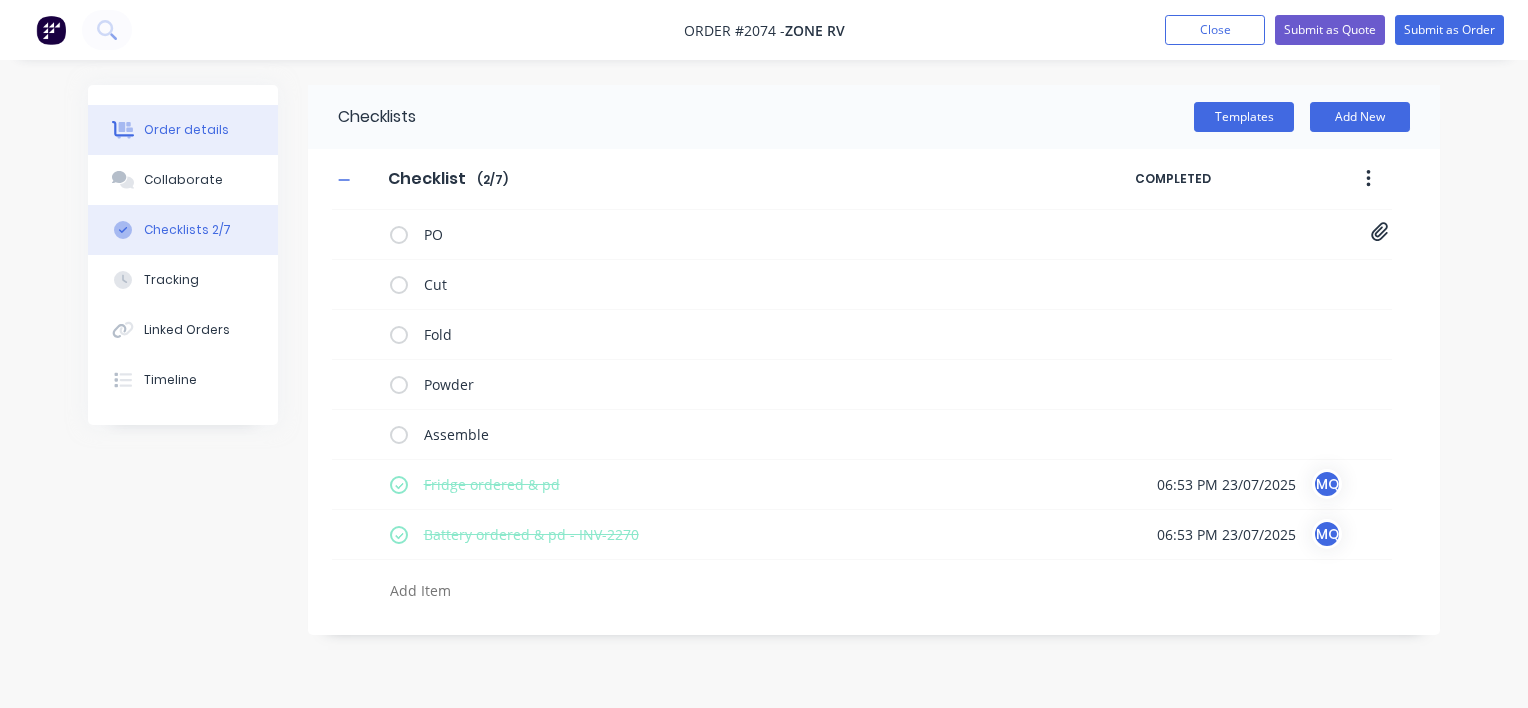 click on "Order details" at bounding box center [186, 130] 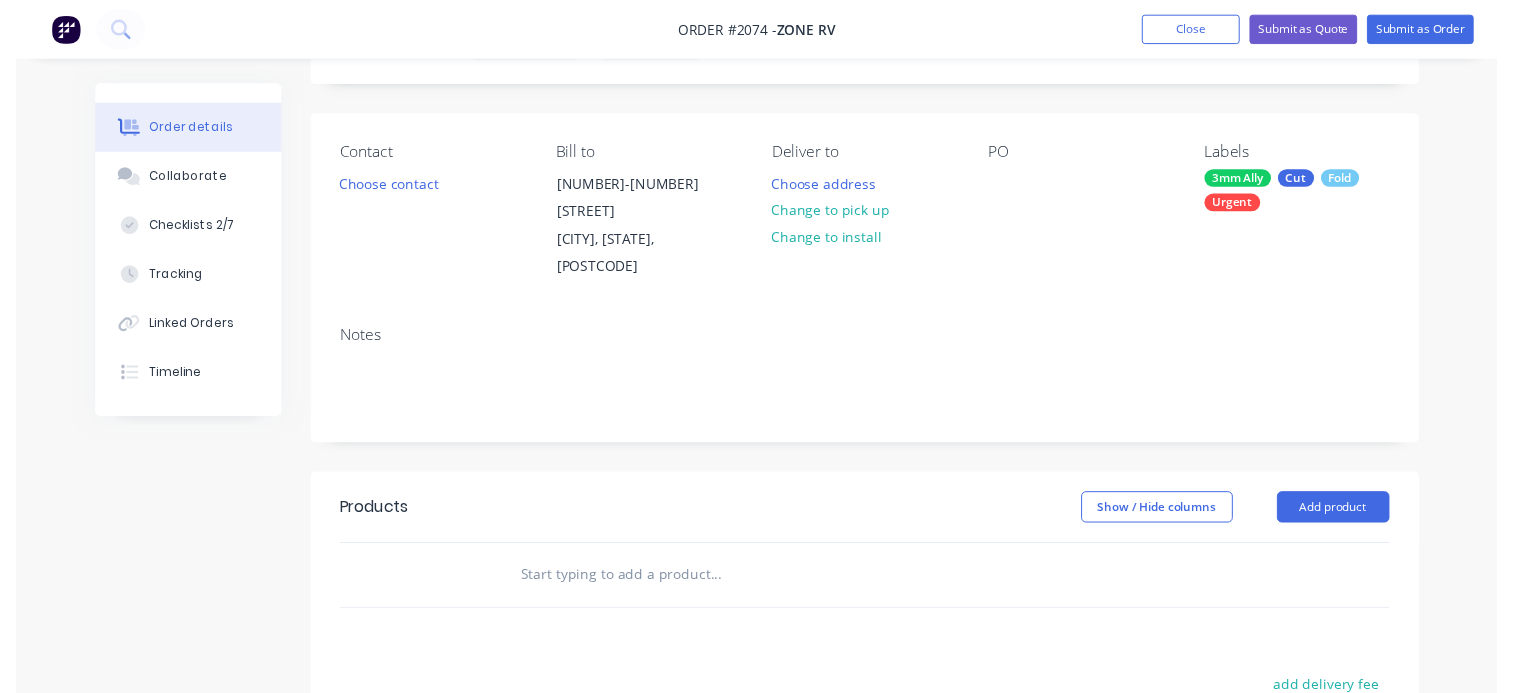 scroll, scrollTop: 300, scrollLeft: 0, axis: vertical 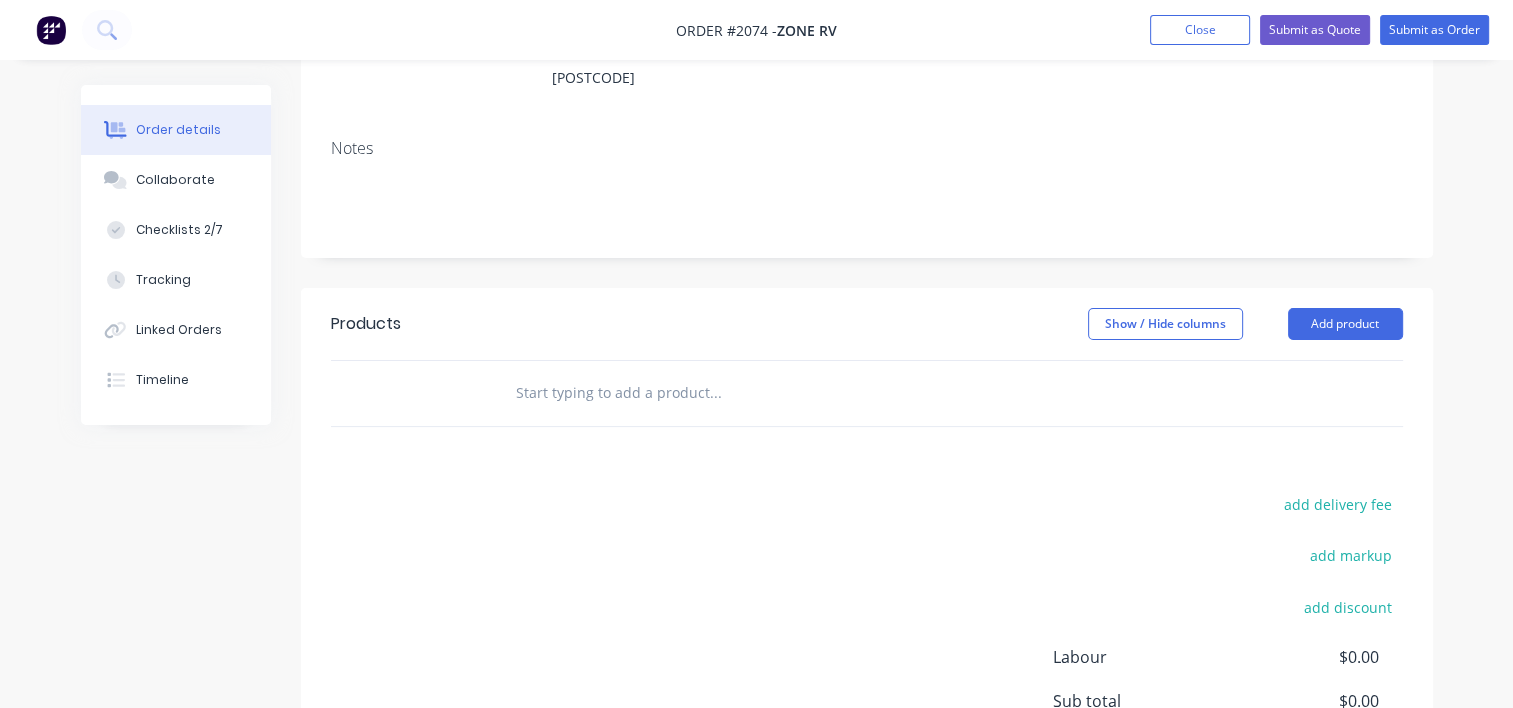 click at bounding box center [715, 393] 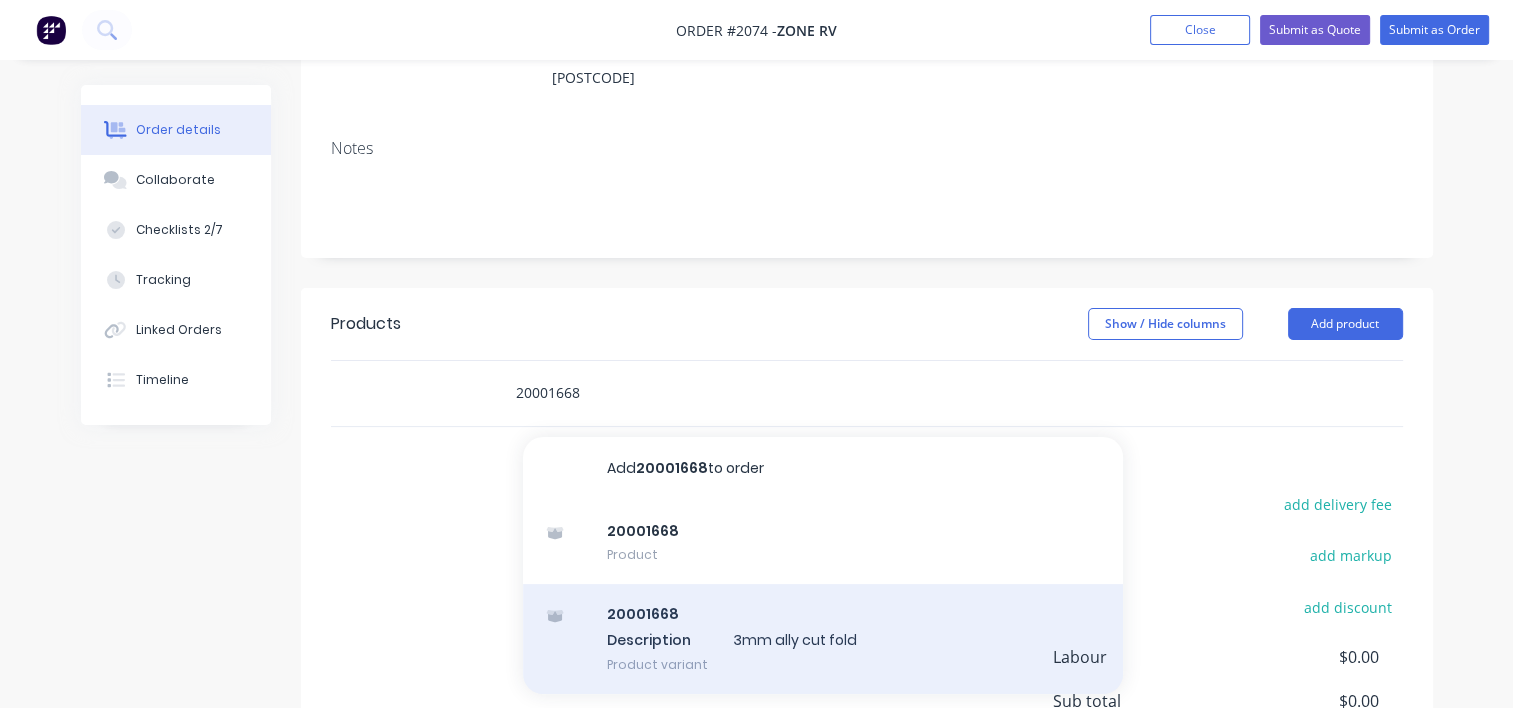 type on "20001668" 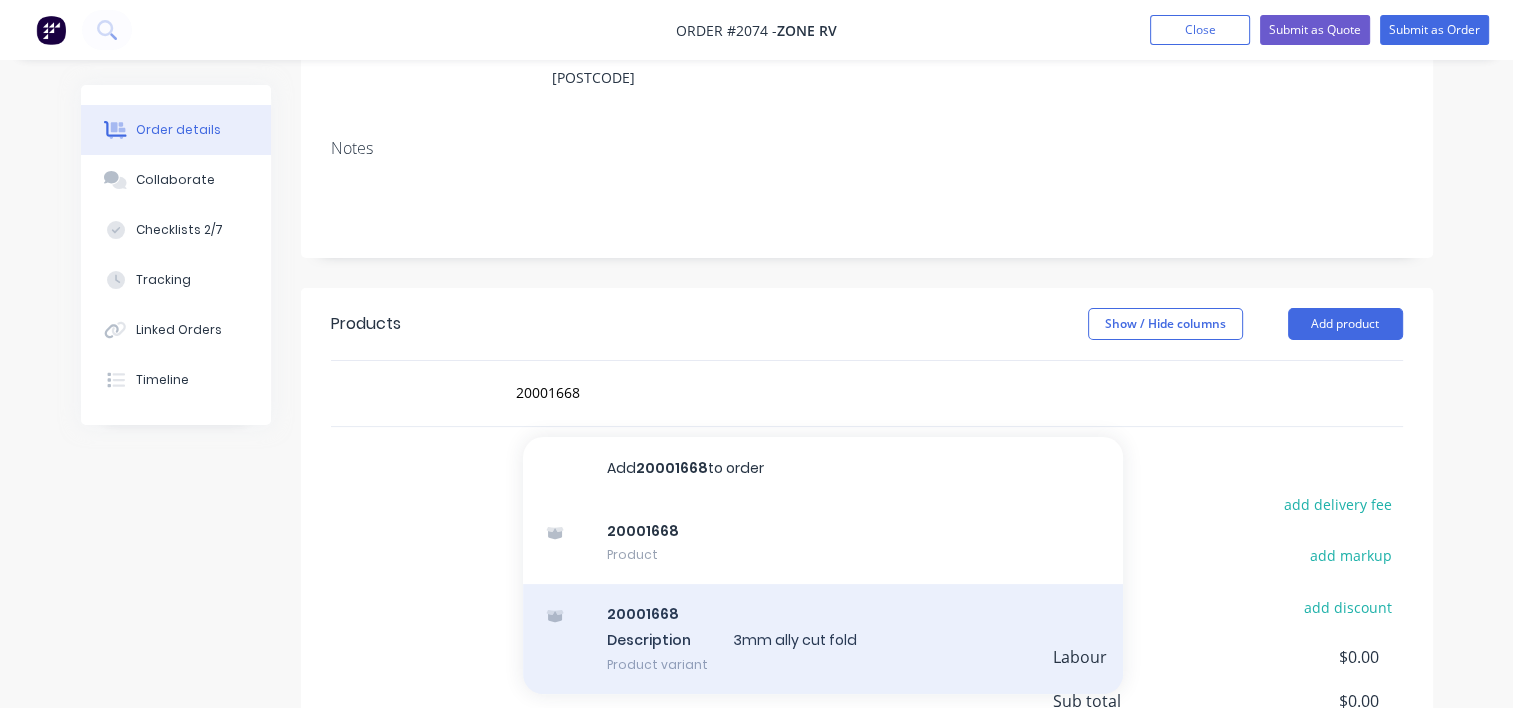 click on "[NUMBER] Description 3mm ally
cut
fold Product variant" at bounding box center (823, 639) 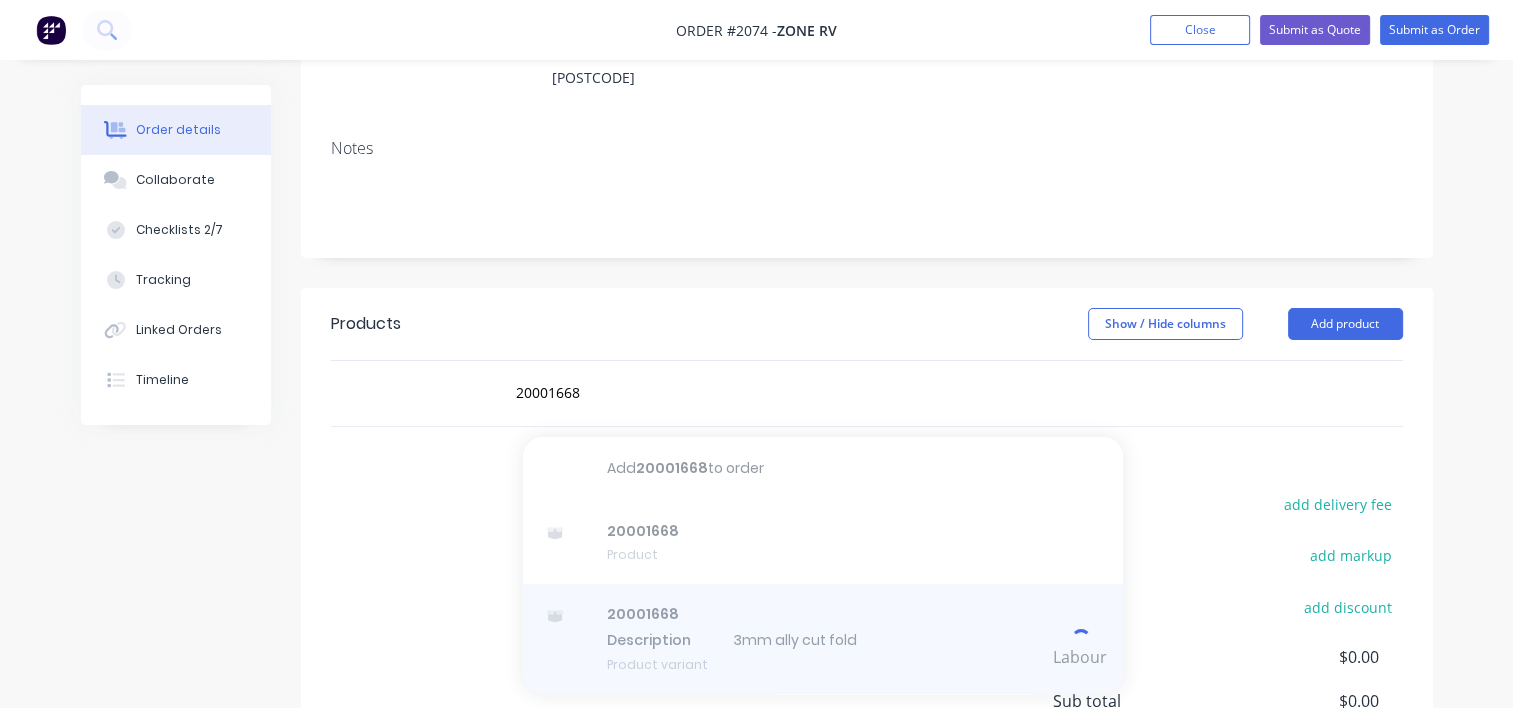 type 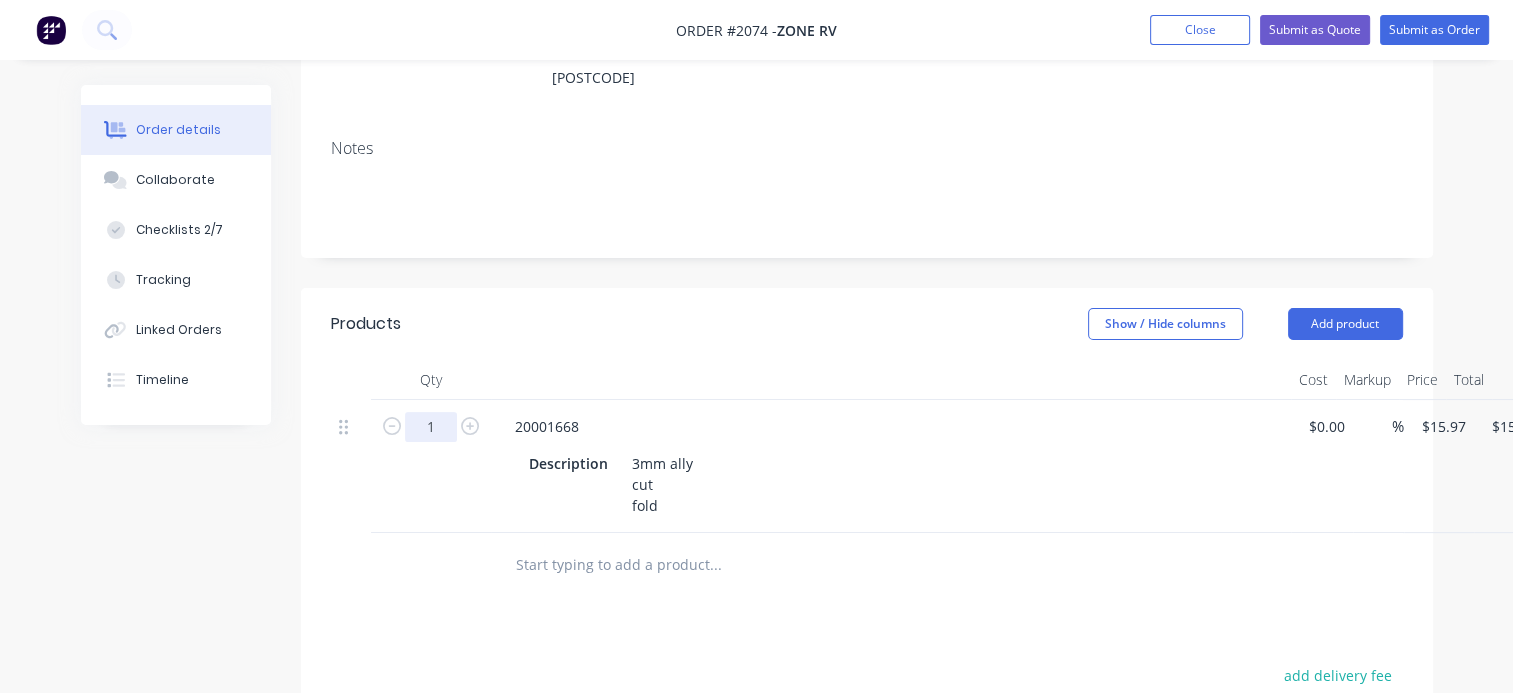 click on "1" at bounding box center (431, 427) 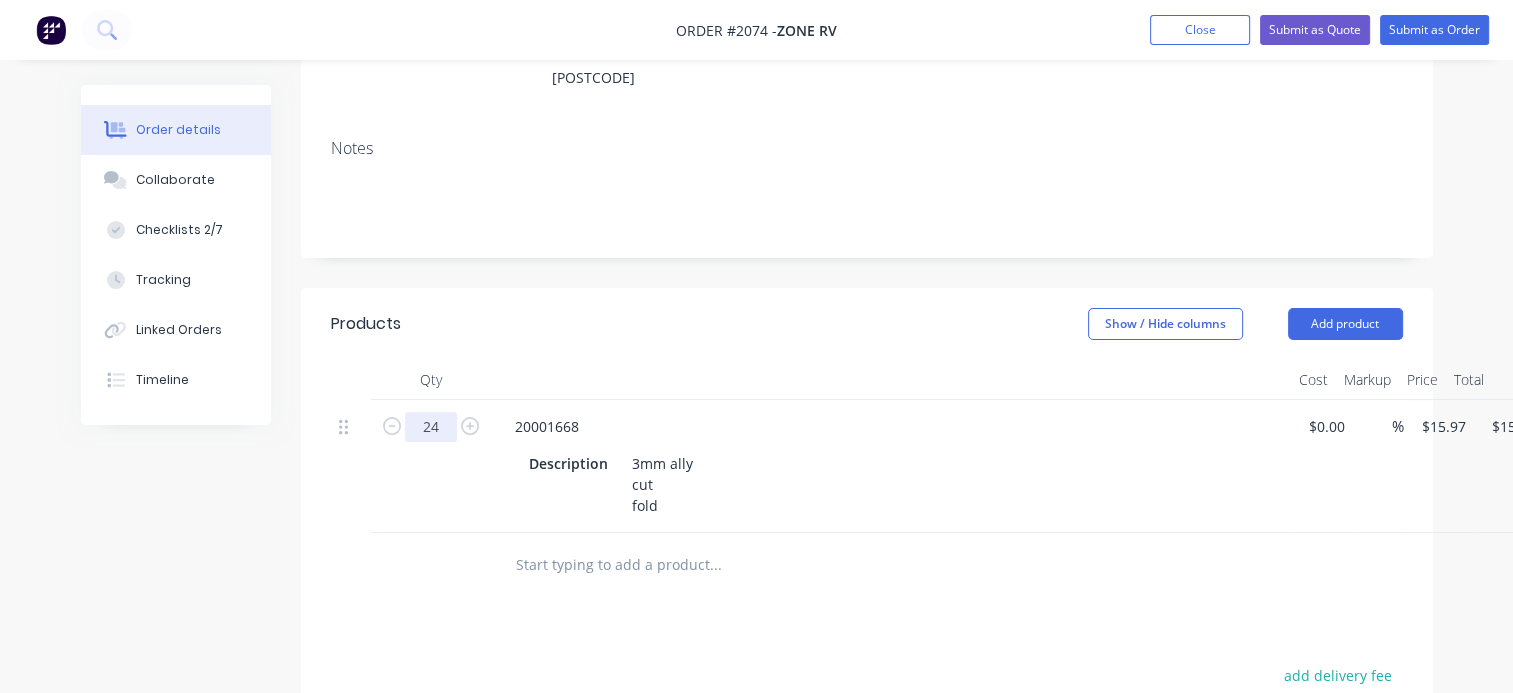 type on "24" 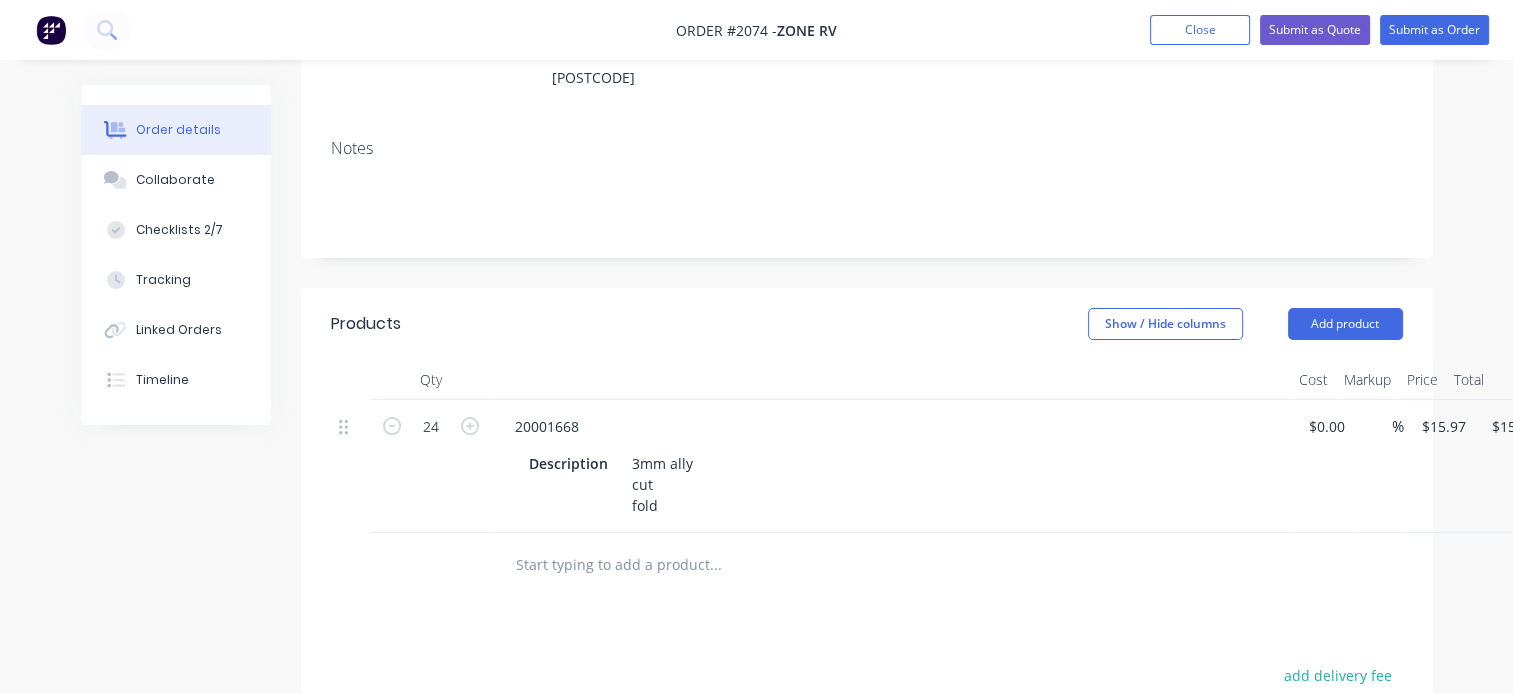 type on "$383.28" 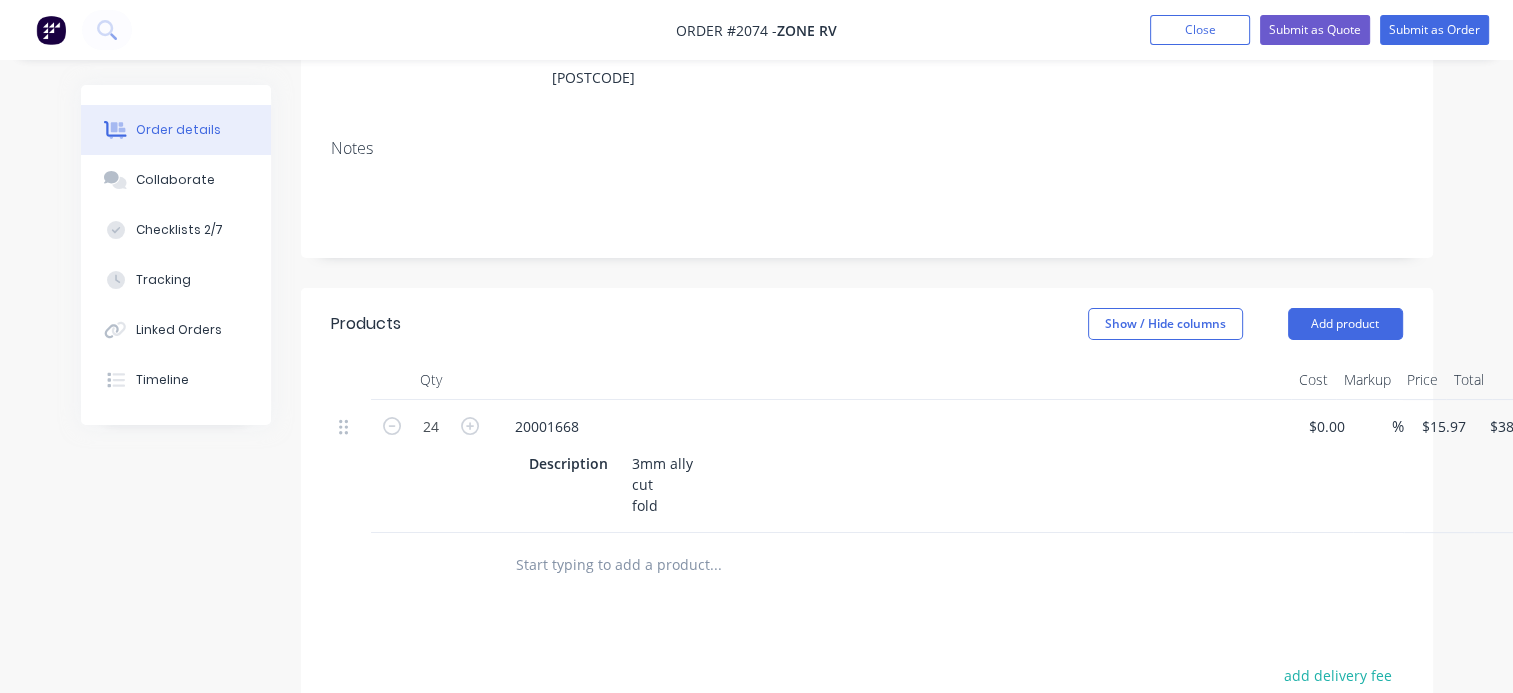 click on "Products Show / Hide columns Add product" at bounding box center (867, 324) 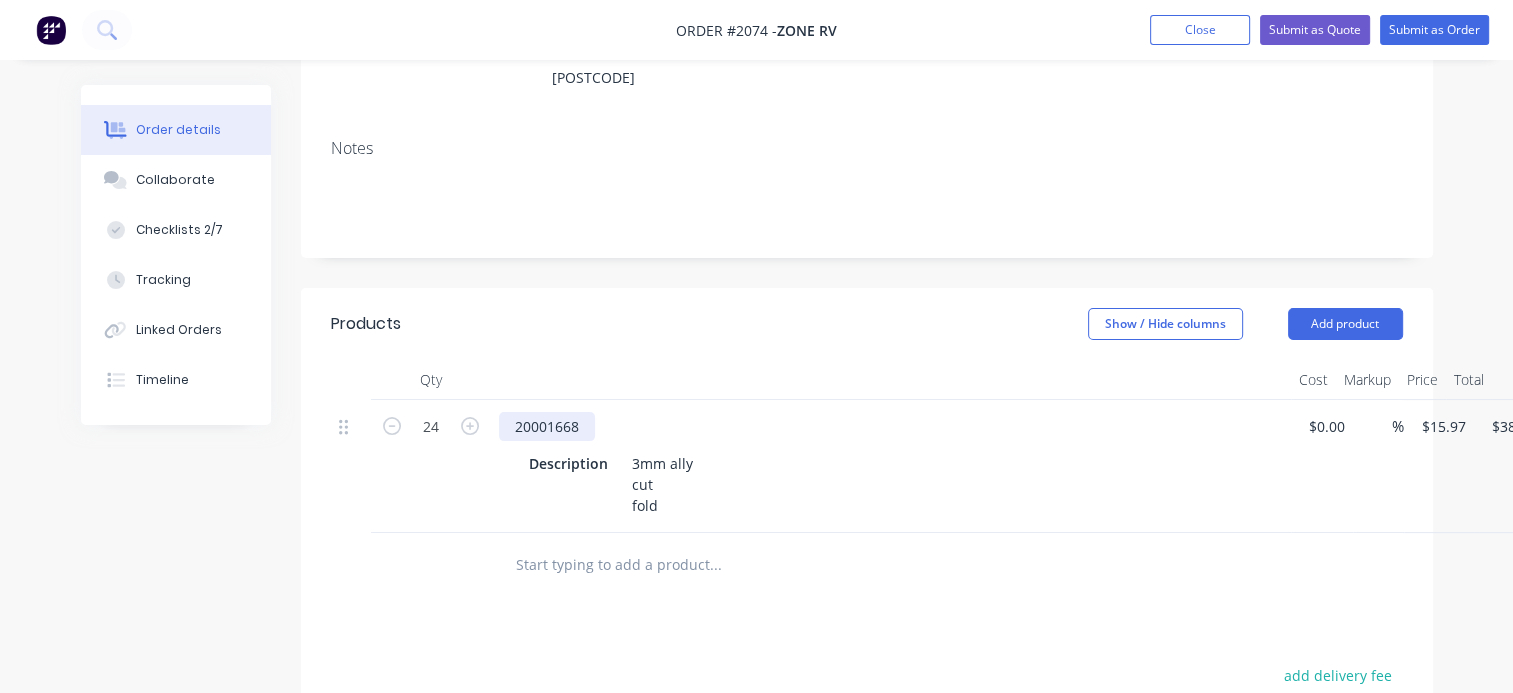 click on "20001668" at bounding box center [547, 426] 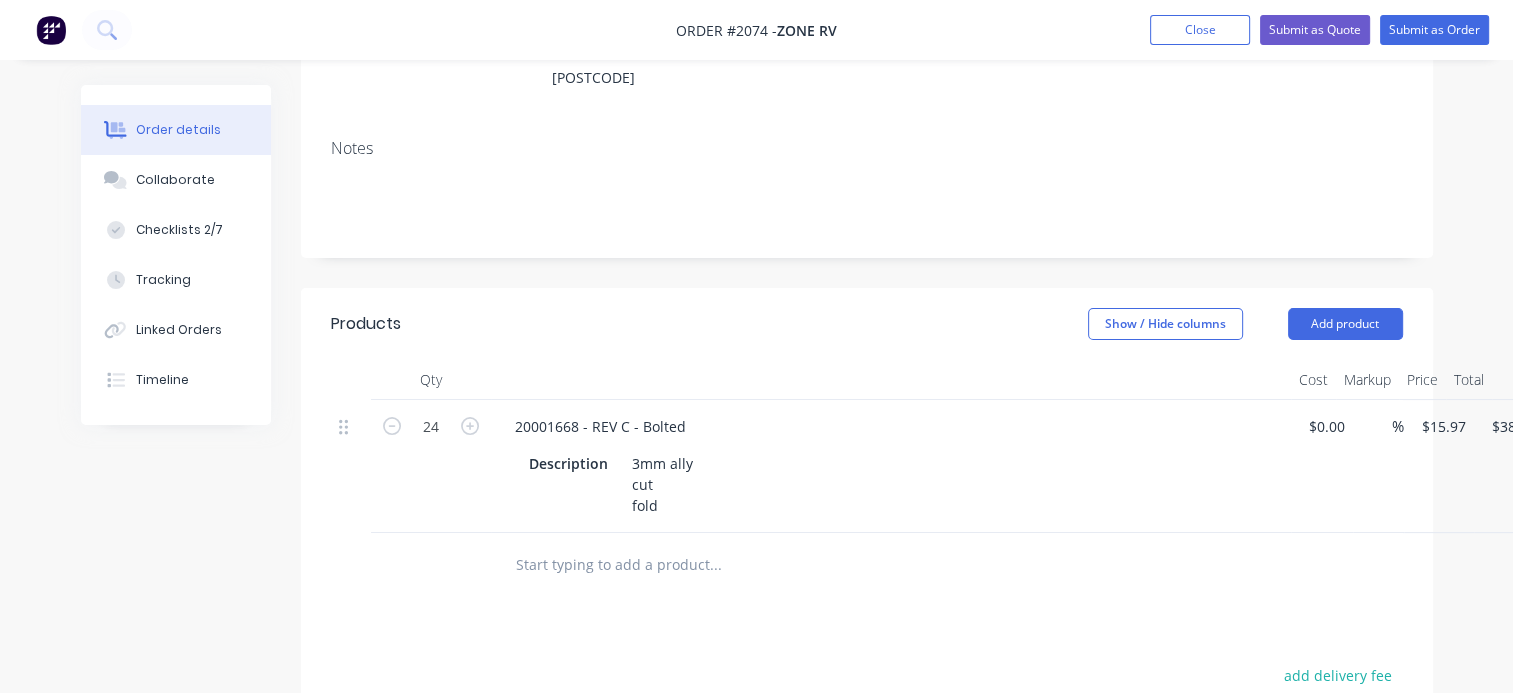 click on "Show / Hide columns Add product" at bounding box center [980, 324] 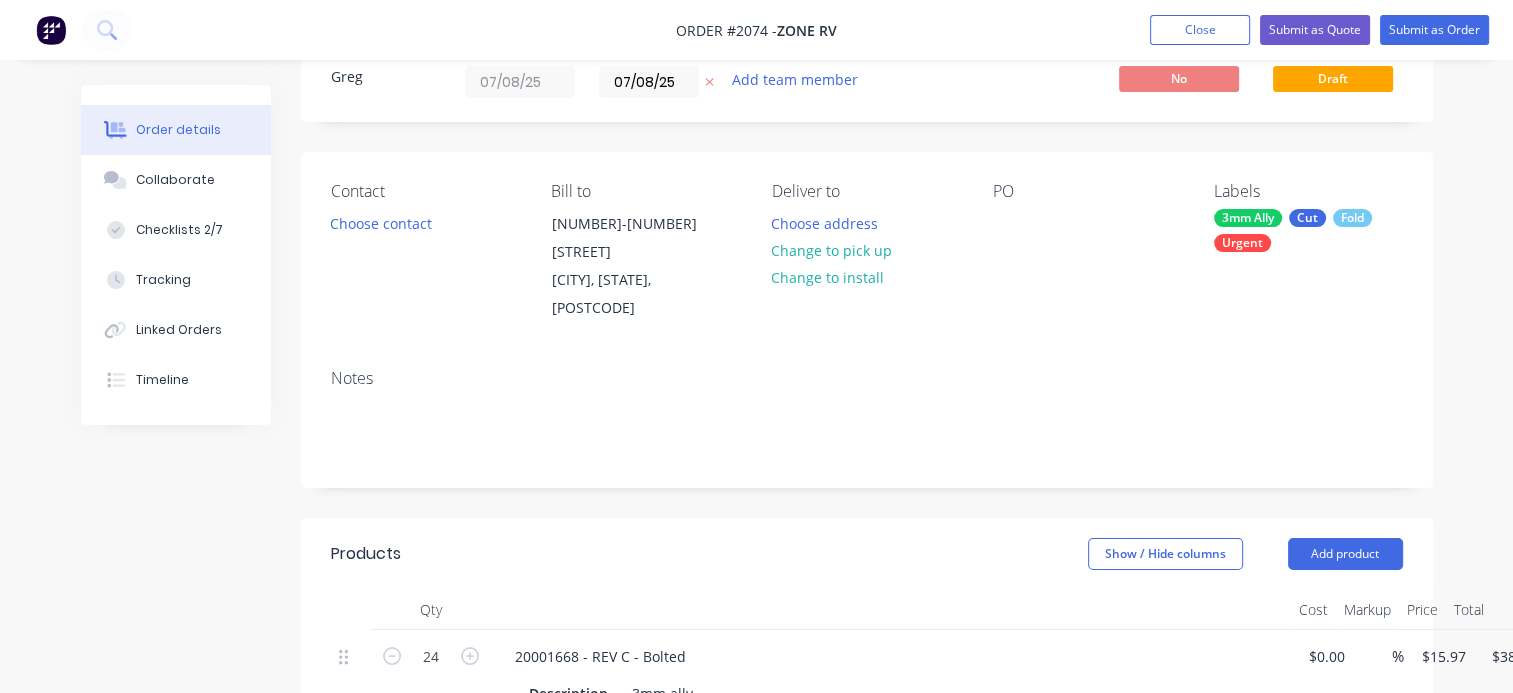 scroll, scrollTop: 0, scrollLeft: 0, axis: both 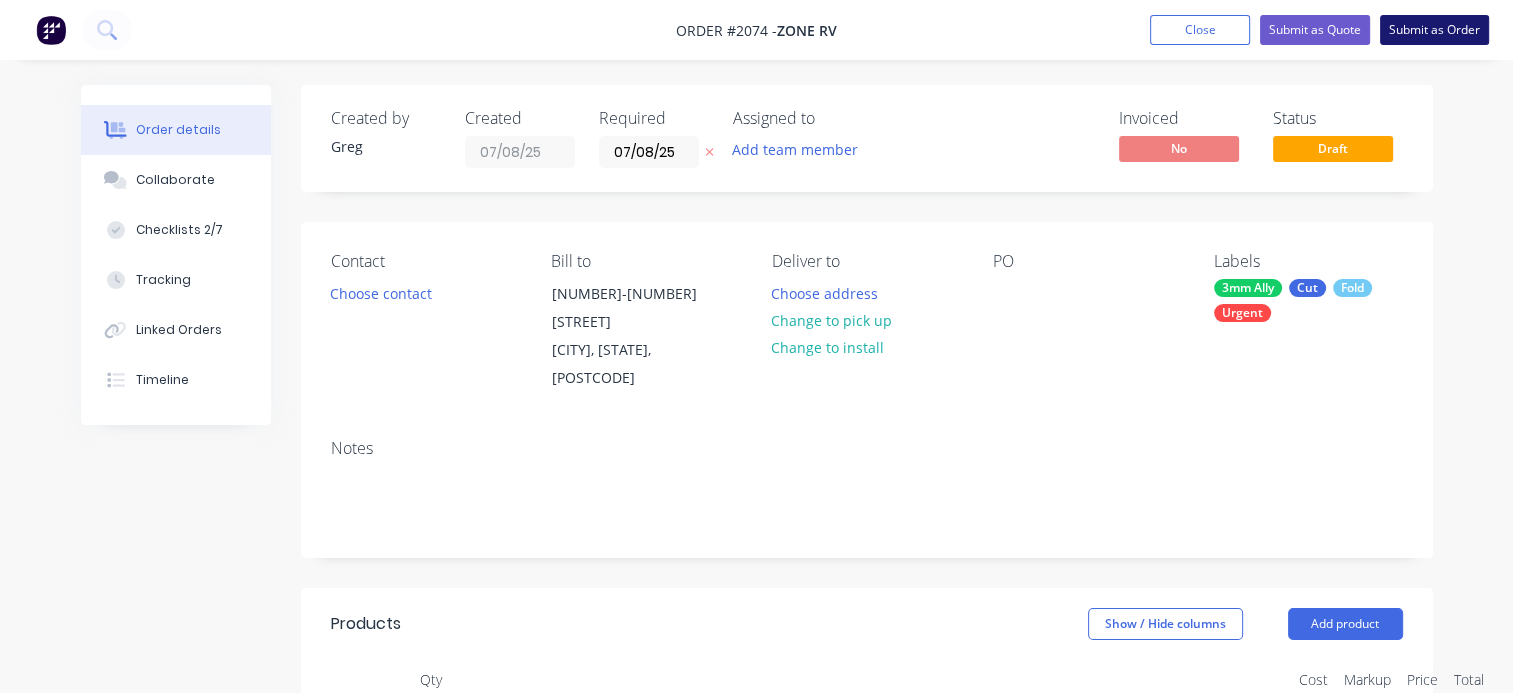 click on "Submit as Order" at bounding box center [1434, 30] 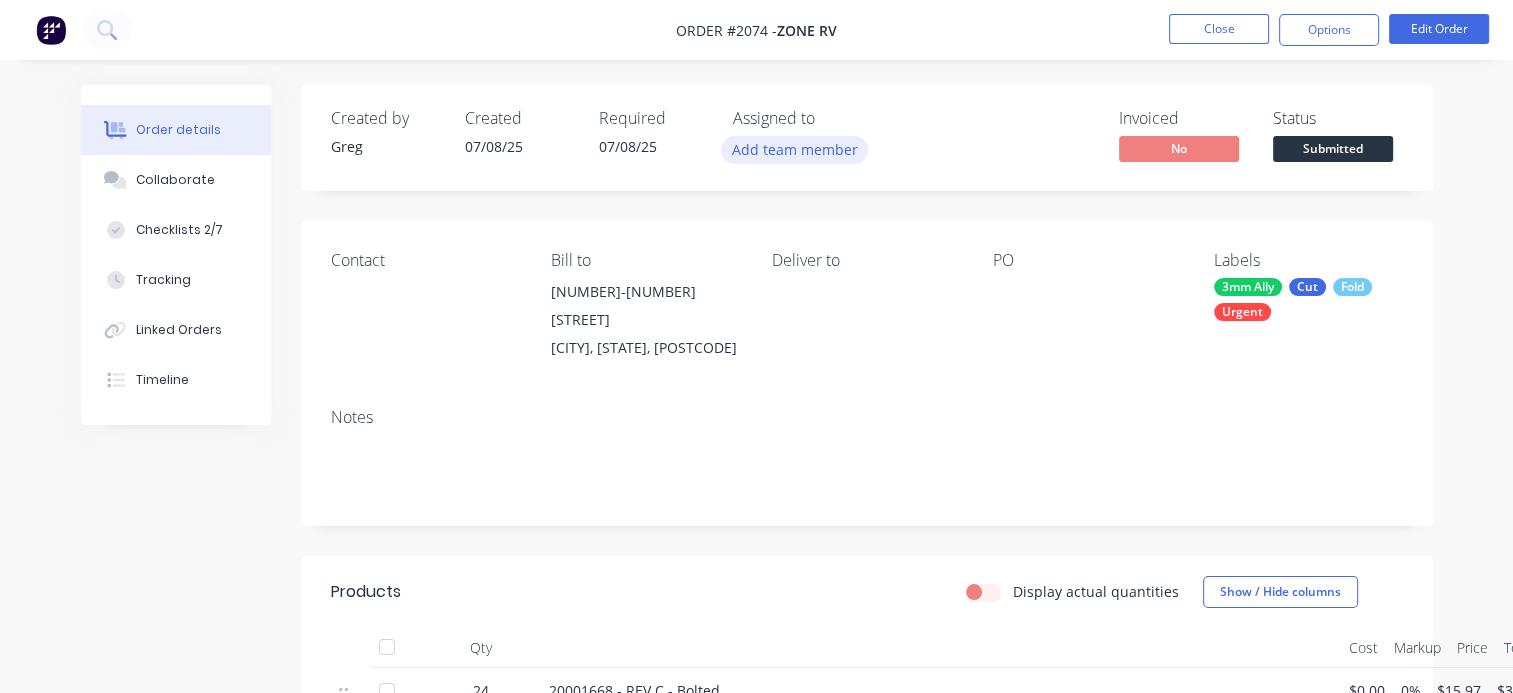 click on "Add team member" at bounding box center [794, 149] 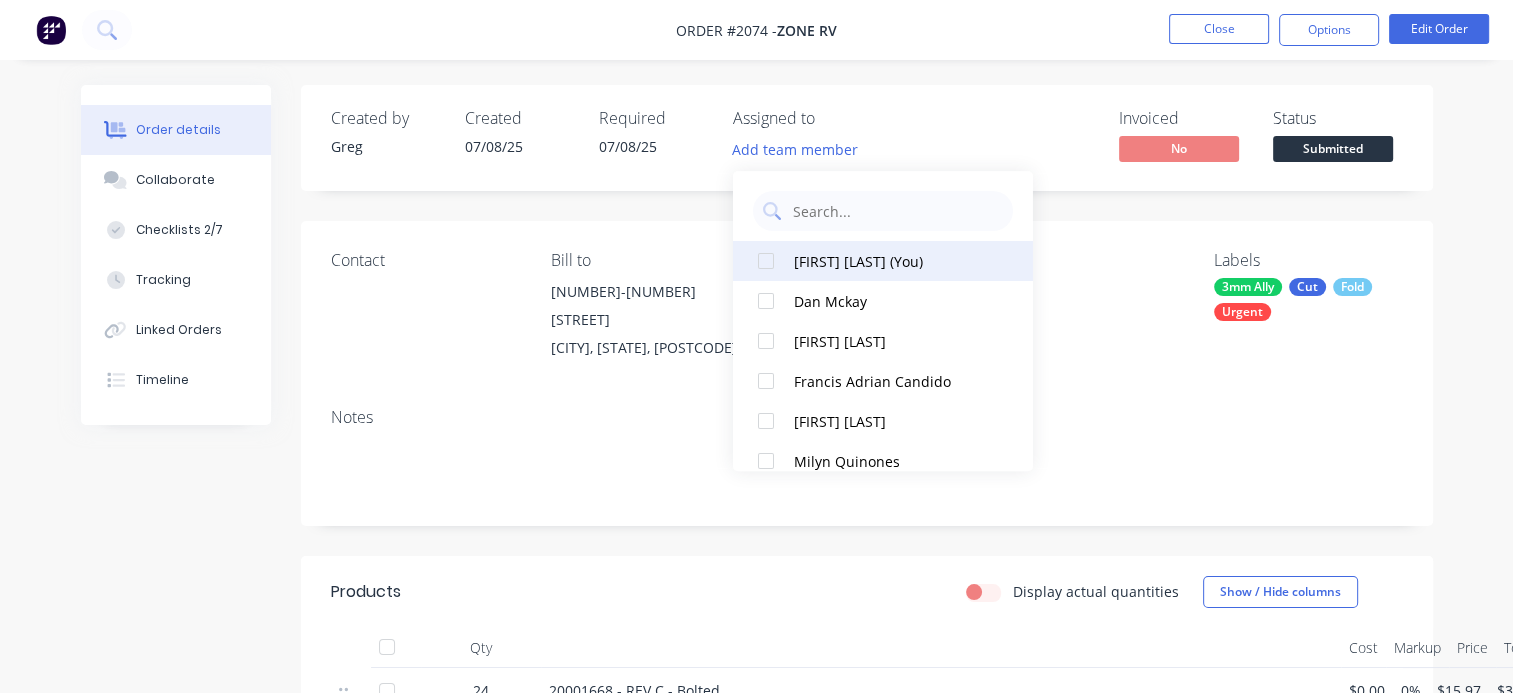 click on "[FIRST] [LAST] (You)" at bounding box center [894, 261] 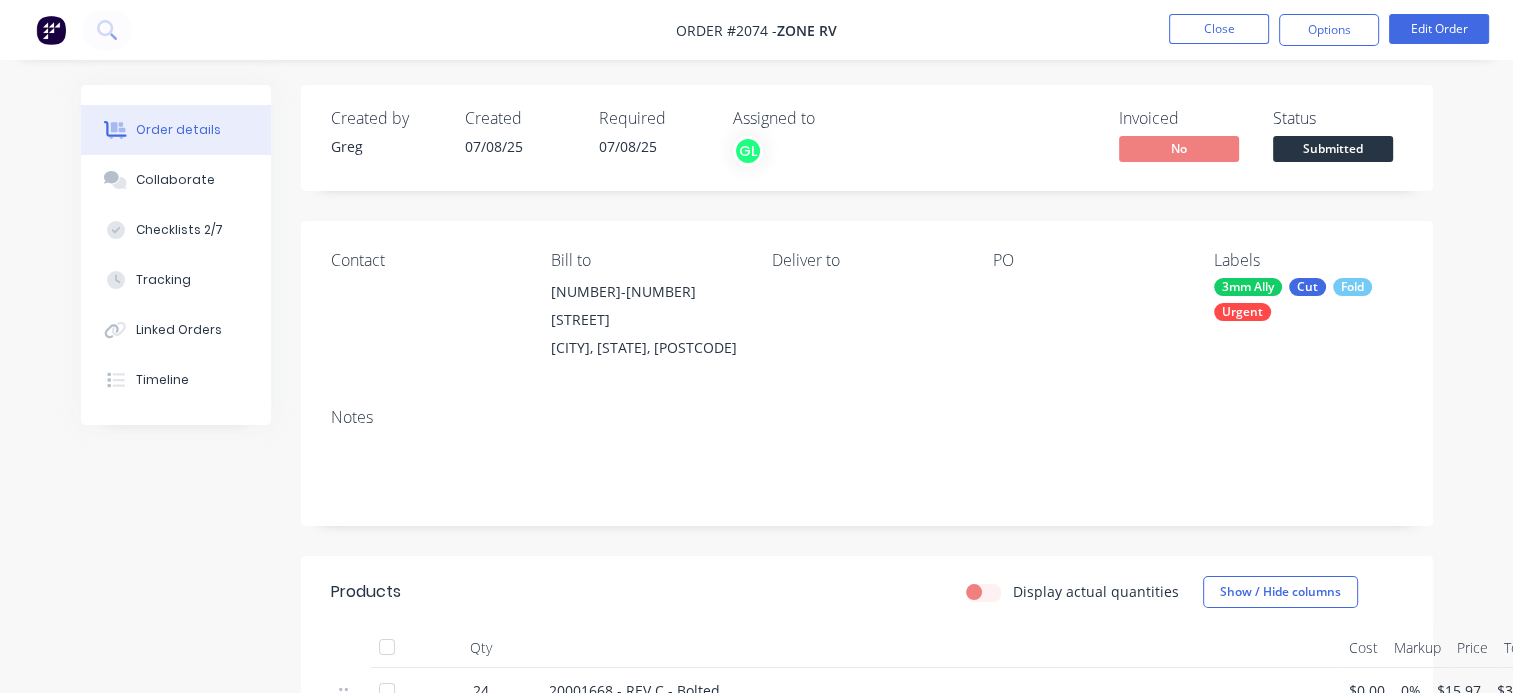 click on "Created by [FIRST] Created [DATE] Required [DATE] Assigned to GL Invoiced No Status Submitted" at bounding box center (867, 138) 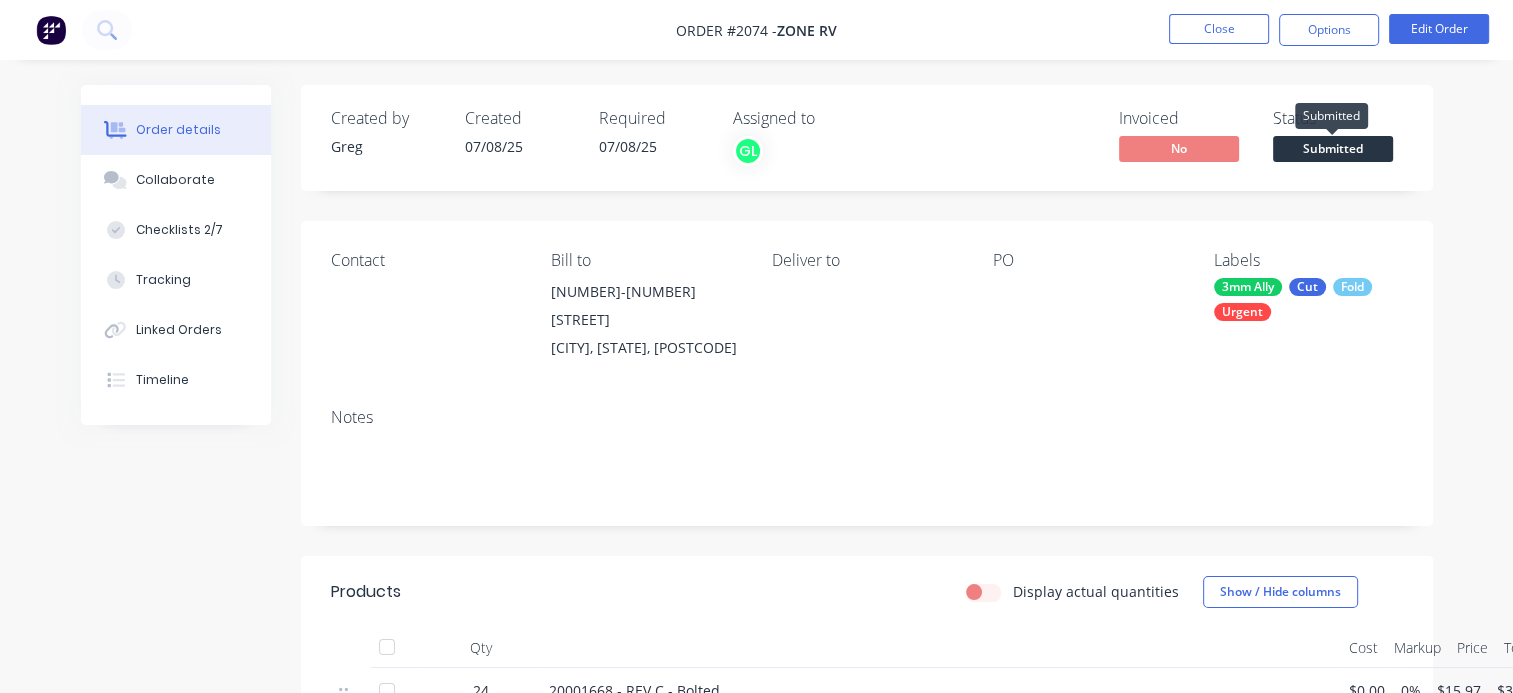 click on "Submitted" at bounding box center [1333, 148] 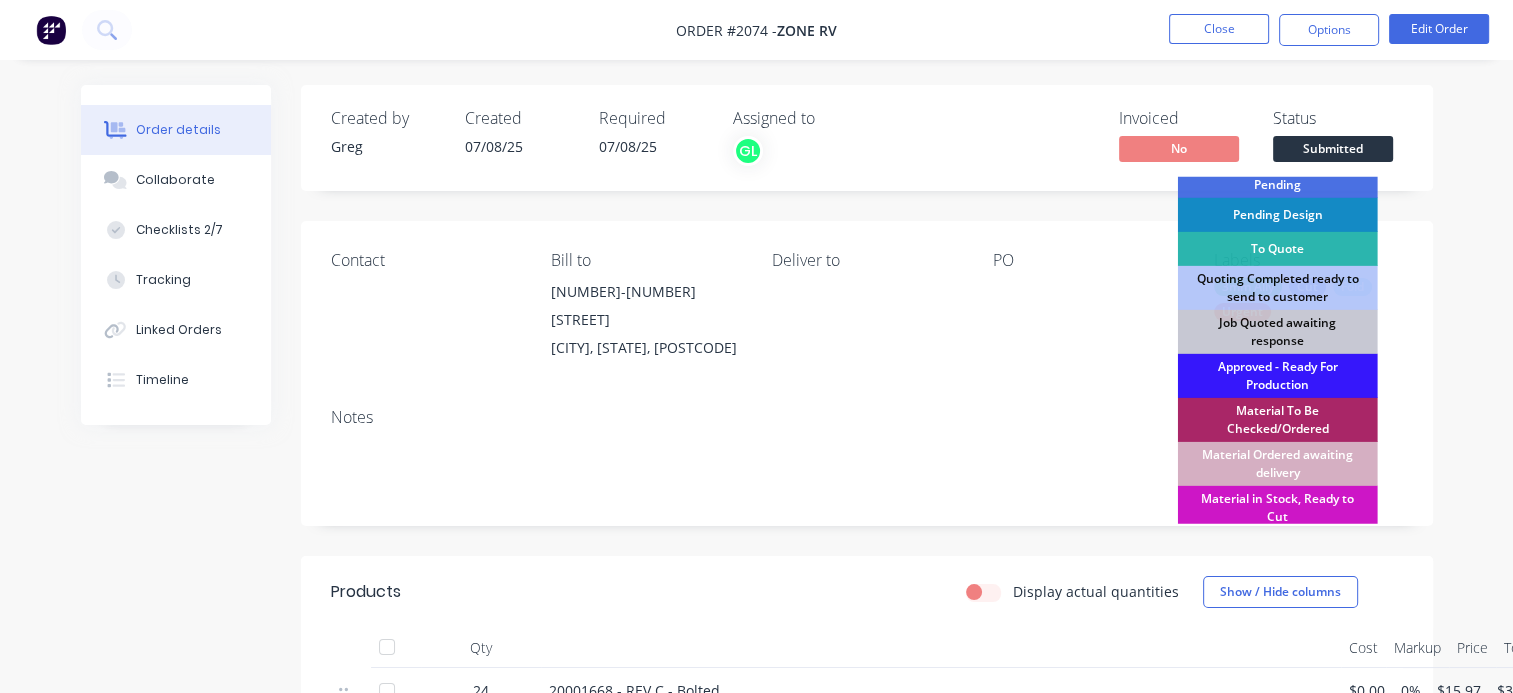 scroll, scrollTop: 200, scrollLeft: 0, axis: vertical 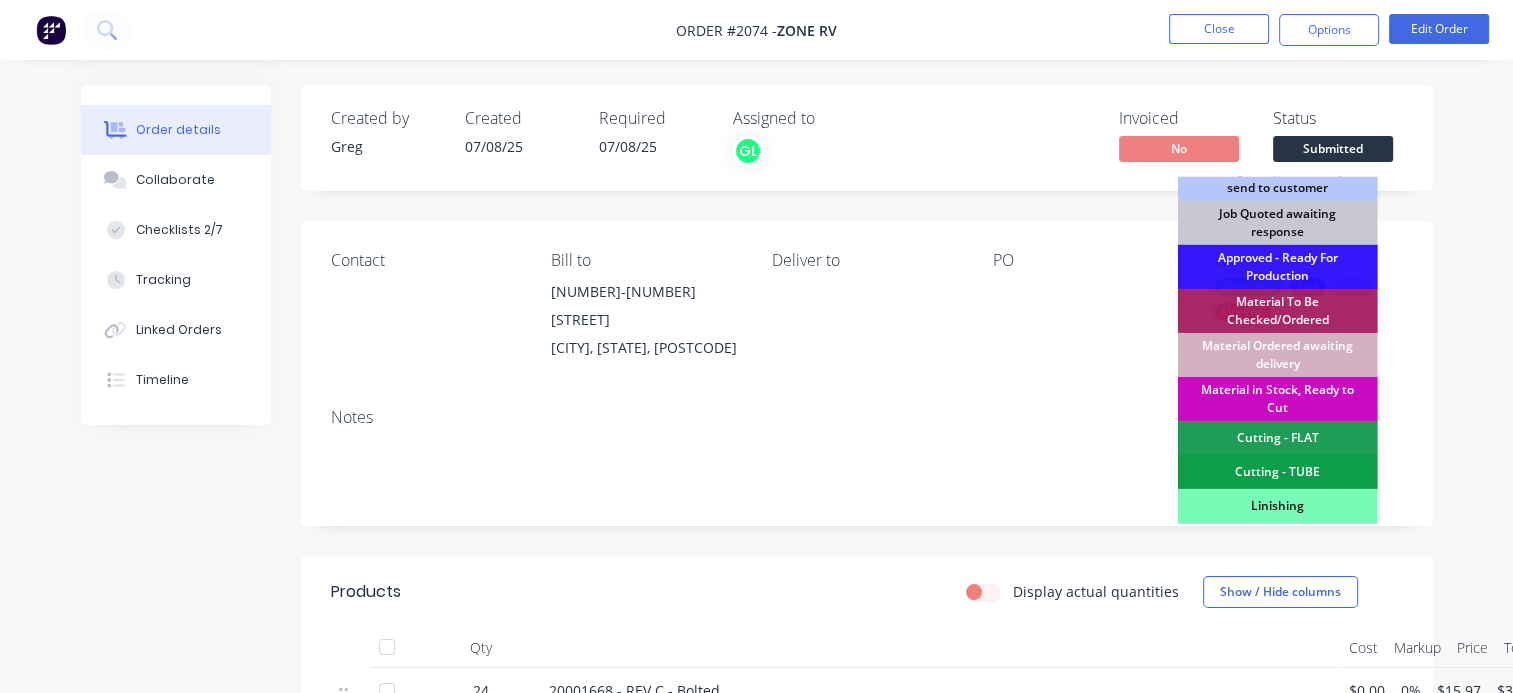 click on "Material in Stock, Ready to Cut" at bounding box center (1278, 399) 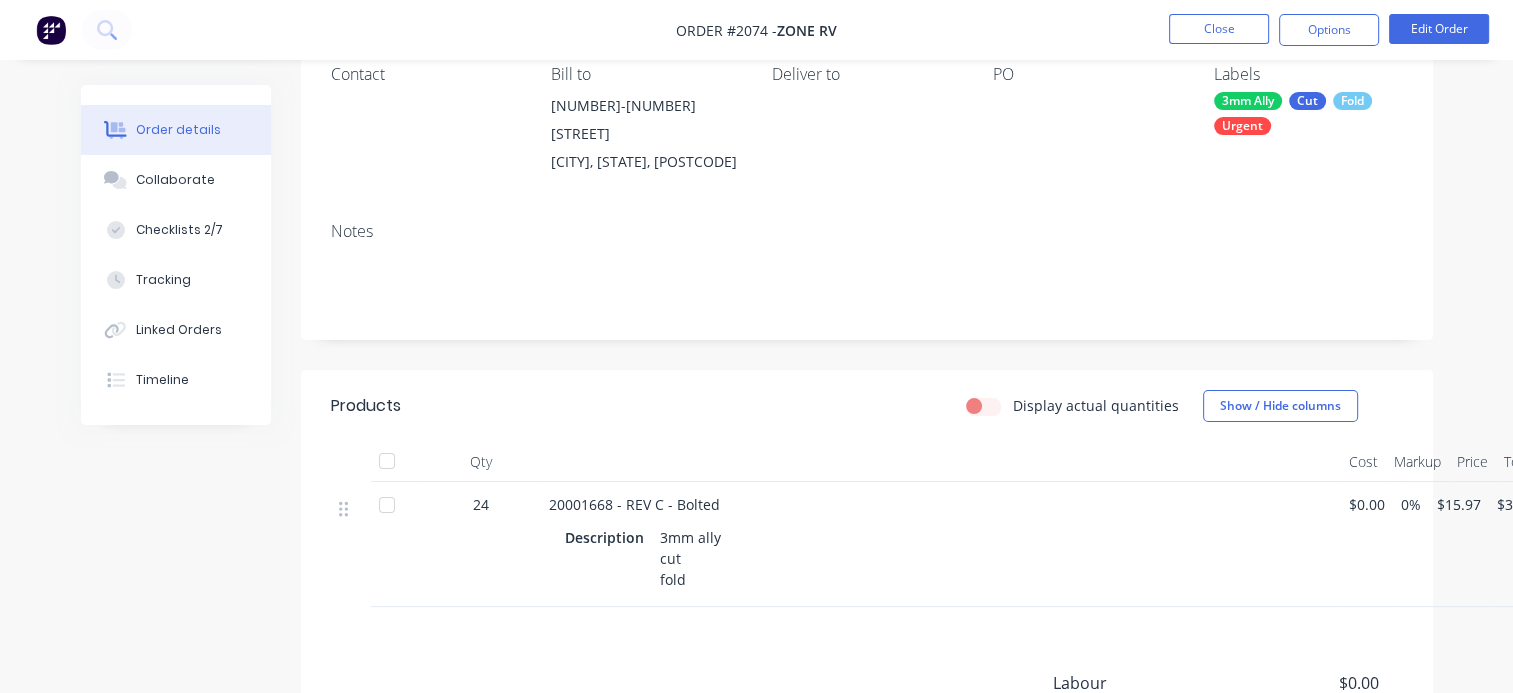 scroll, scrollTop: 156, scrollLeft: 0, axis: vertical 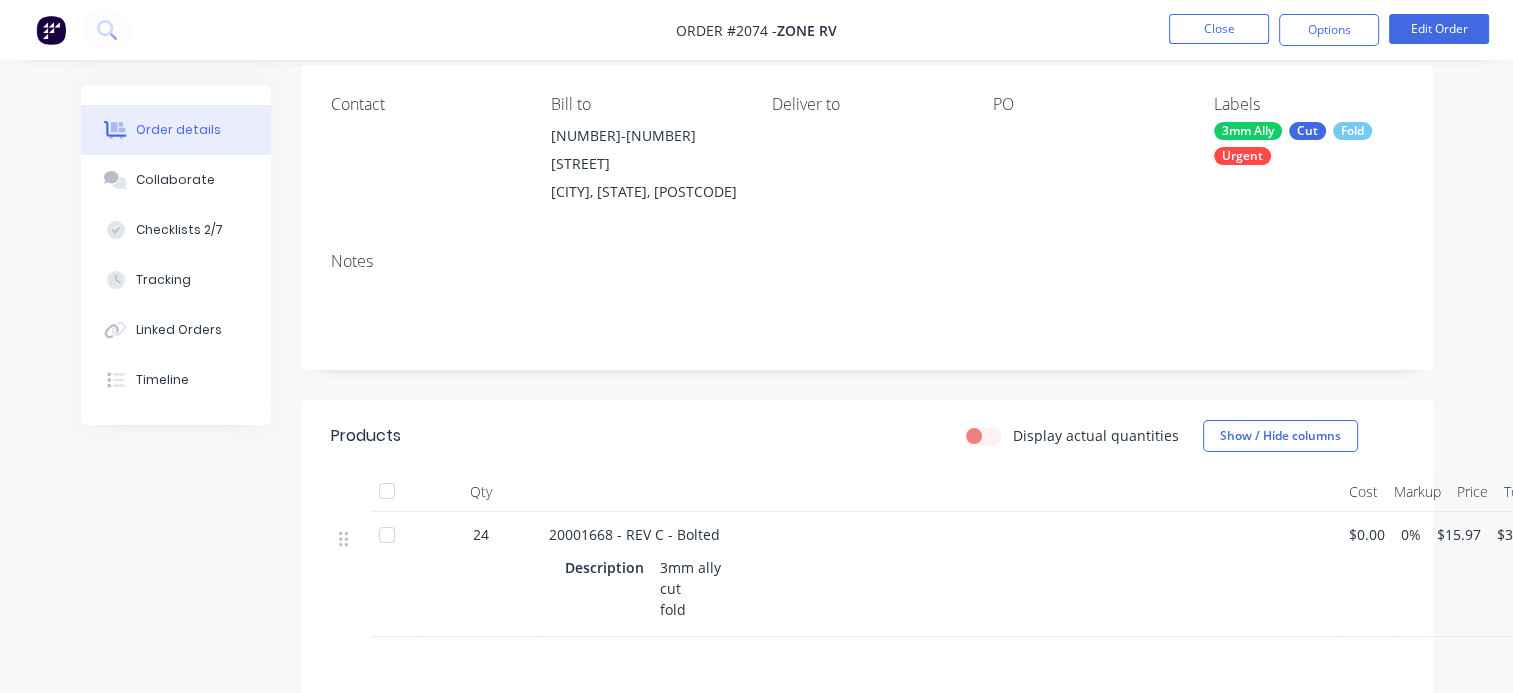 click at bounding box center (1087, 136) 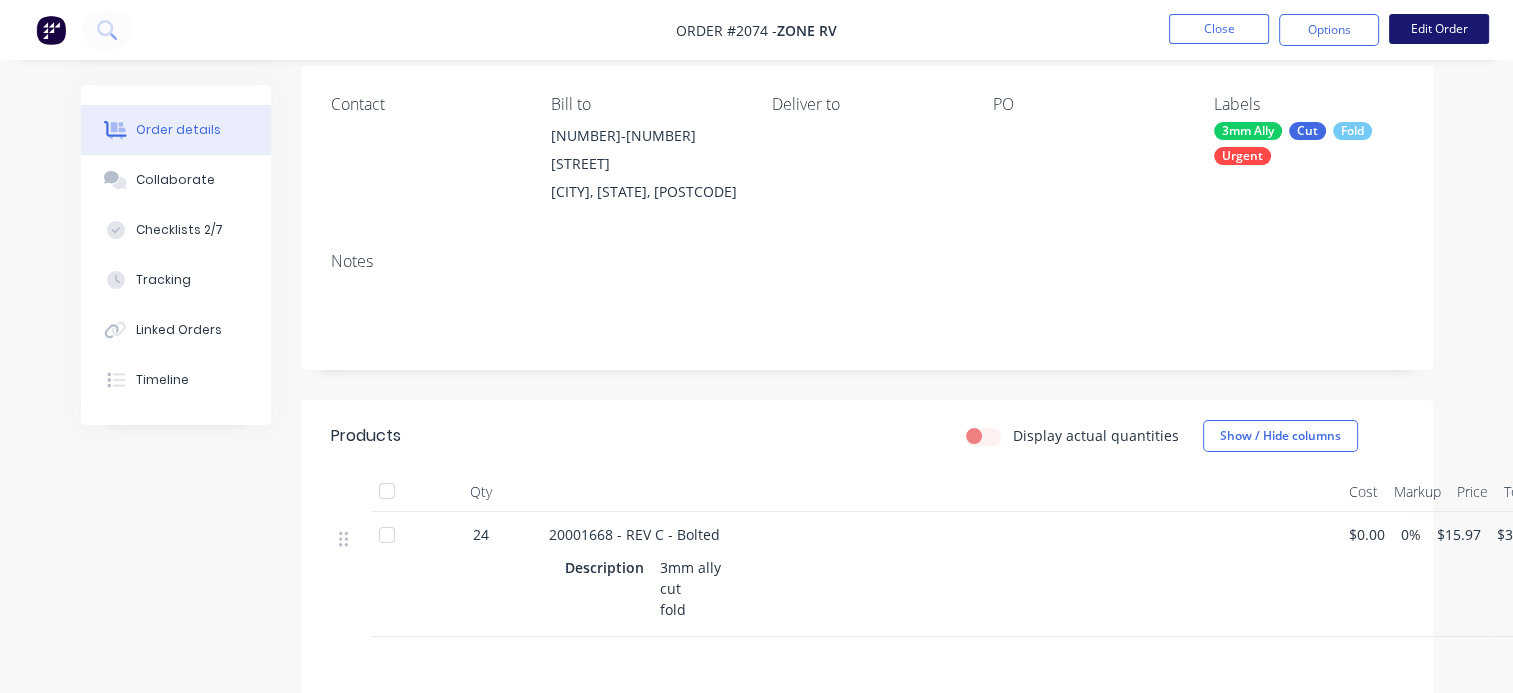 click on "Edit Order" at bounding box center [1439, 29] 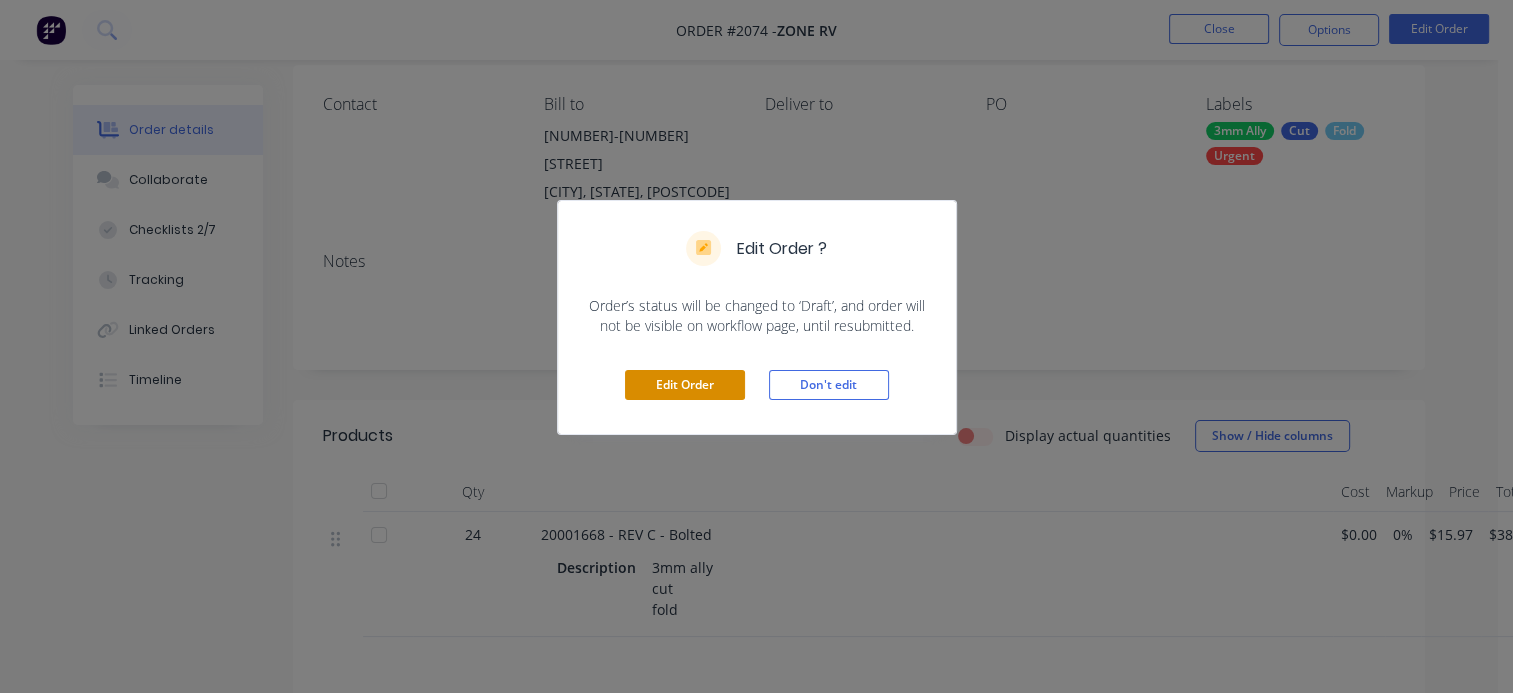 click on "Edit Order" at bounding box center (685, 385) 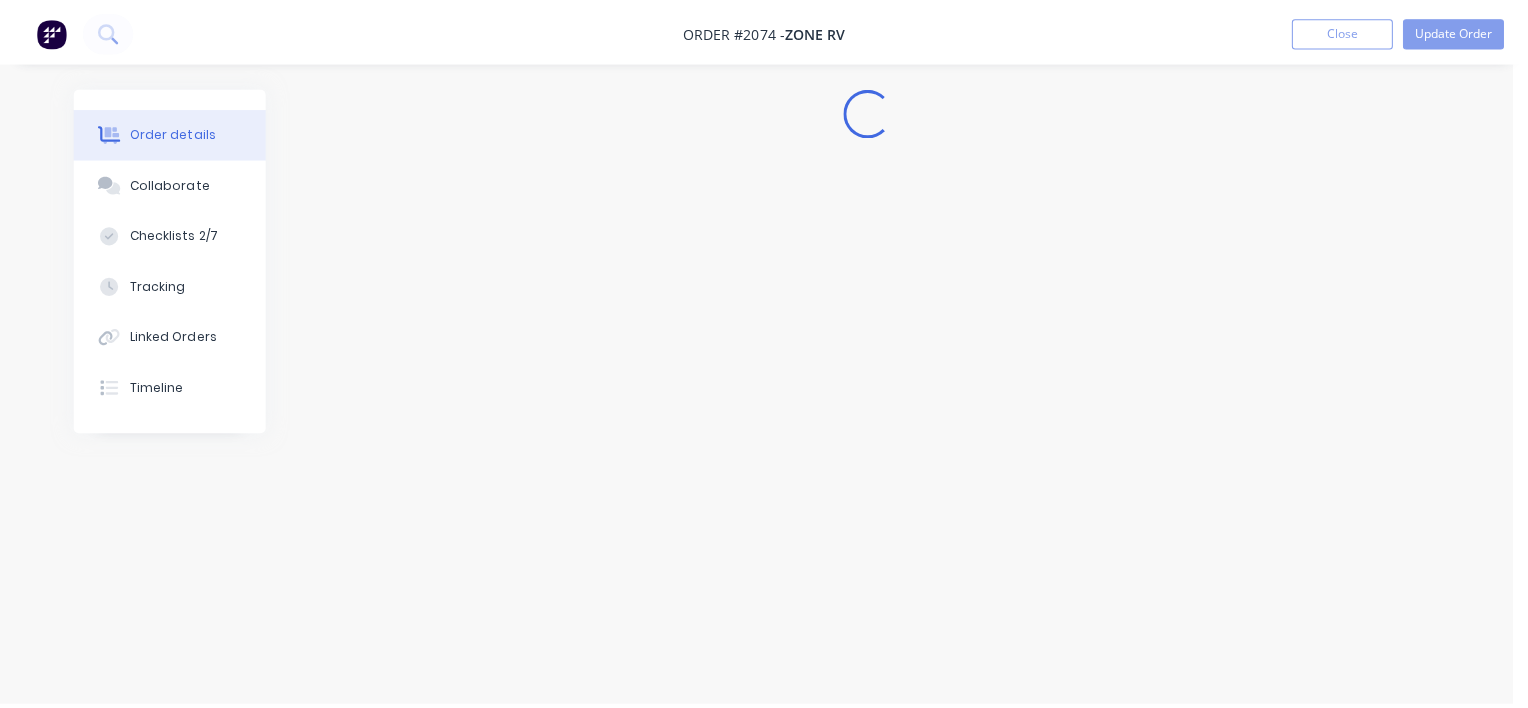 scroll, scrollTop: 0, scrollLeft: 0, axis: both 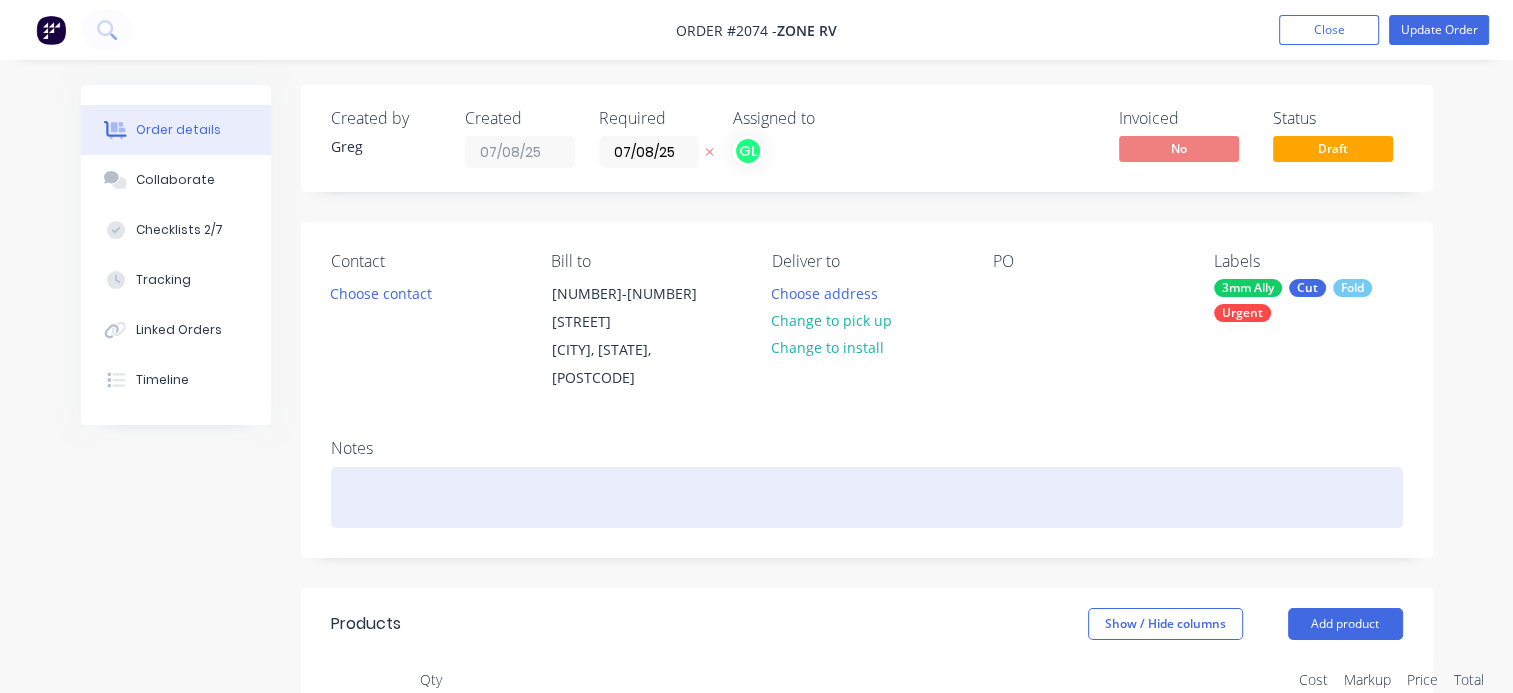 click at bounding box center [867, 497] 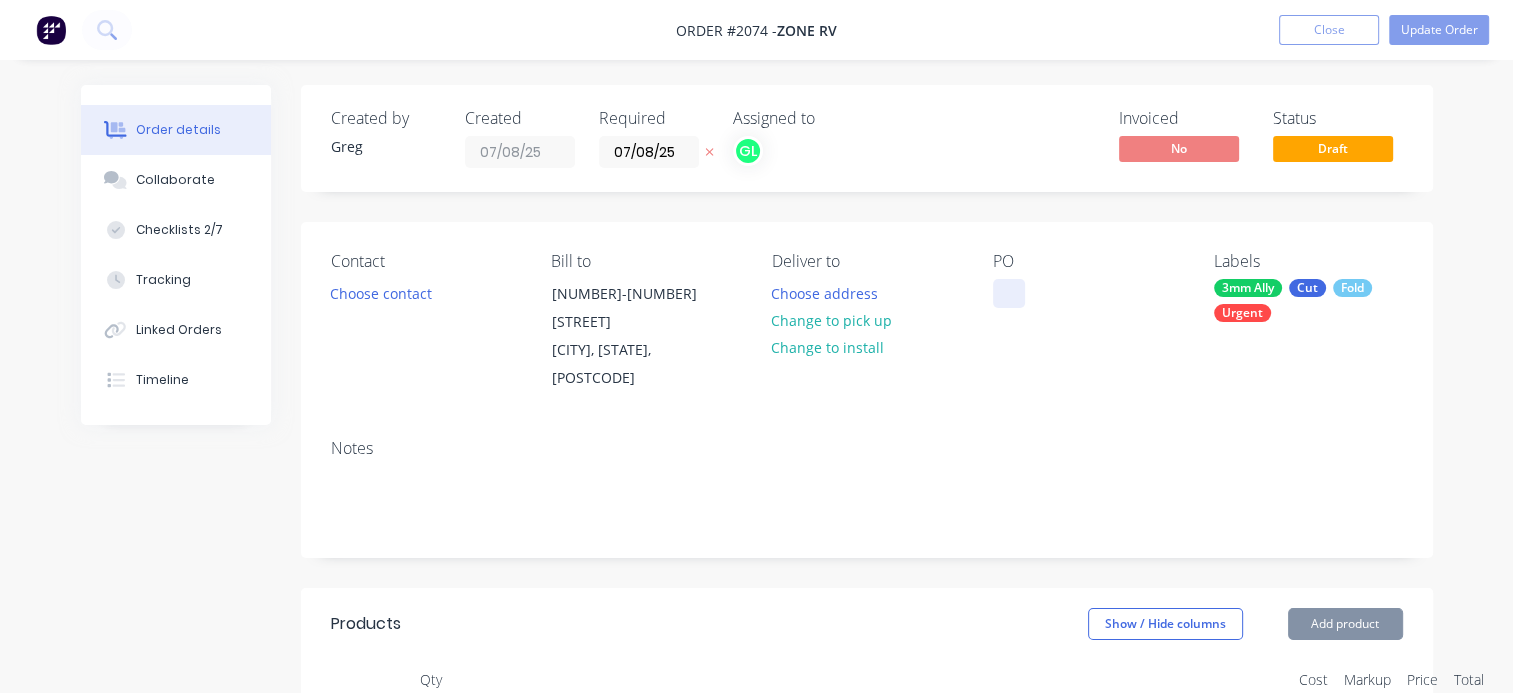 click at bounding box center (1009, 293) 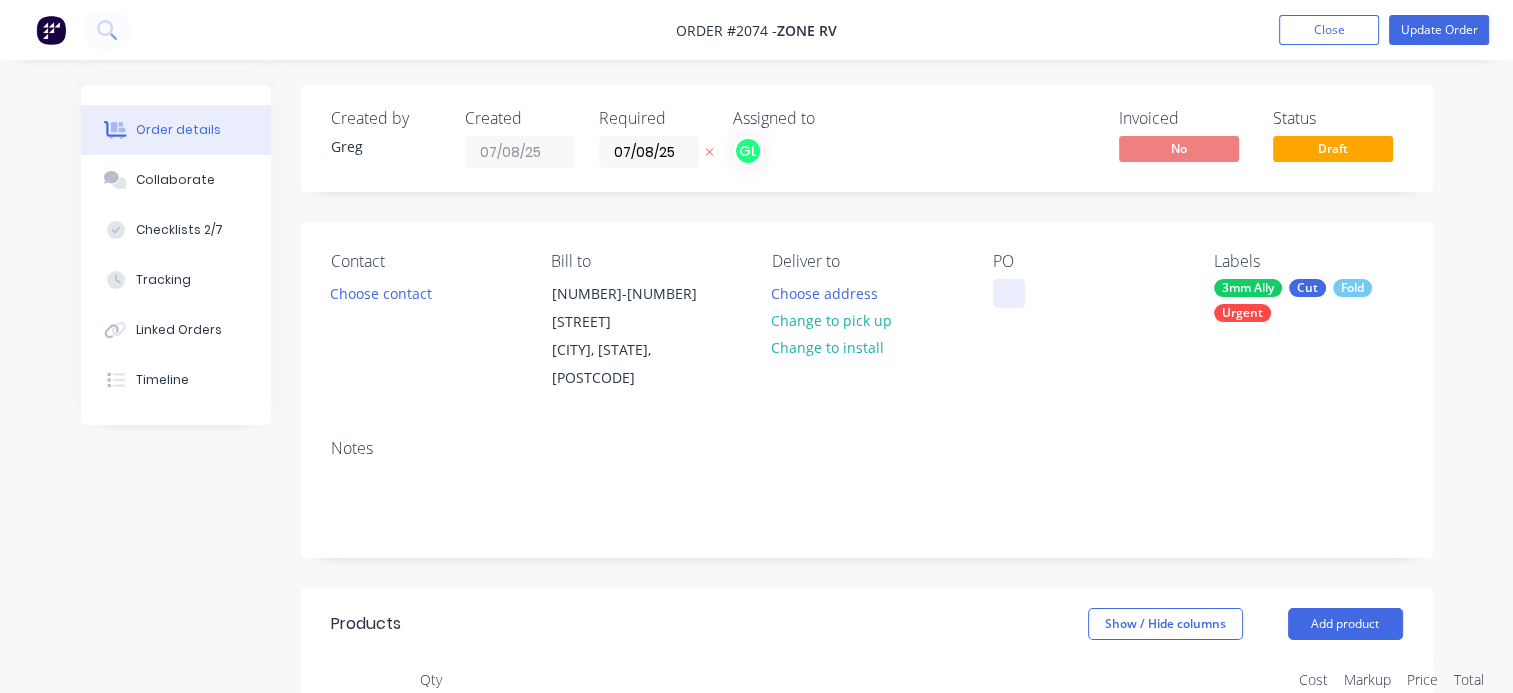 paste 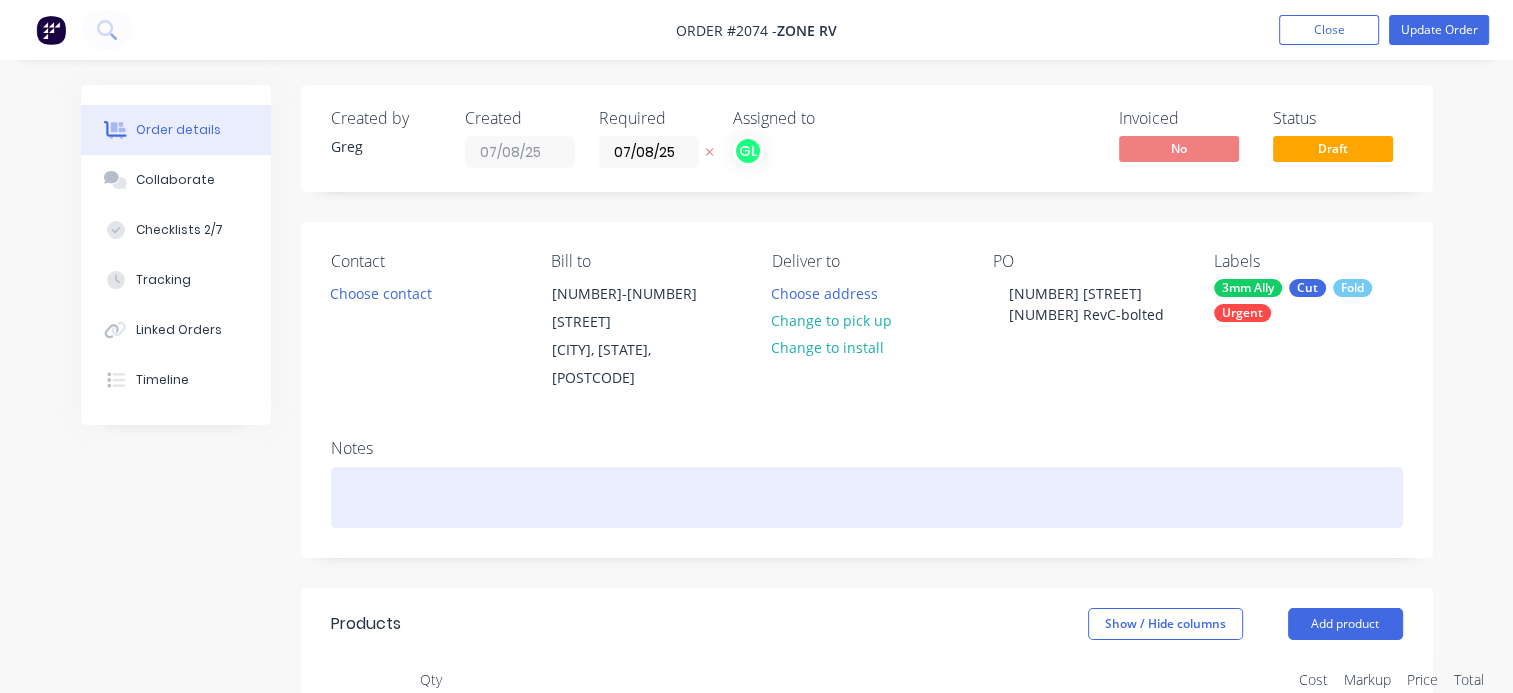 click at bounding box center (867, 497) 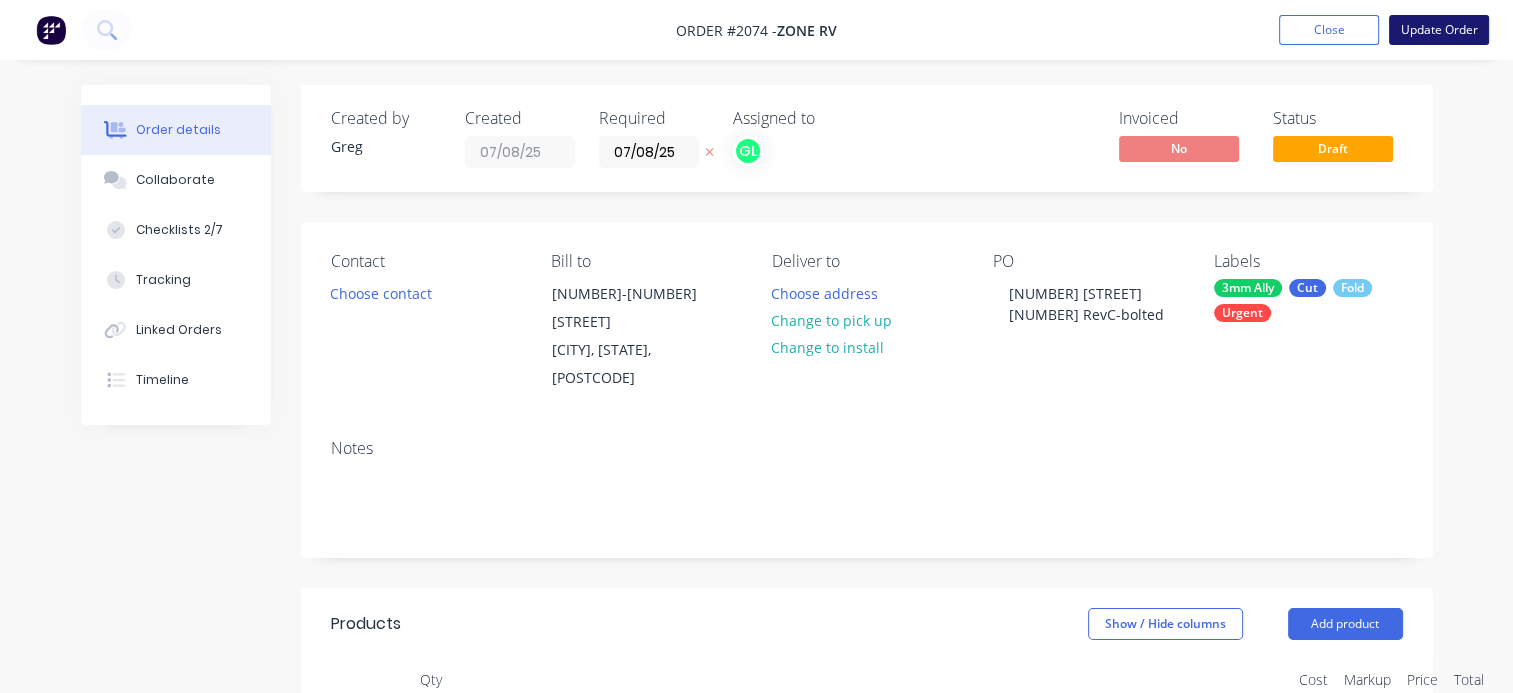 click on "Update Order" at bounding box center (1439, 30) 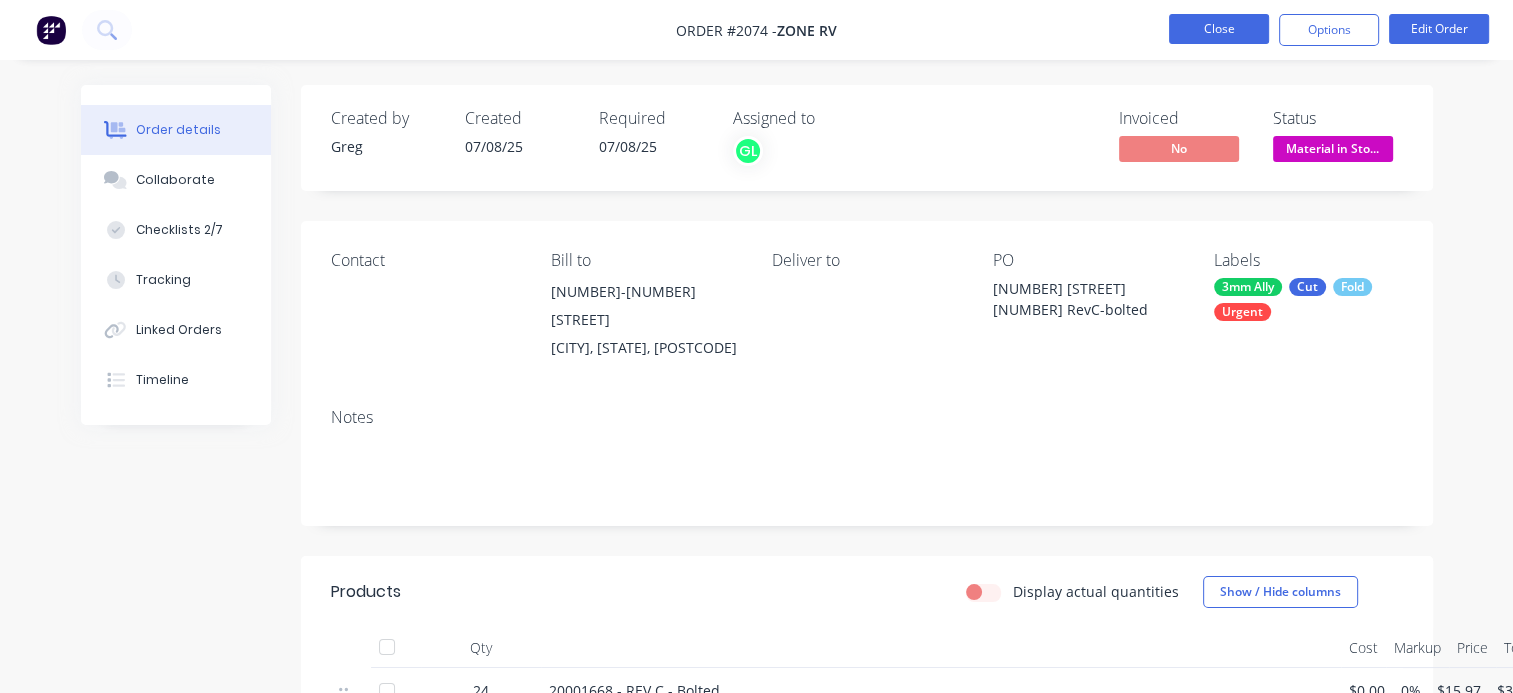 click on "Close" at bounding box center (1219, 29) 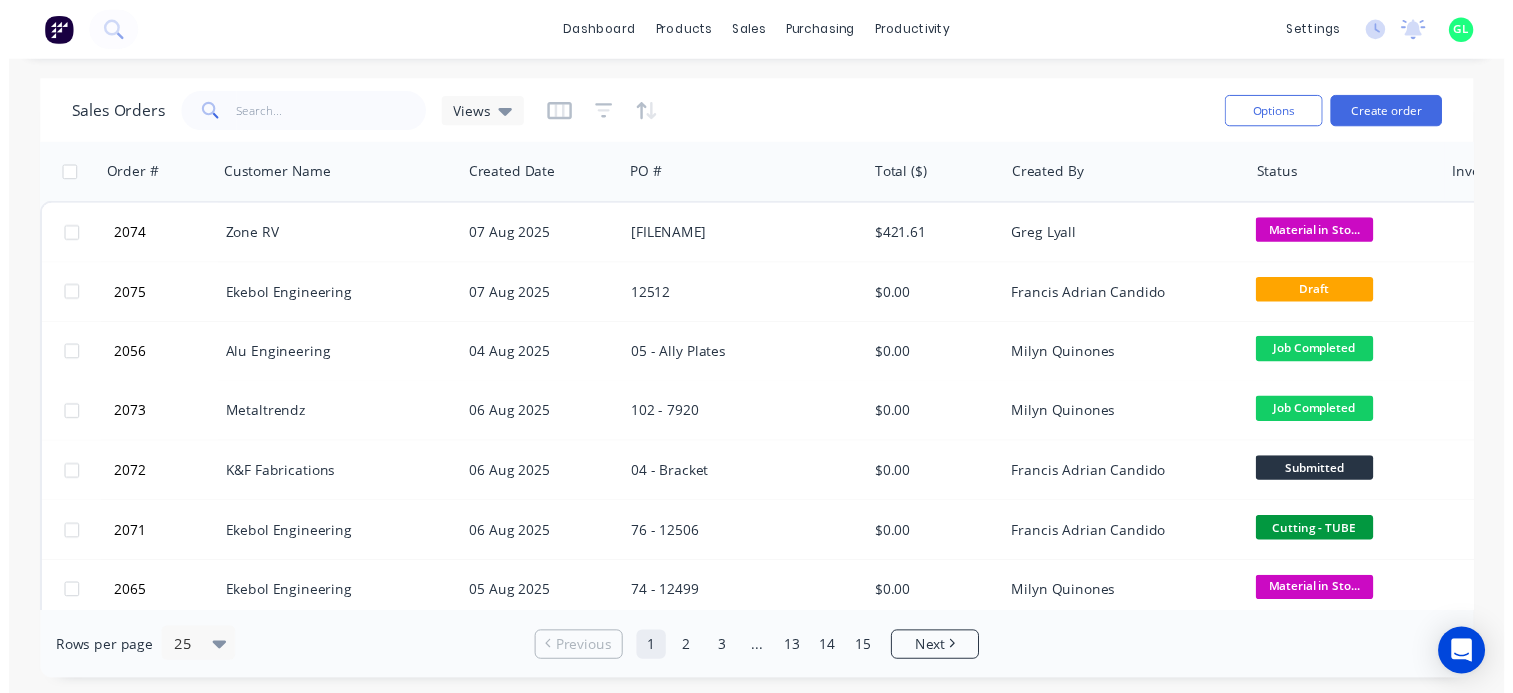 scroll, scrollTop: 0, scrollLeft: 0, axis: both 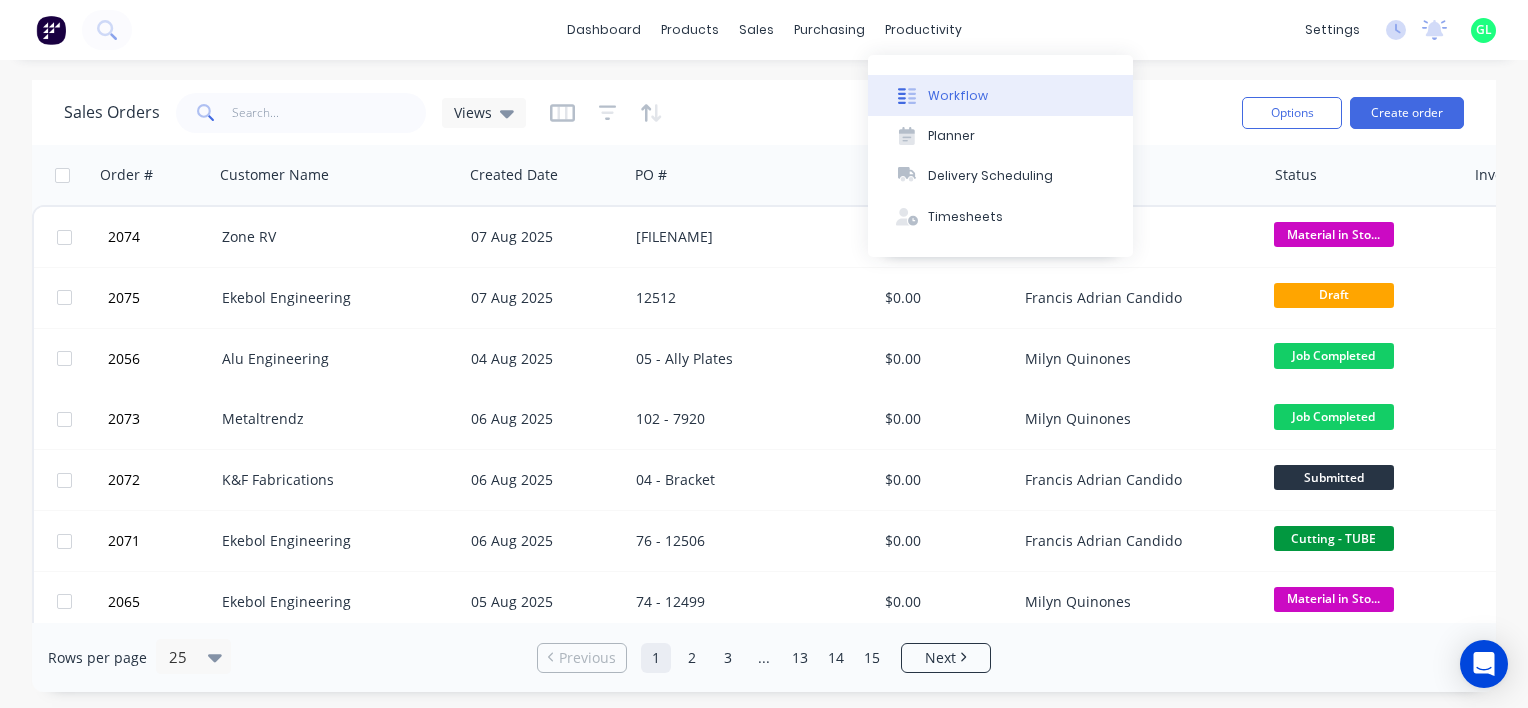 click on "Workflow" at bounding box center [958, 96] 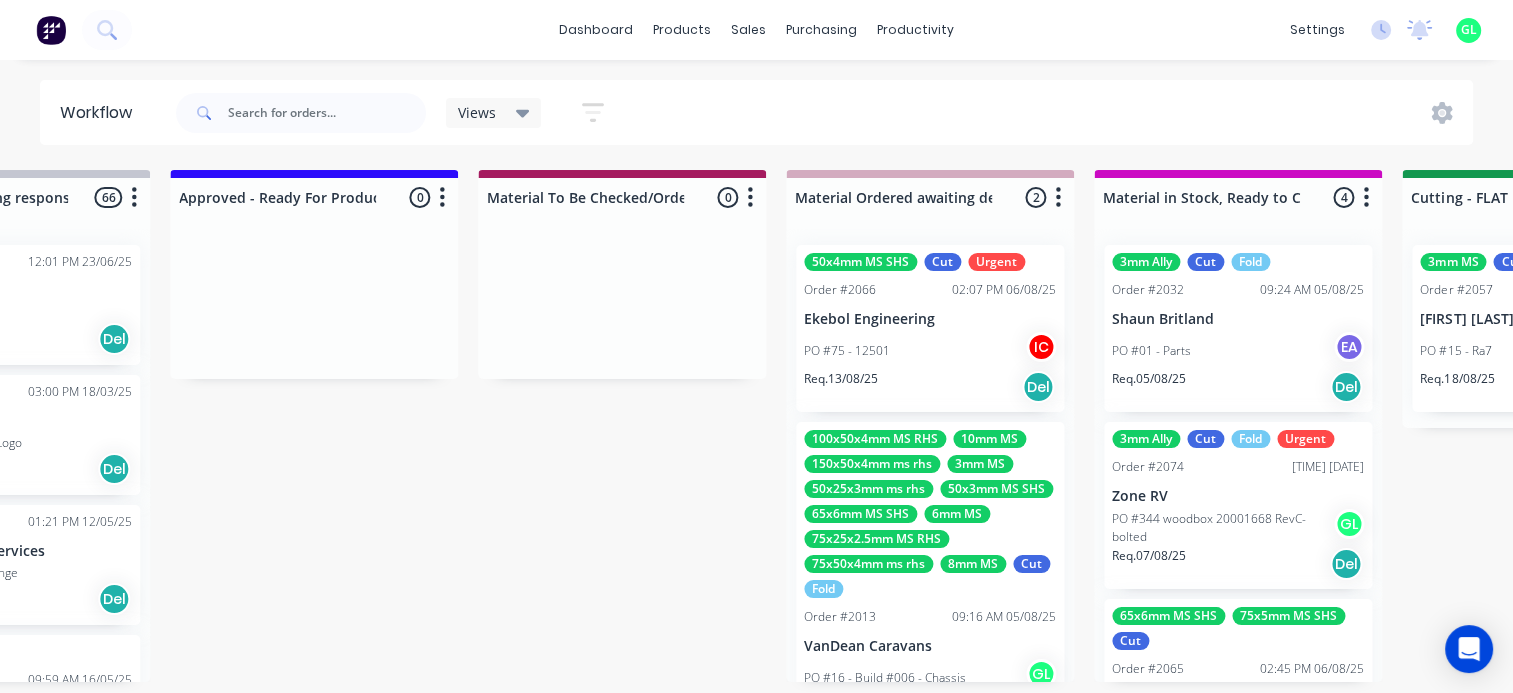 scroll, scrollTop: 0, scrollLeft: 2400, axis: horizontal 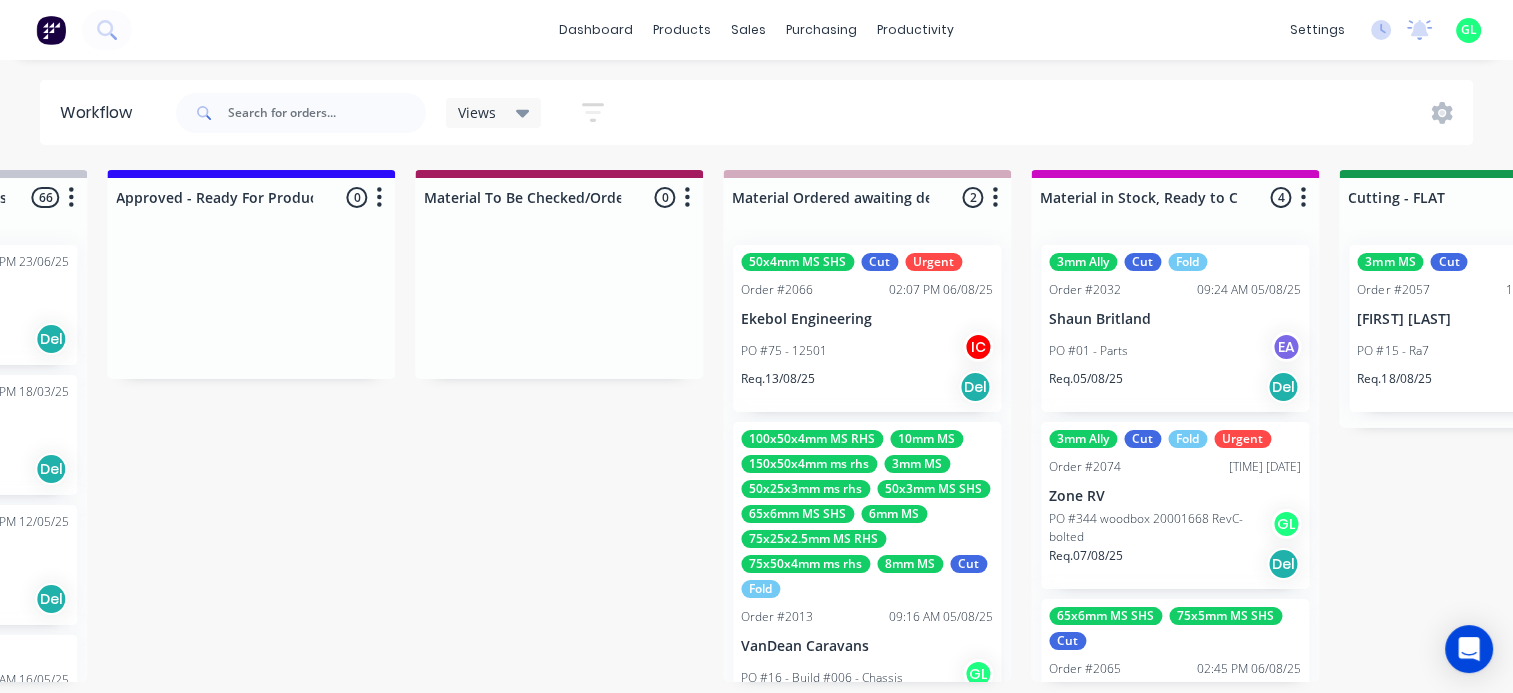 click on "PO #344 woodbox 20001668 RevC-bolted" at bounding box center [1160, 528] 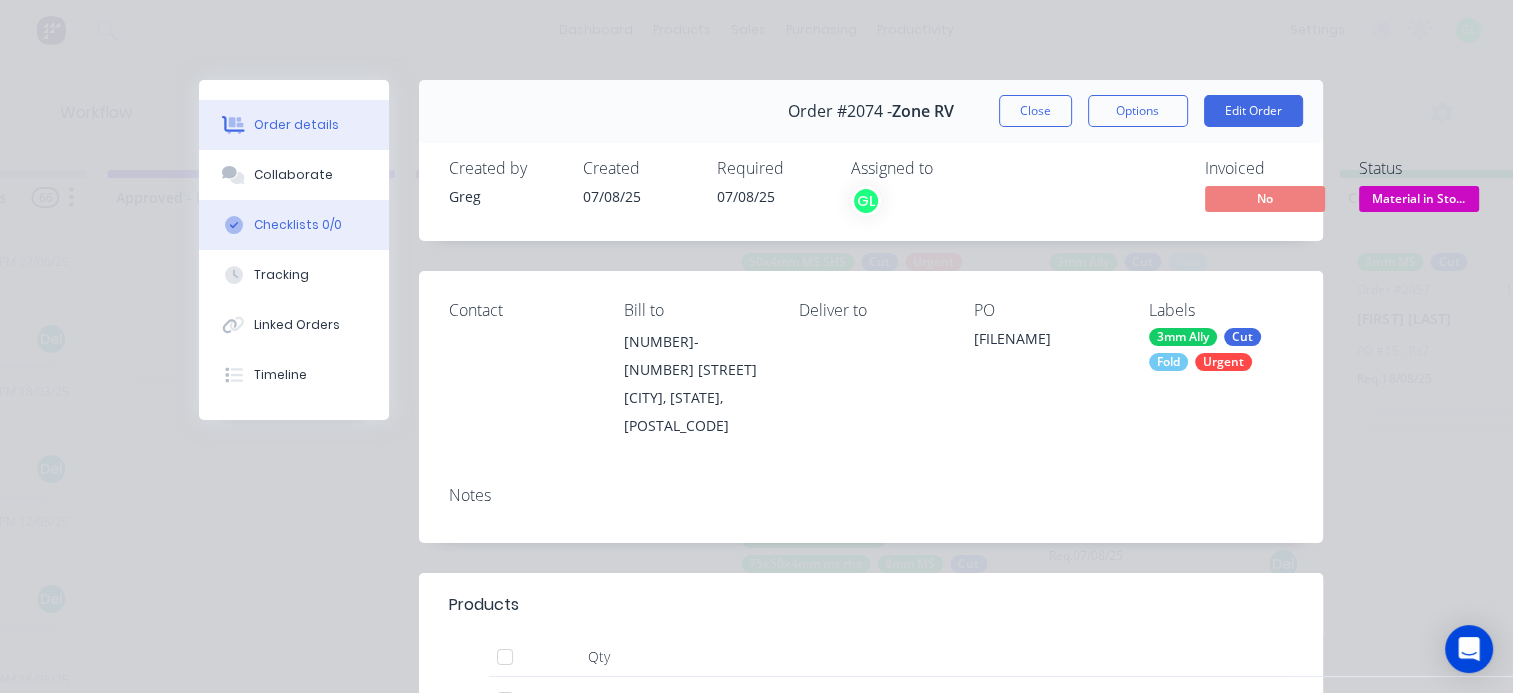 click on "Checklists 0/0" at bounding box center (298, 225) 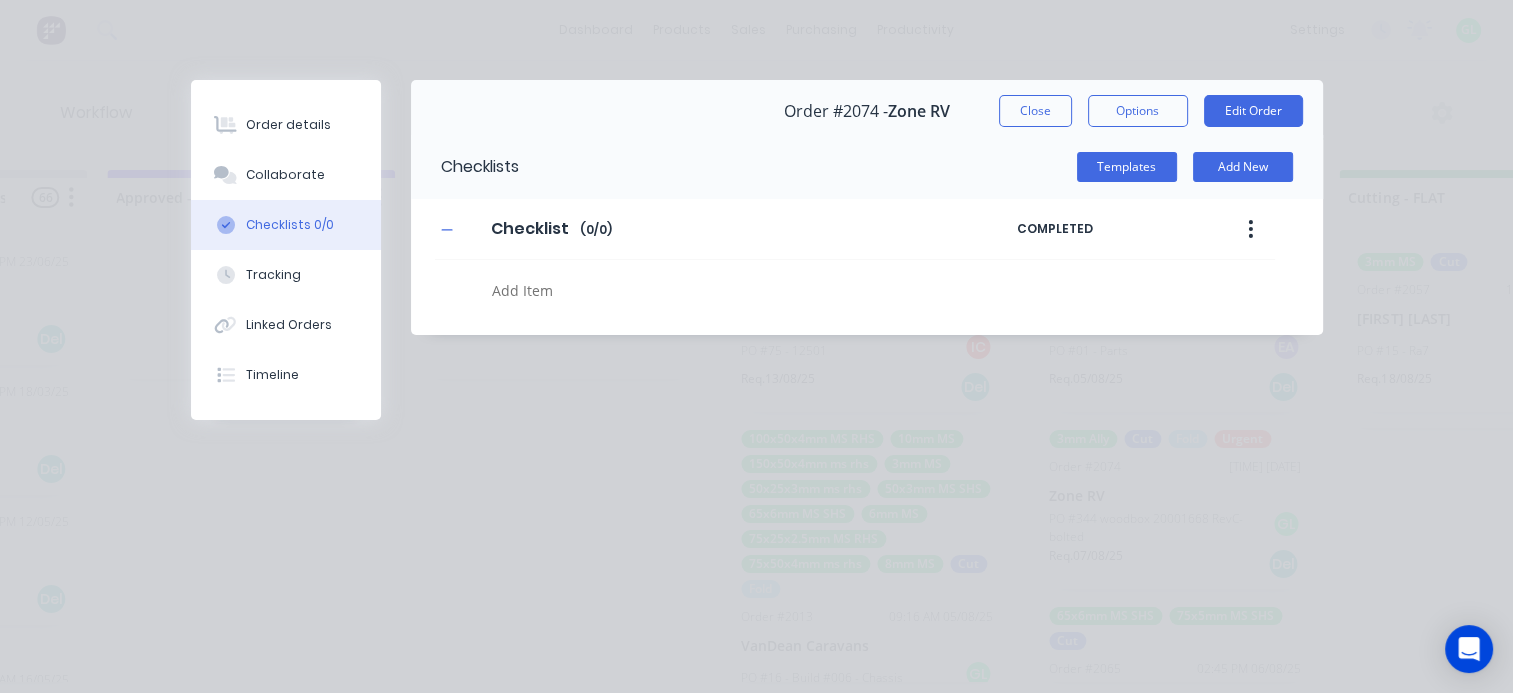 click at bounding box center (738, 290) 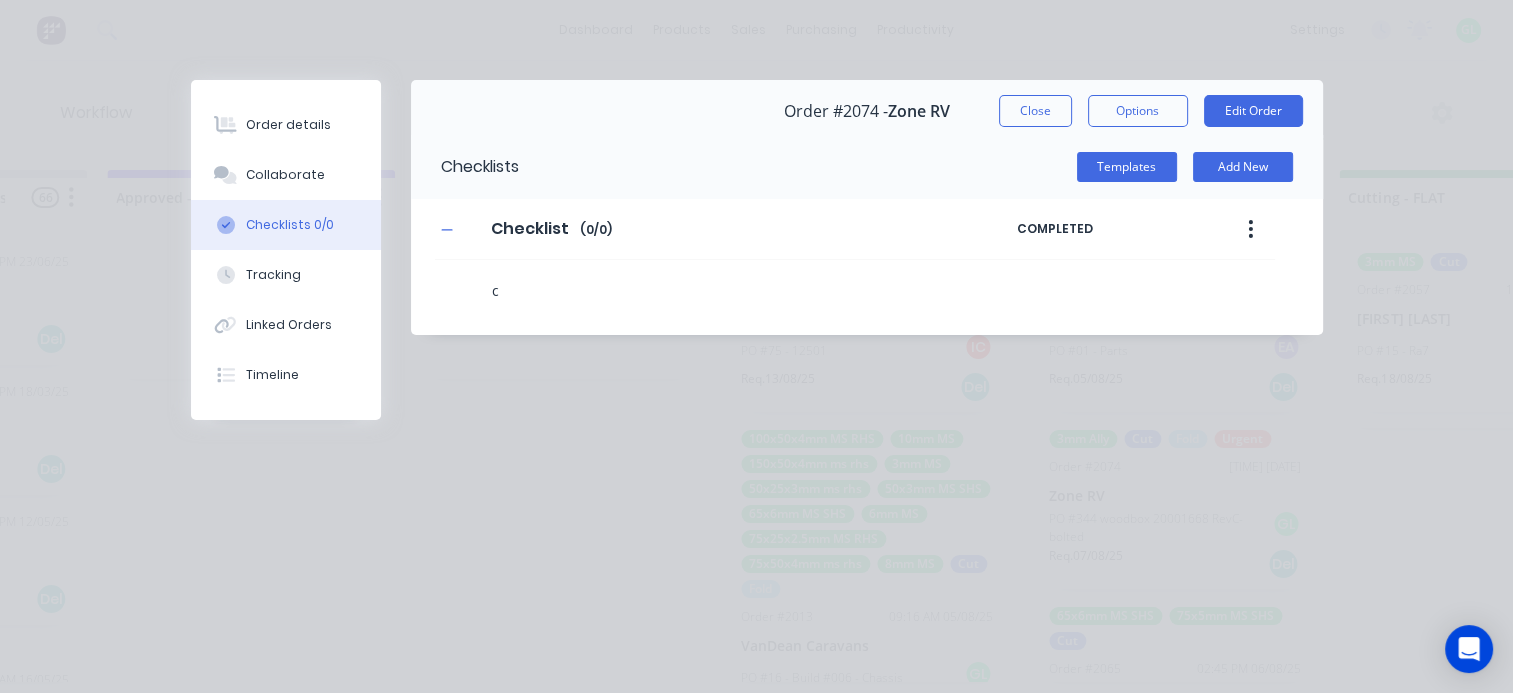 type on "x" 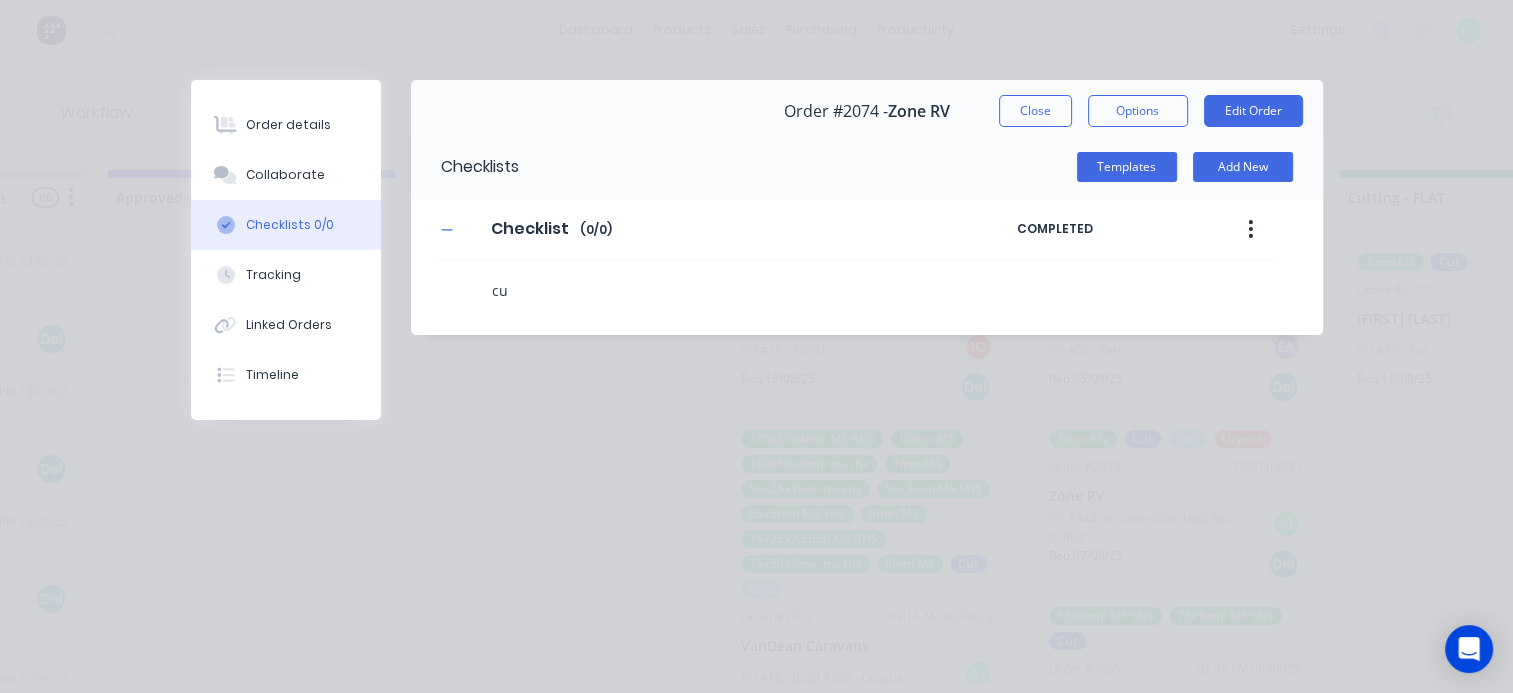 type on "cut" 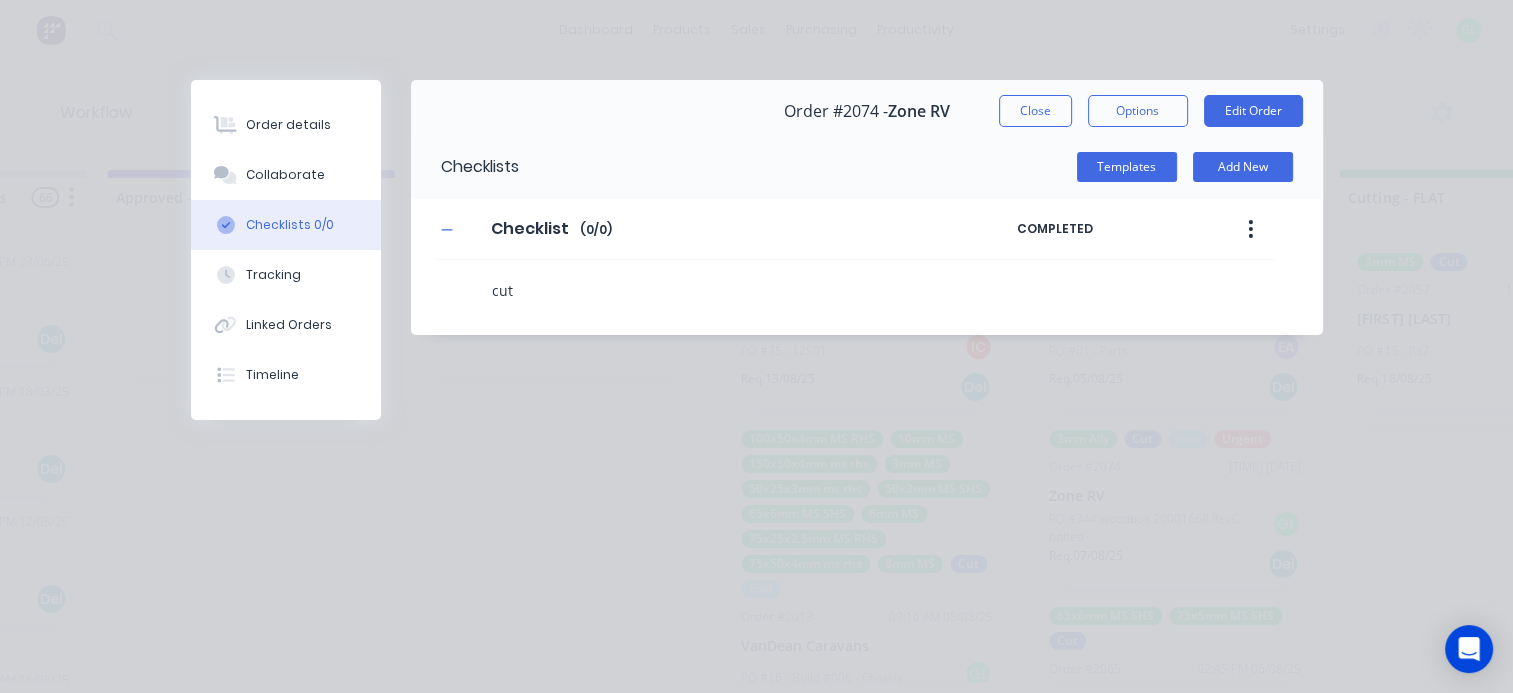 type on "x" 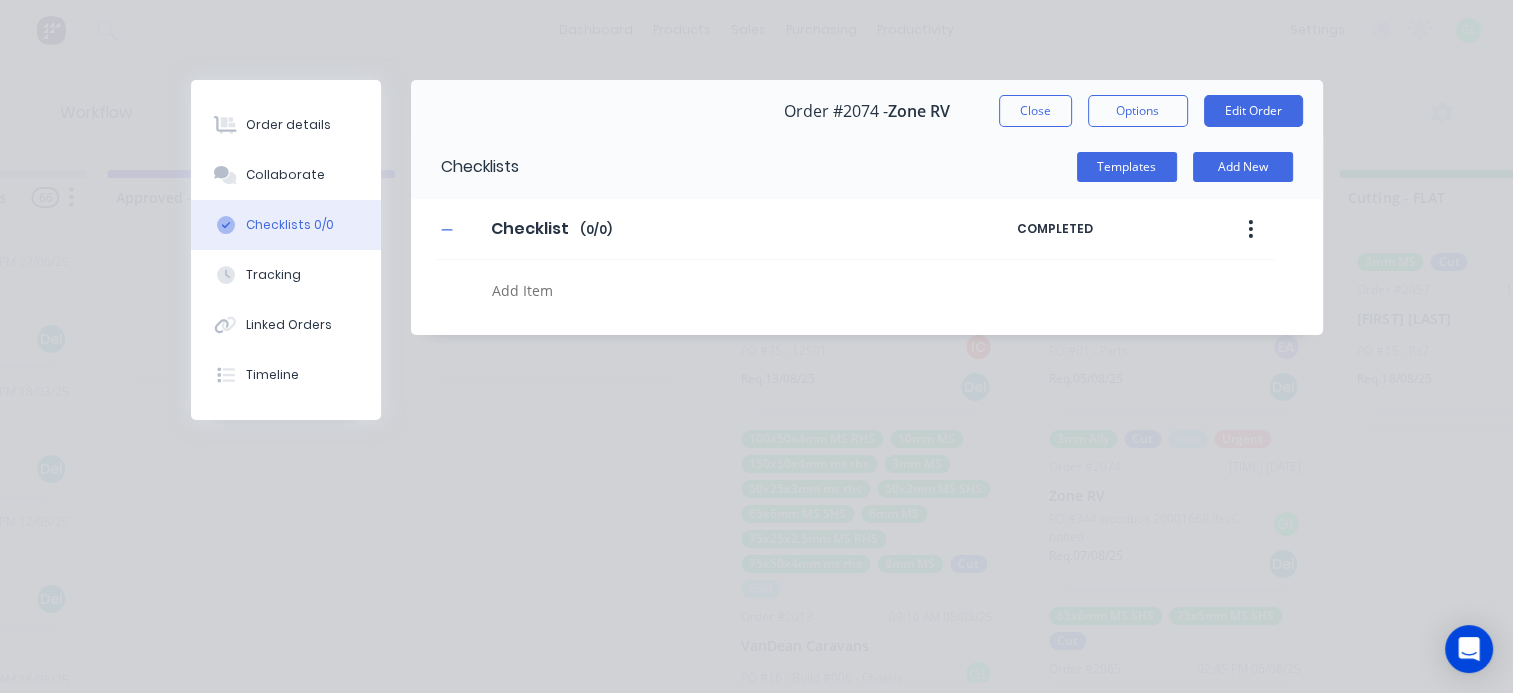 type on "x" 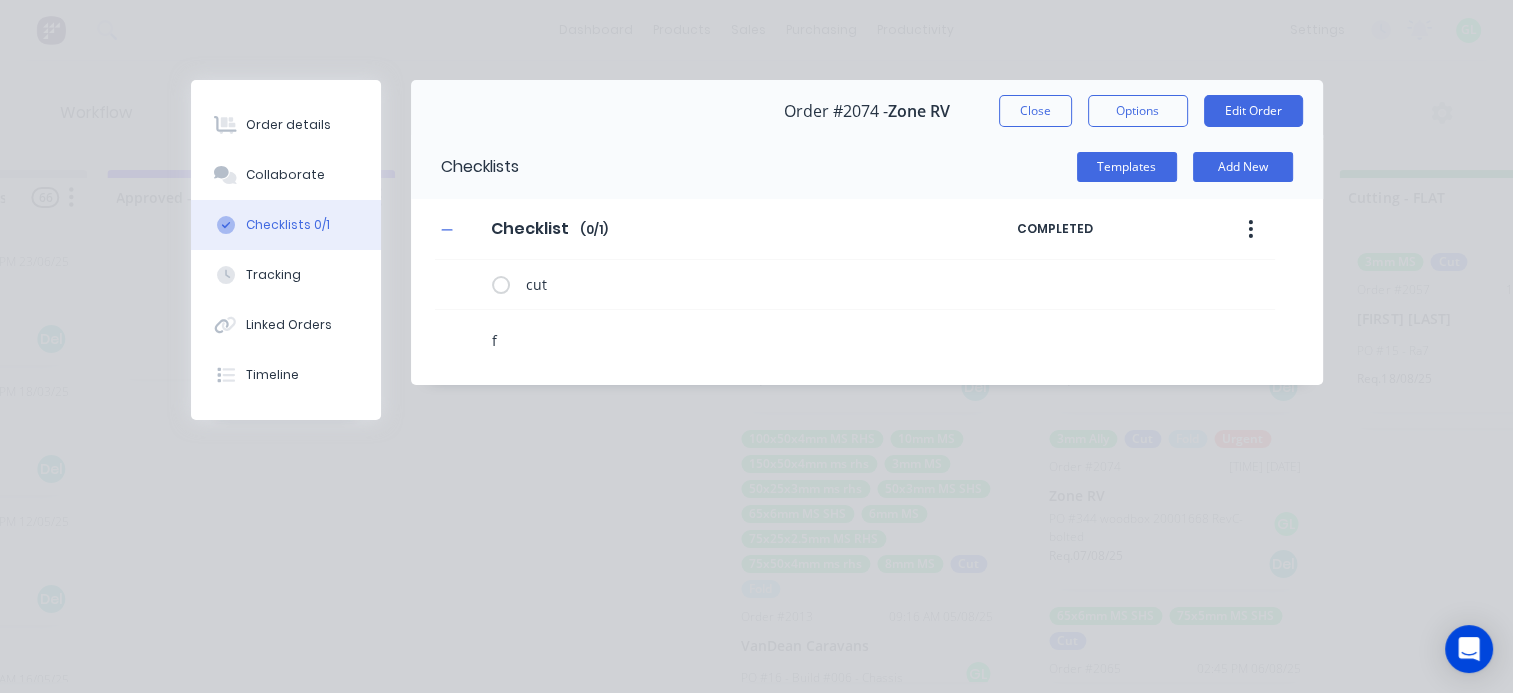 type on "x" 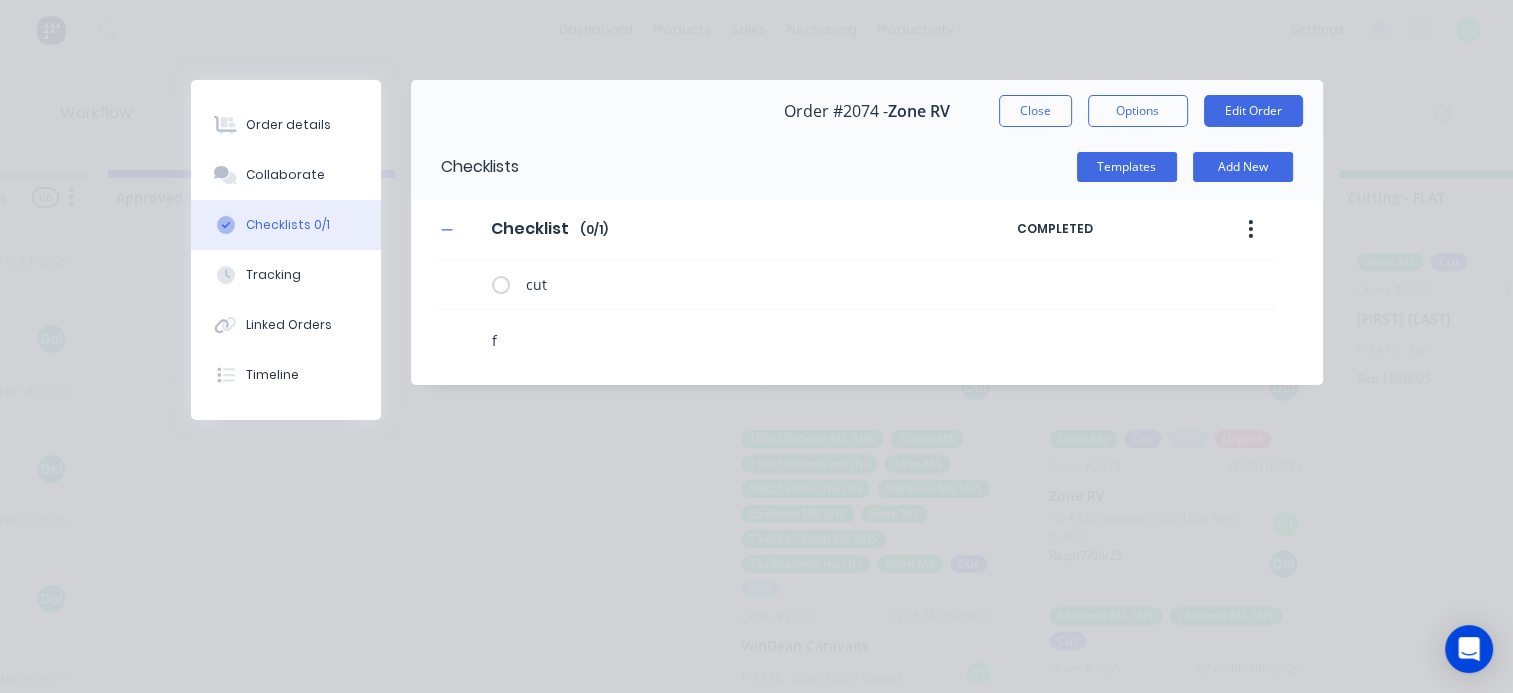 type on "fo" 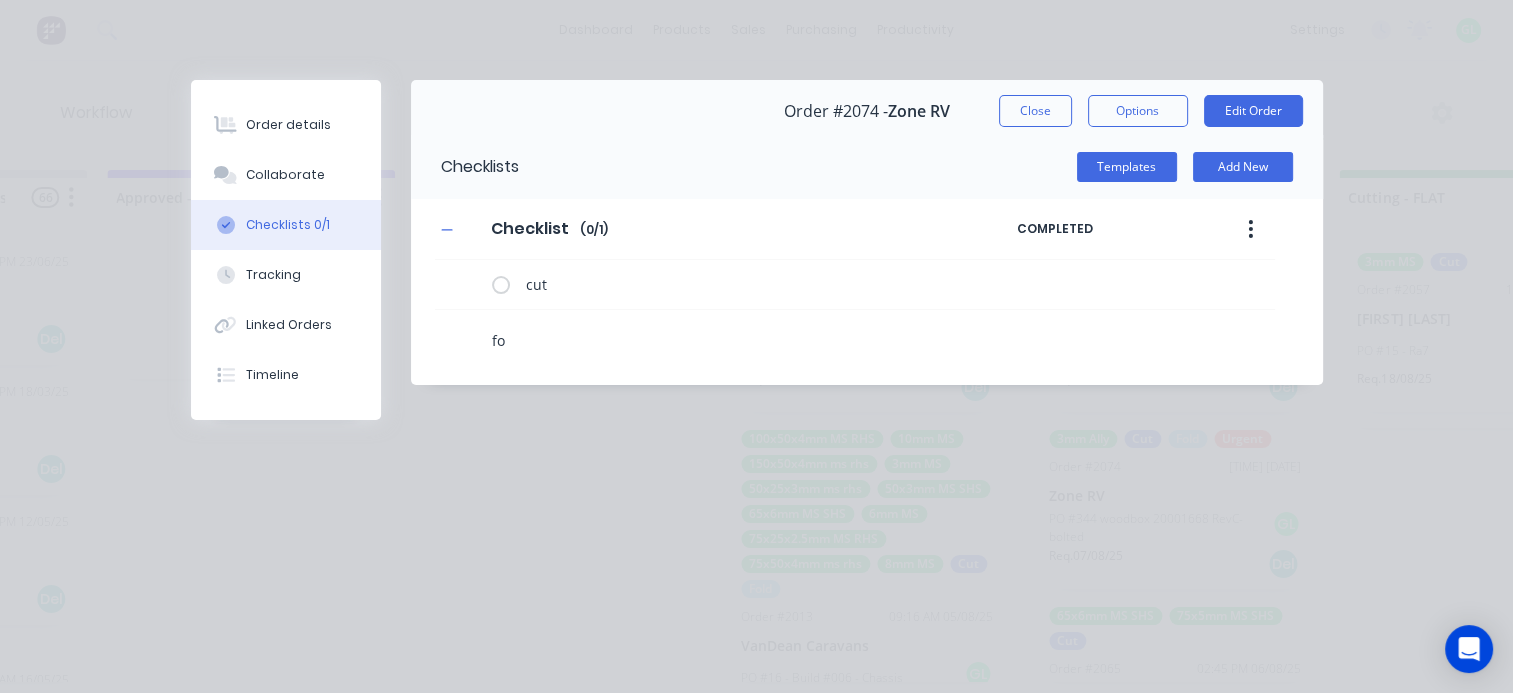 type on "x" 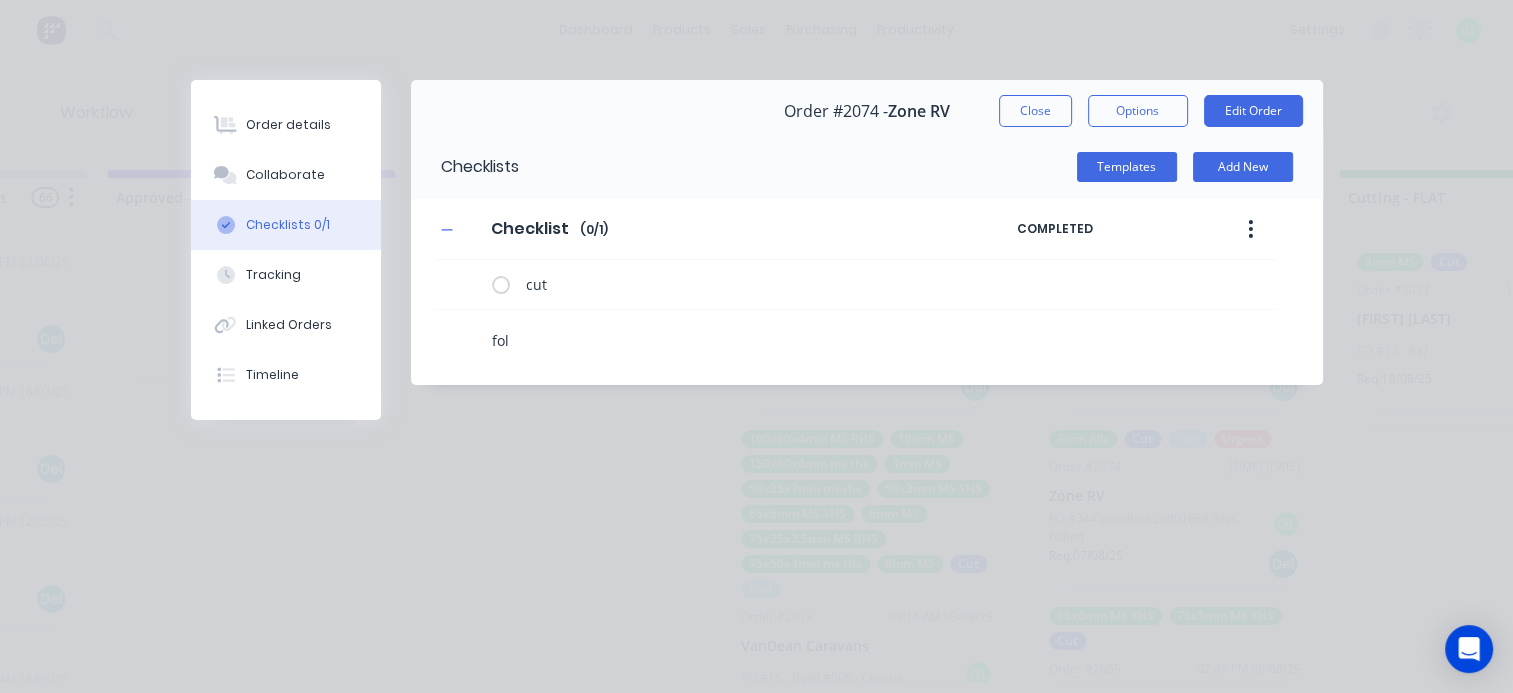 type on "x" 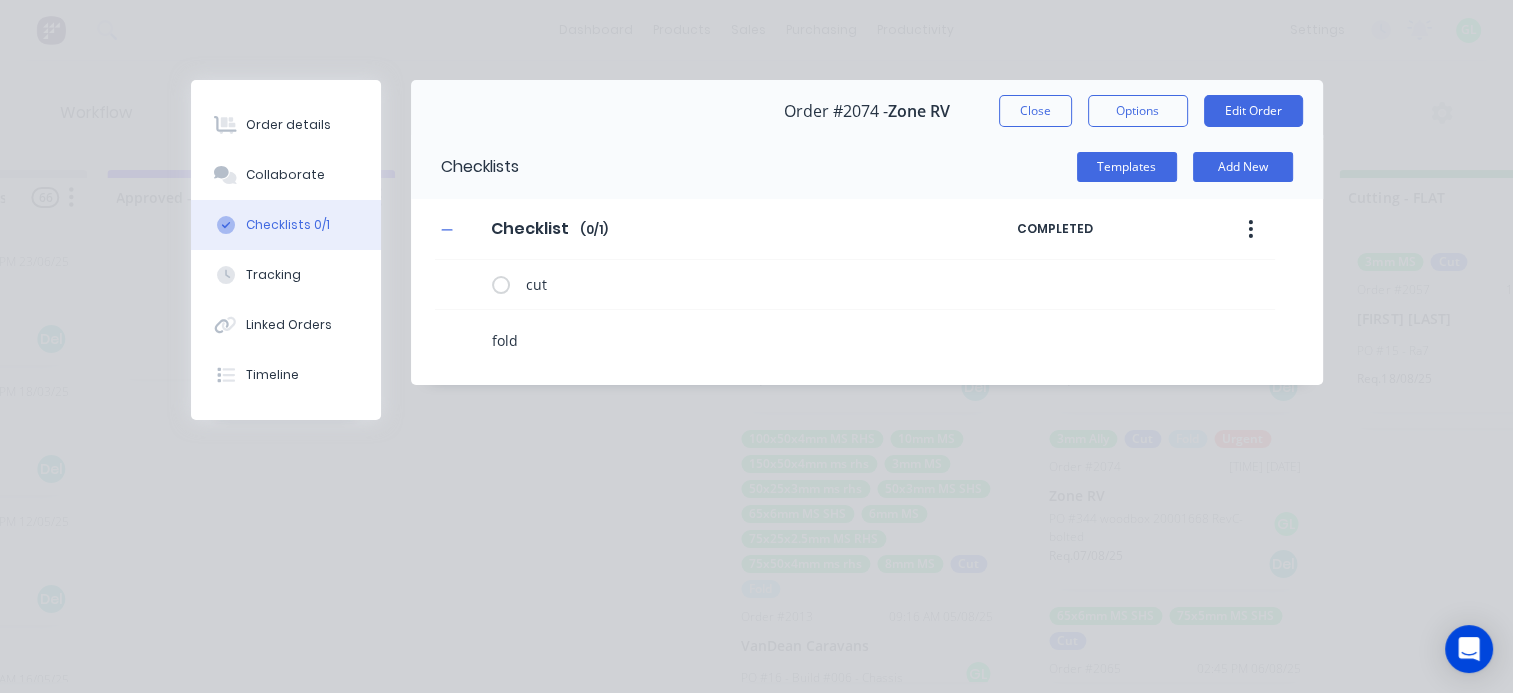 type on "x" 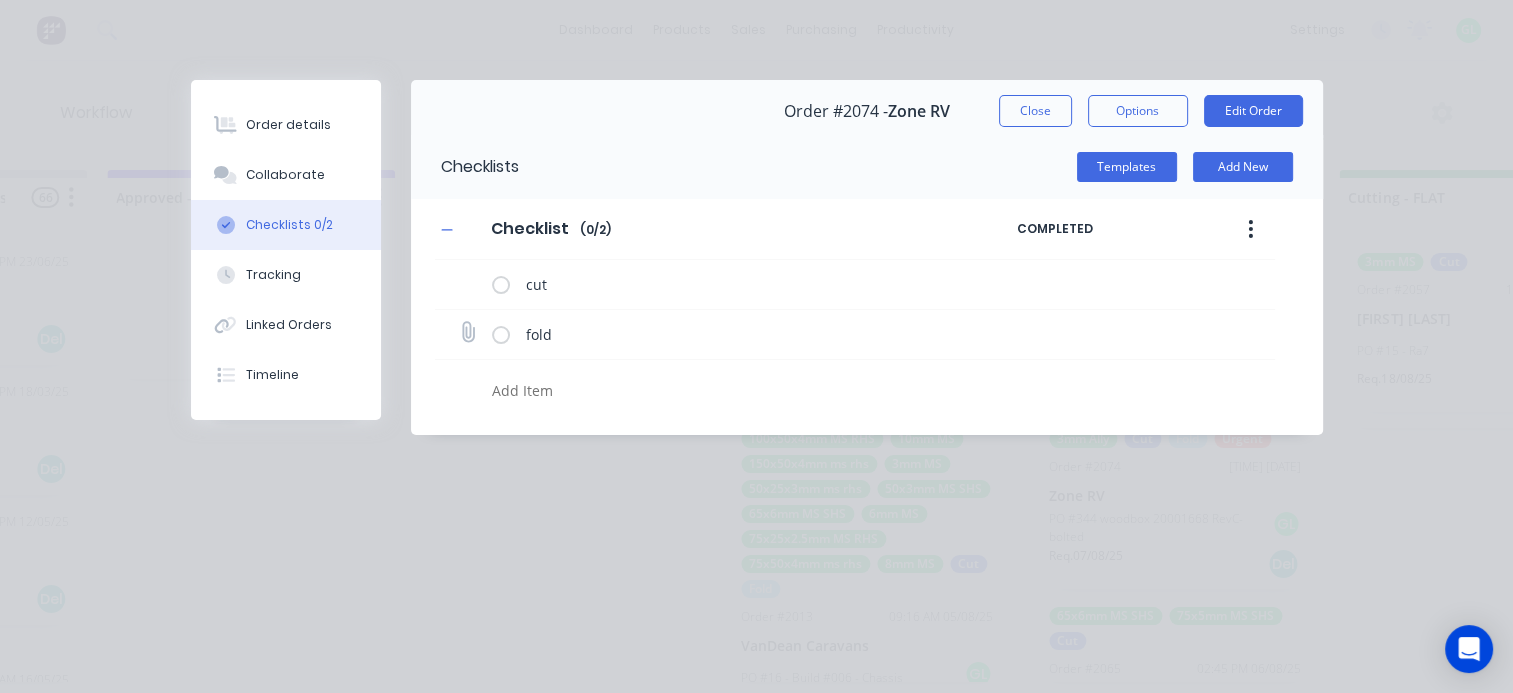 type on "x" 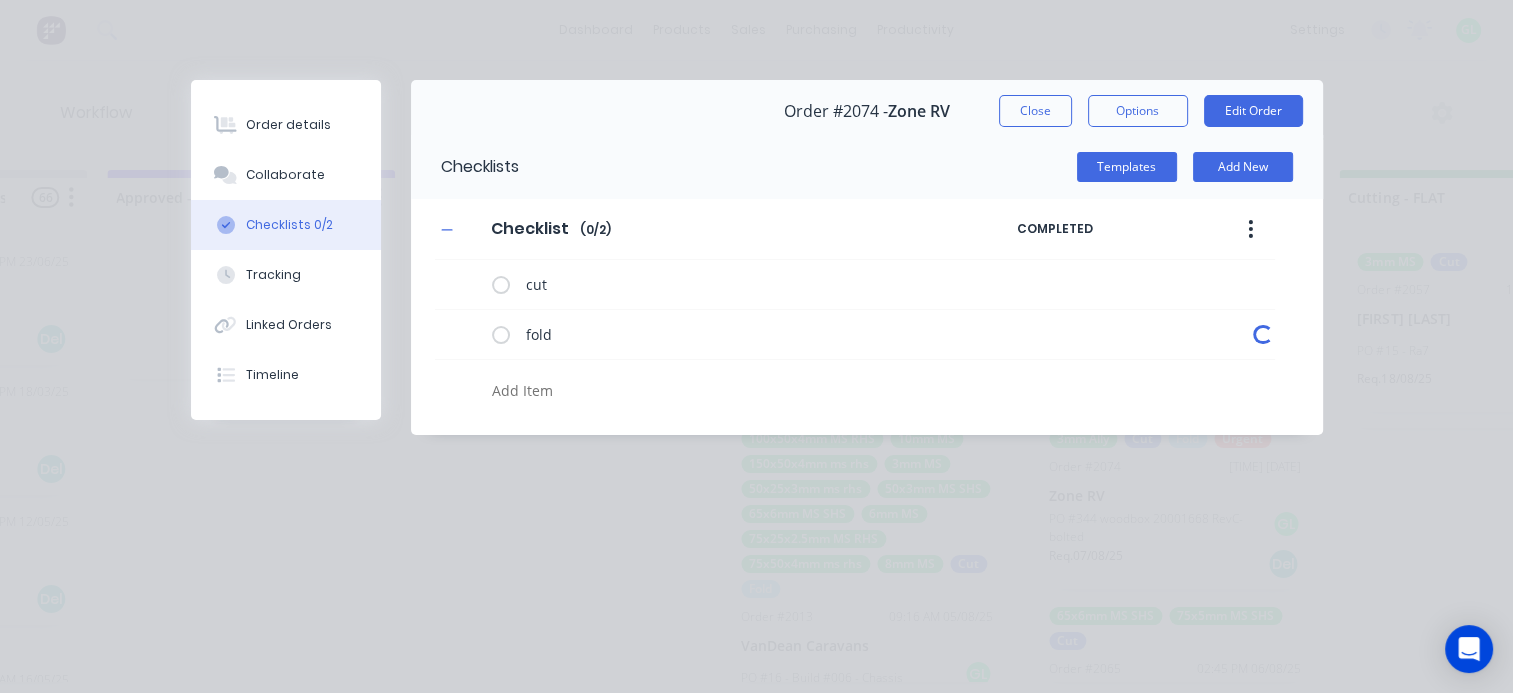 type on "x" 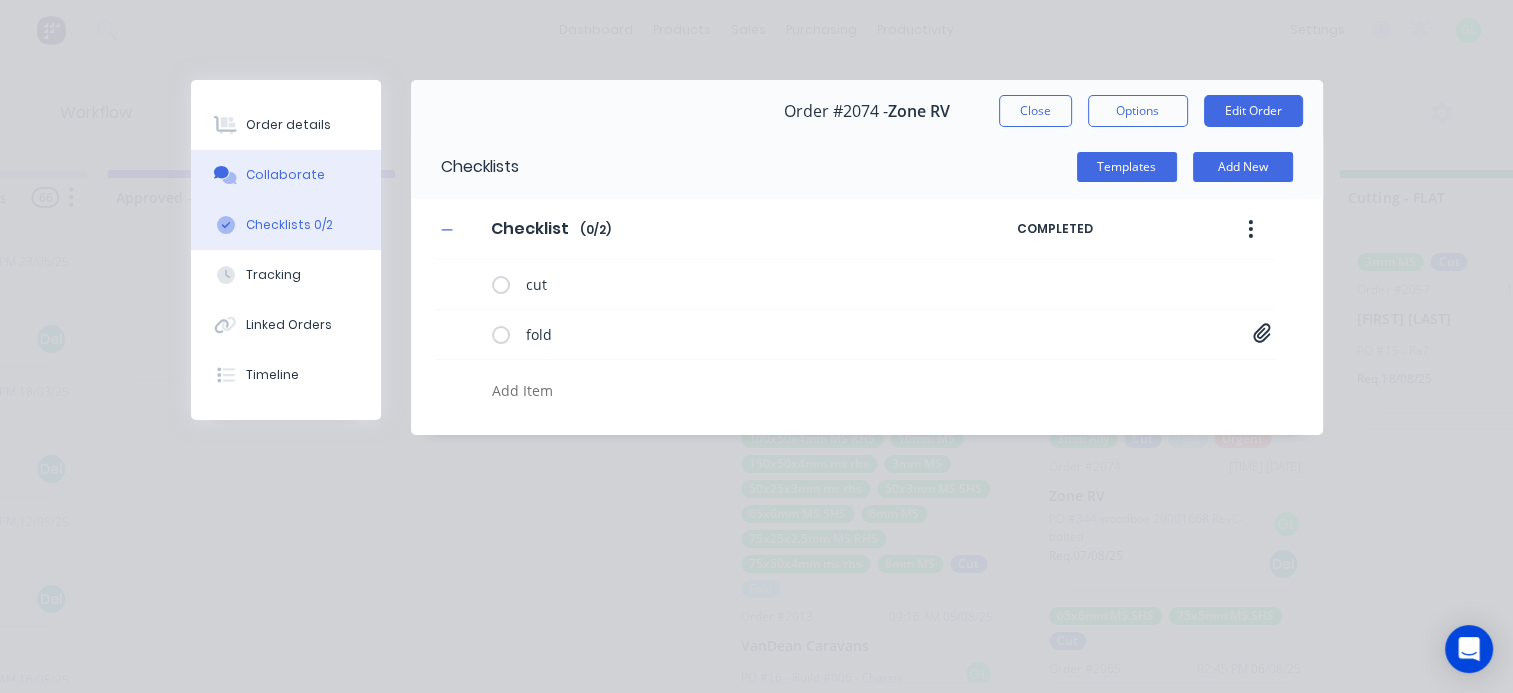 click on "Collaborate" at bounding box center (285, 175) 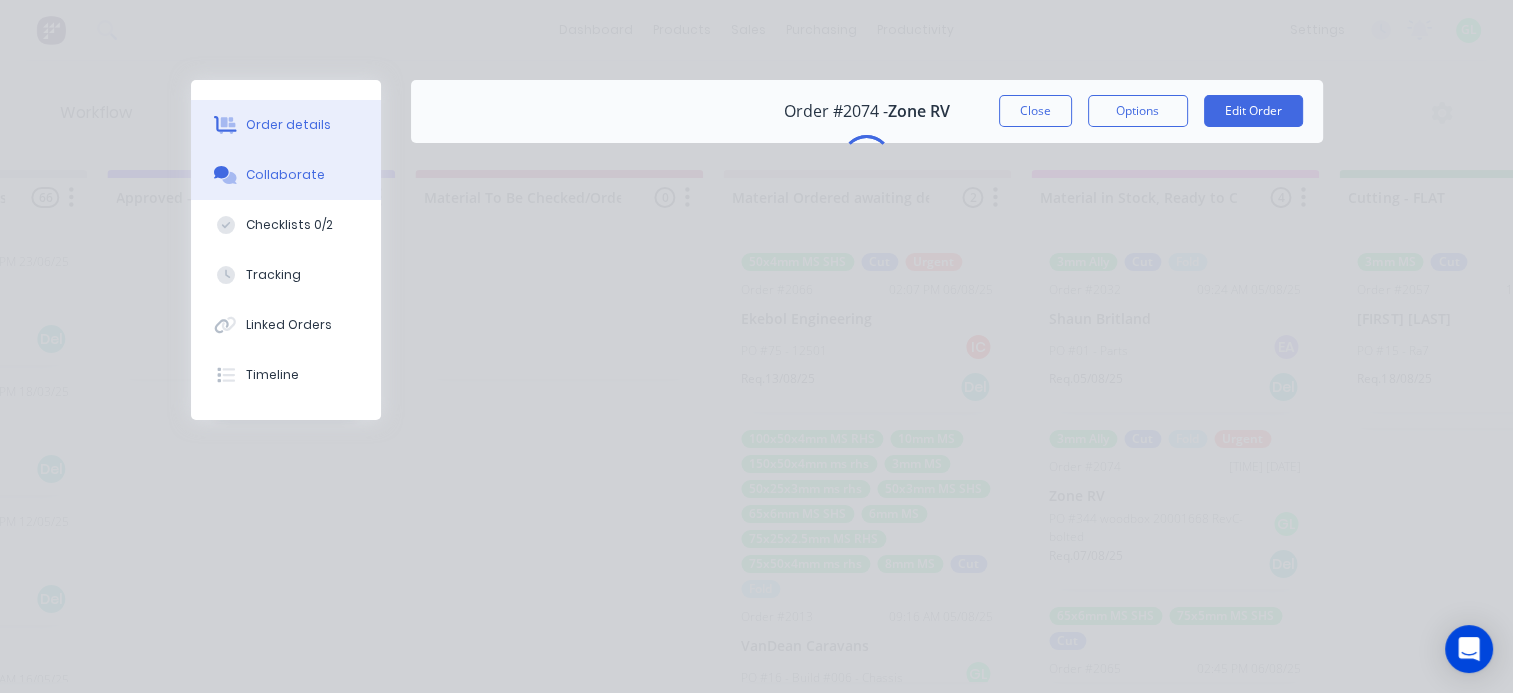 click on "Order details" at bounding box center (288, 125) 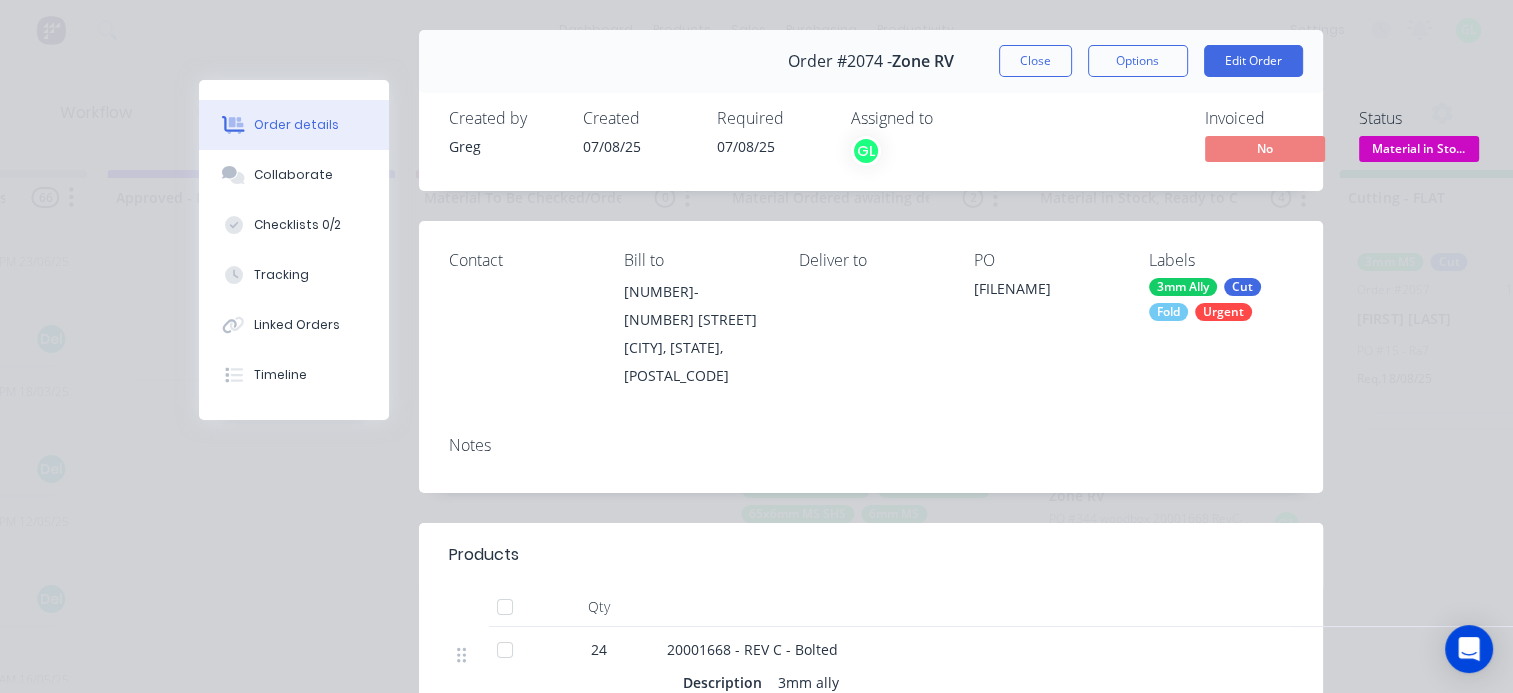 scroll, scrollTop: 0, scrollLeft: 0, axis: both 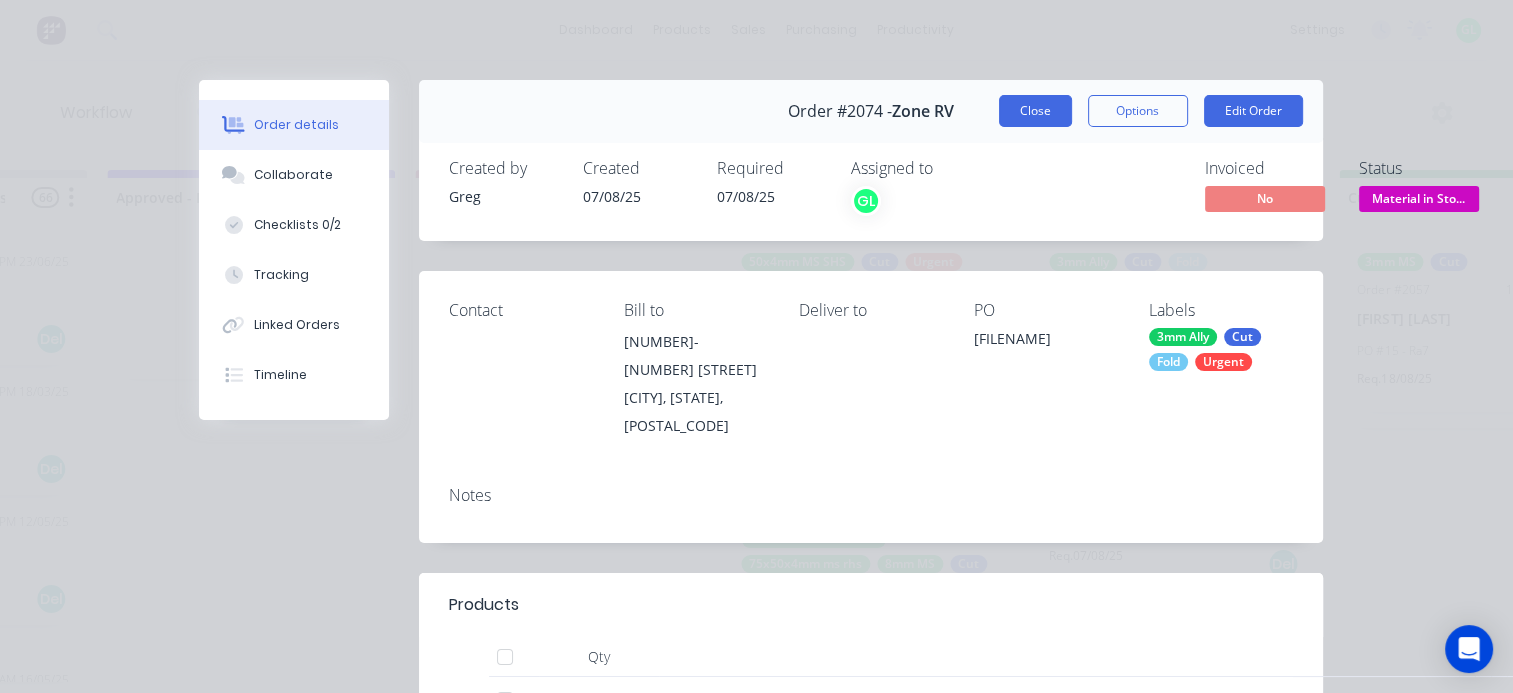 click on "Close" at bounding box center [1035, 111] 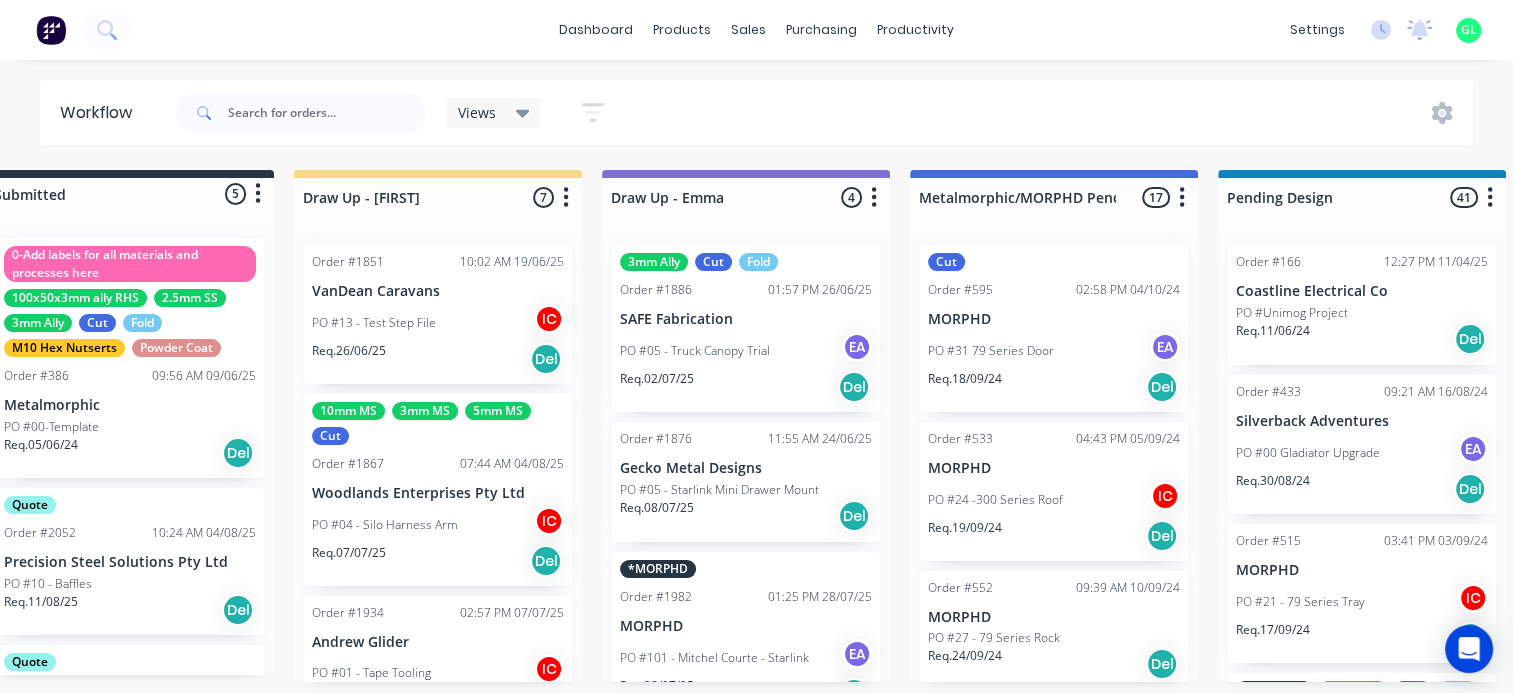 scroll, scrollTop: 0, scrollLeft: 0, axis: both 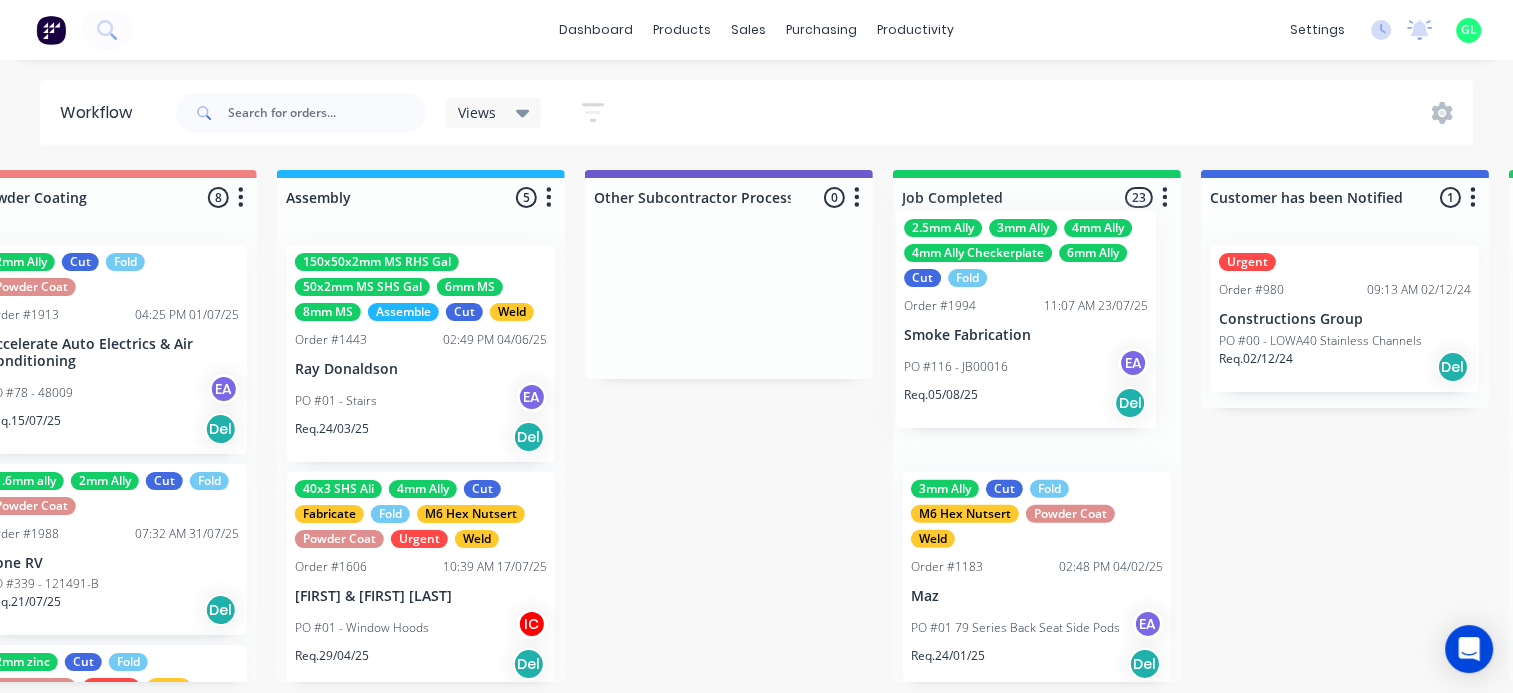 drag, startPoint x: 995, startPoint y: 553, endPoint x: 1027, endPoint y: 363, distance: 192.67589 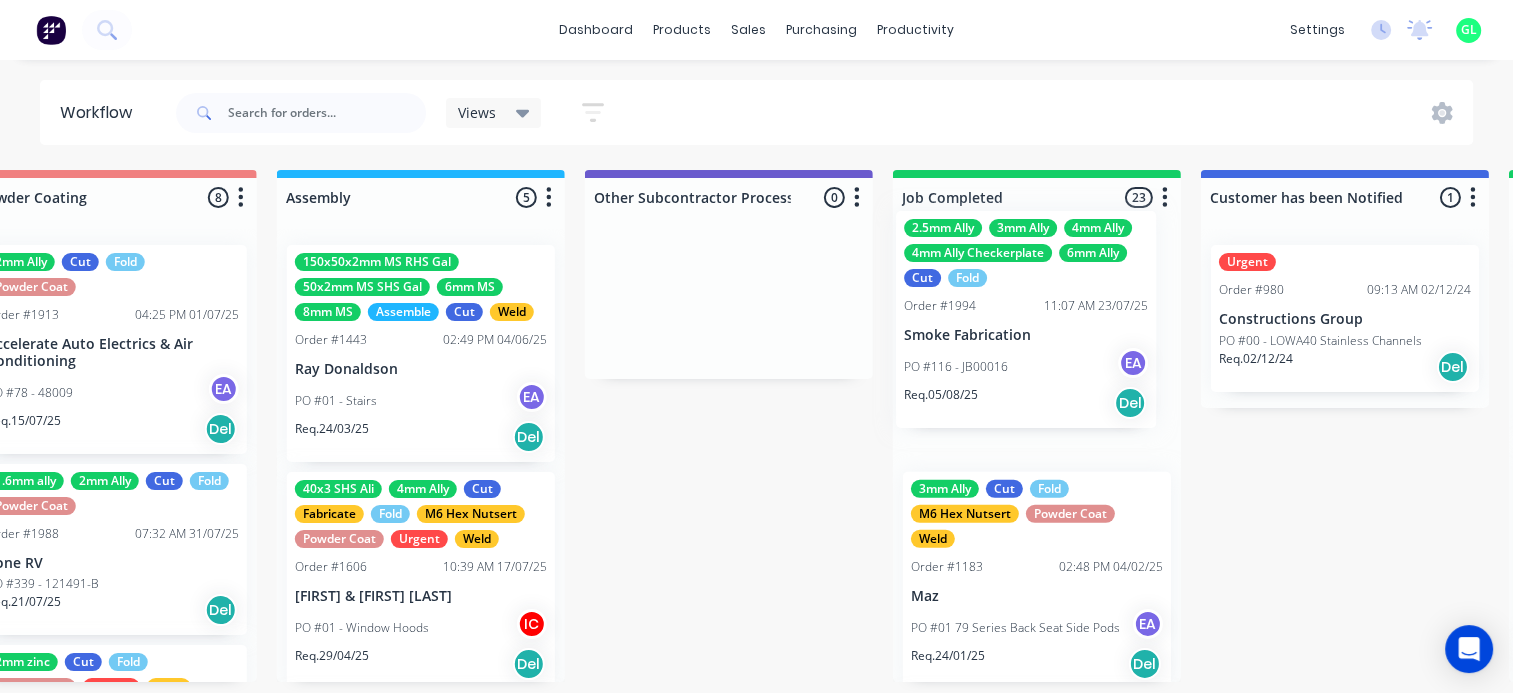 click on "Submitted 5 Status colour #273444 hex #273444 Save Cancel Summaries Total order value Invoiced to date To be invoiced Sort By Created date Required date Order number Customer name Most recent 0-Add labels for all materials and processes here 100x50x3mm ally RHS 2.5mm SS 3mm Ally Cut Fold M10 Hex Nutserts Powder Coat Order #386 09:56 AM 09/06/25 Metalmorphic PO #00-Template Req. 05/06/24 Del Quote Order #2052 10:24 AM 04/08/25 Precision Steel Solutions Pty Ltd PO #10 - Baffles Req. 11/08/25 Del Quote Order #2067 04:38 PM 05/08/25 Sunshine Coast Trailers PO #01 - RFQ Req. 12/08/25 Del Quote Order #2072 03:24 PM 06/08/25 K&F Fabrications PO #04 - Bracket Req. 20/08/25 Del Order #2070 11:08 AM 06/08/25 Shedlife PO #19 - Patrol Tray Req. 20/08/25 Del Draw Up - Izaak 7 Status colour #F6D982 hex #F6D982 Save Cancel Notifications Email SMS Summaries Total order value Invoiced to date To be invoiced Sort By Created date Required date Order number Customer name Most recent Delete Order #1851 10:02 AM 19/06/25 IC Req. 4" at bounding box center (-1646, 426) 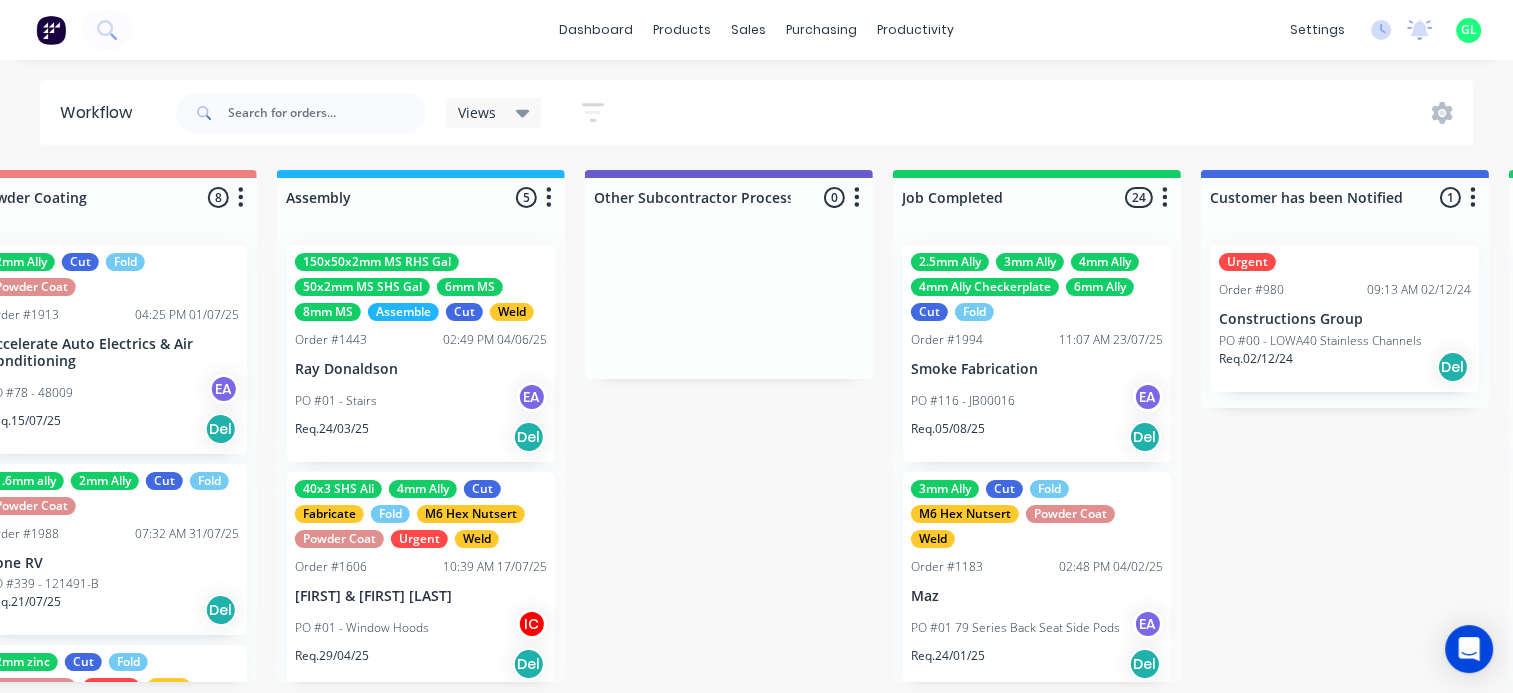 click on "PO #116 -  JB00016" at bounding box center [963, 401] 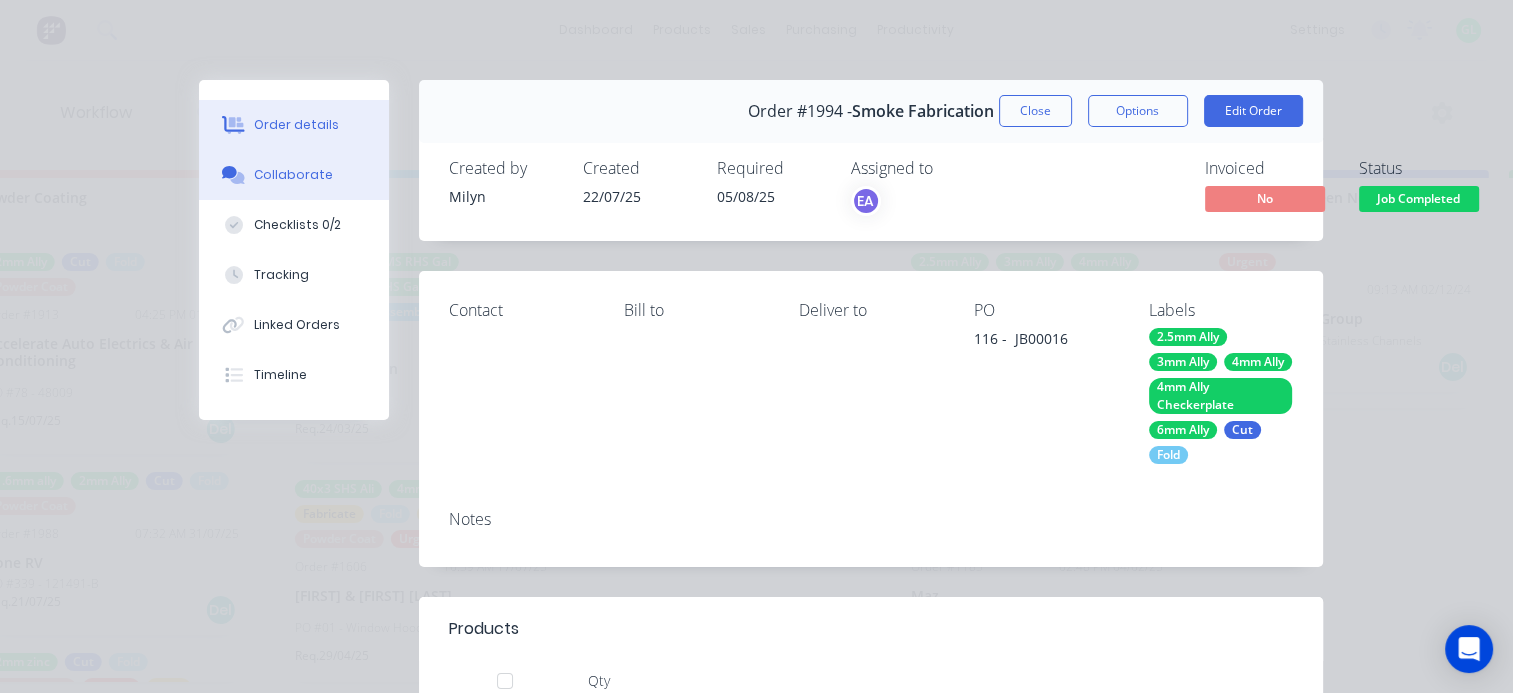 click on "Collaborate" at bounding box center [293, 175] 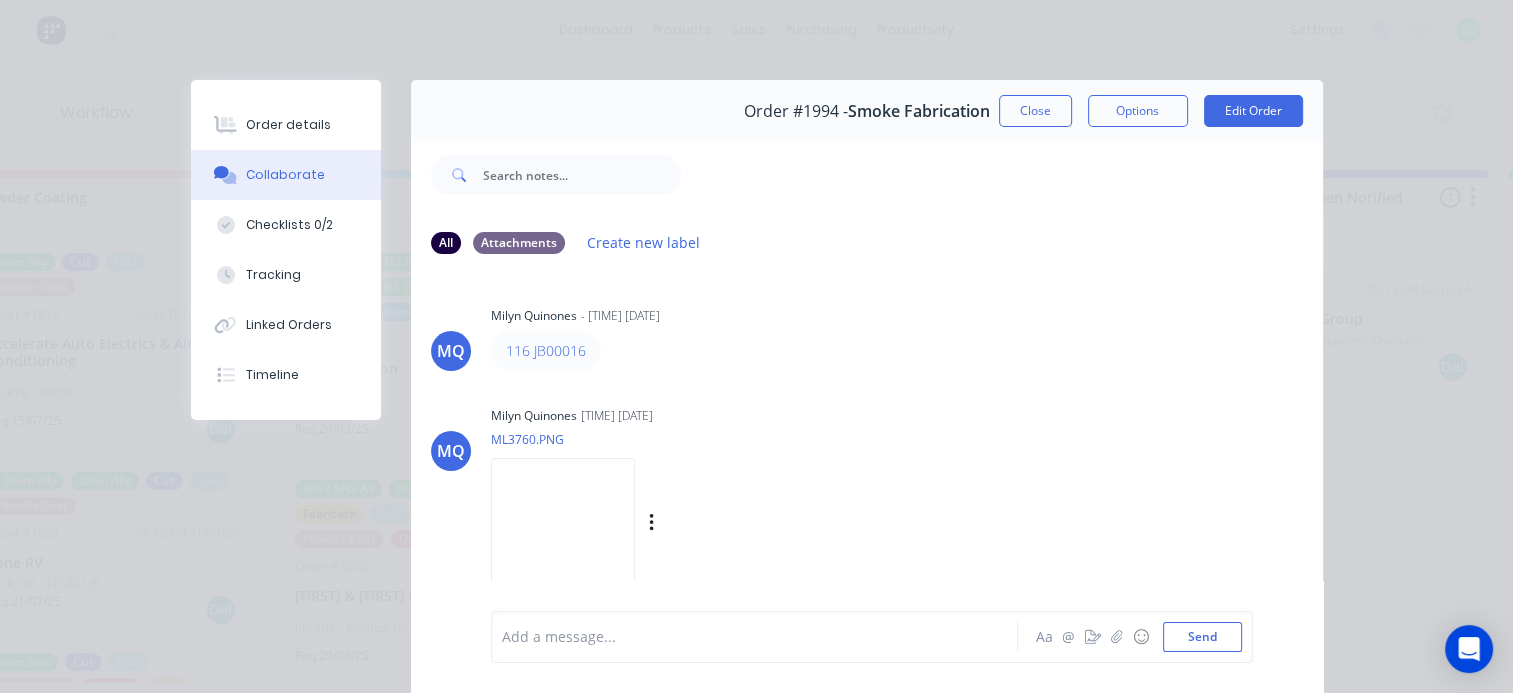 click at bounding box center (563, 523) 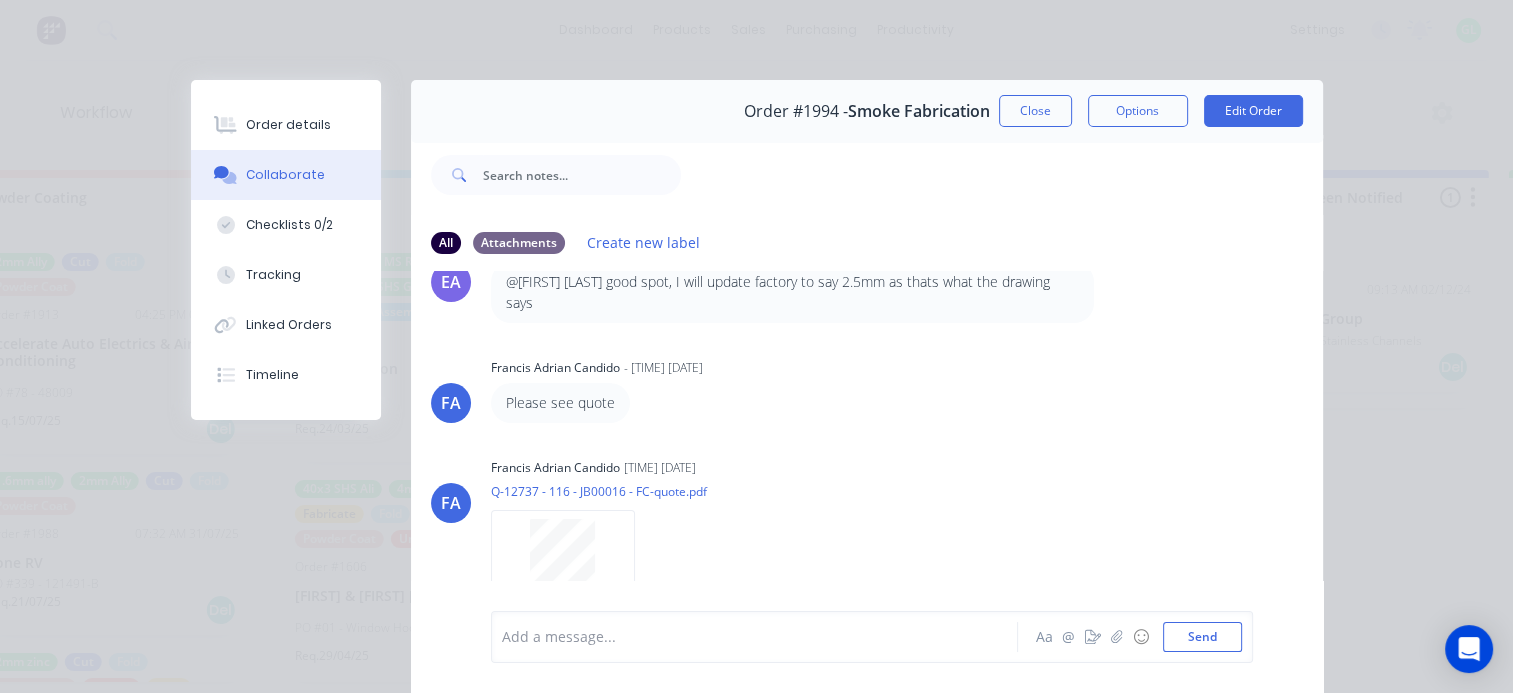 scroll, scrollTop: 628, scrollLeft: 0, axis: vertical 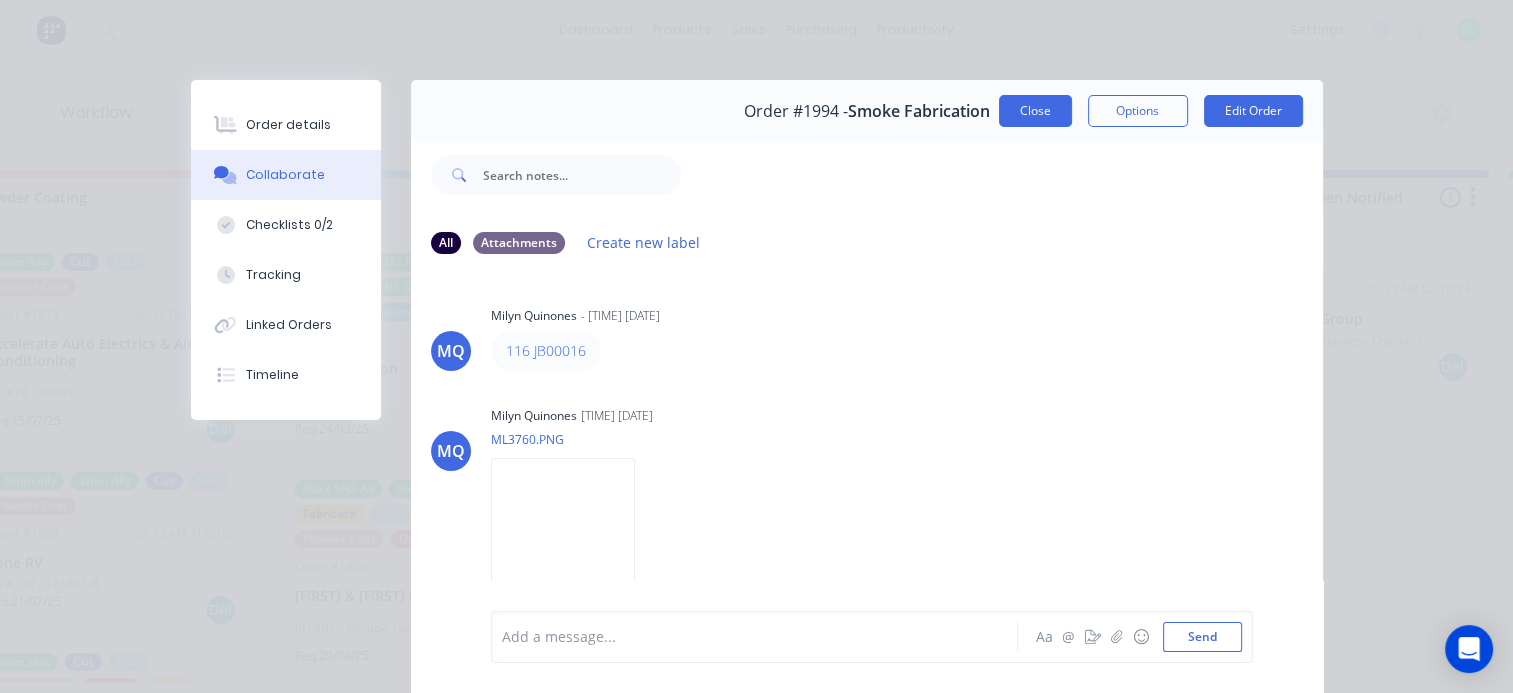click on "Close" at bounding box center (1035, 111) 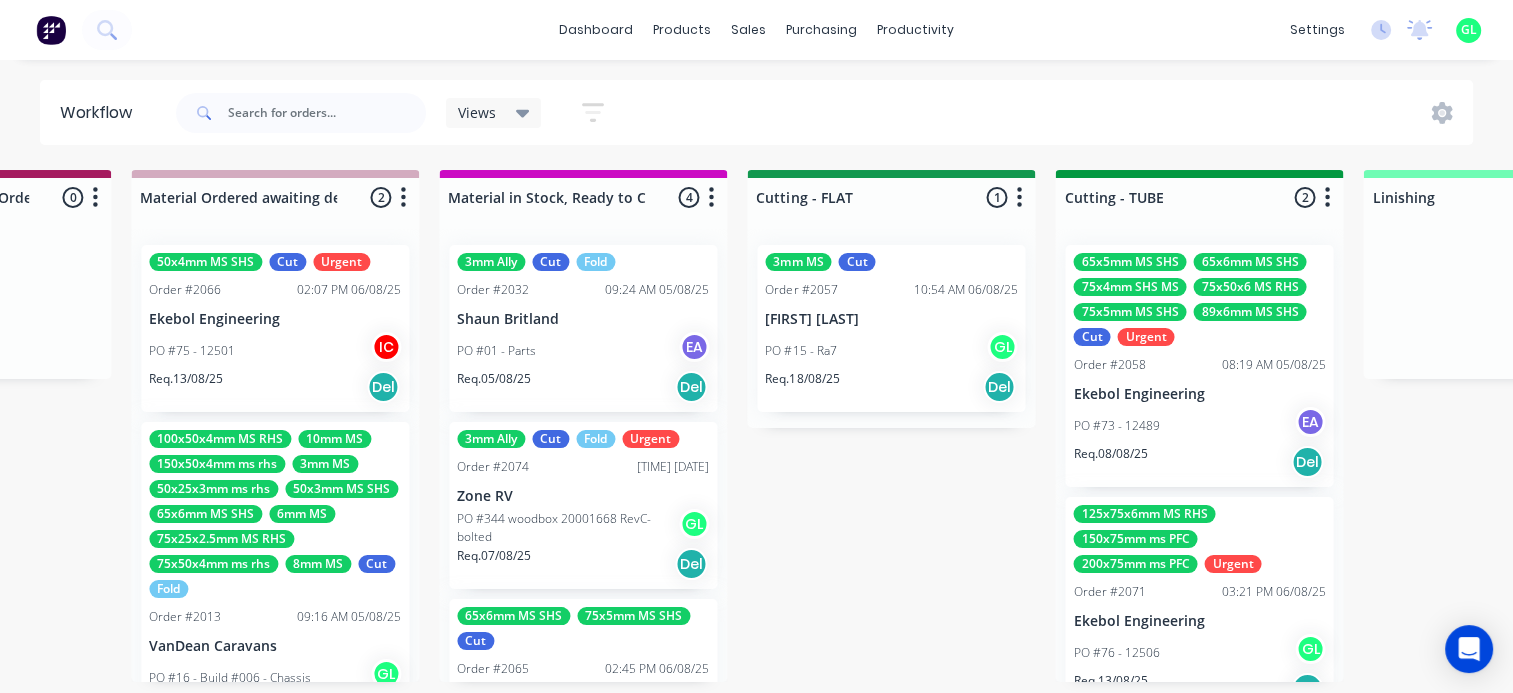 scroll, scrollTop: 0, scrollLeft: 2857, axis: horizontal 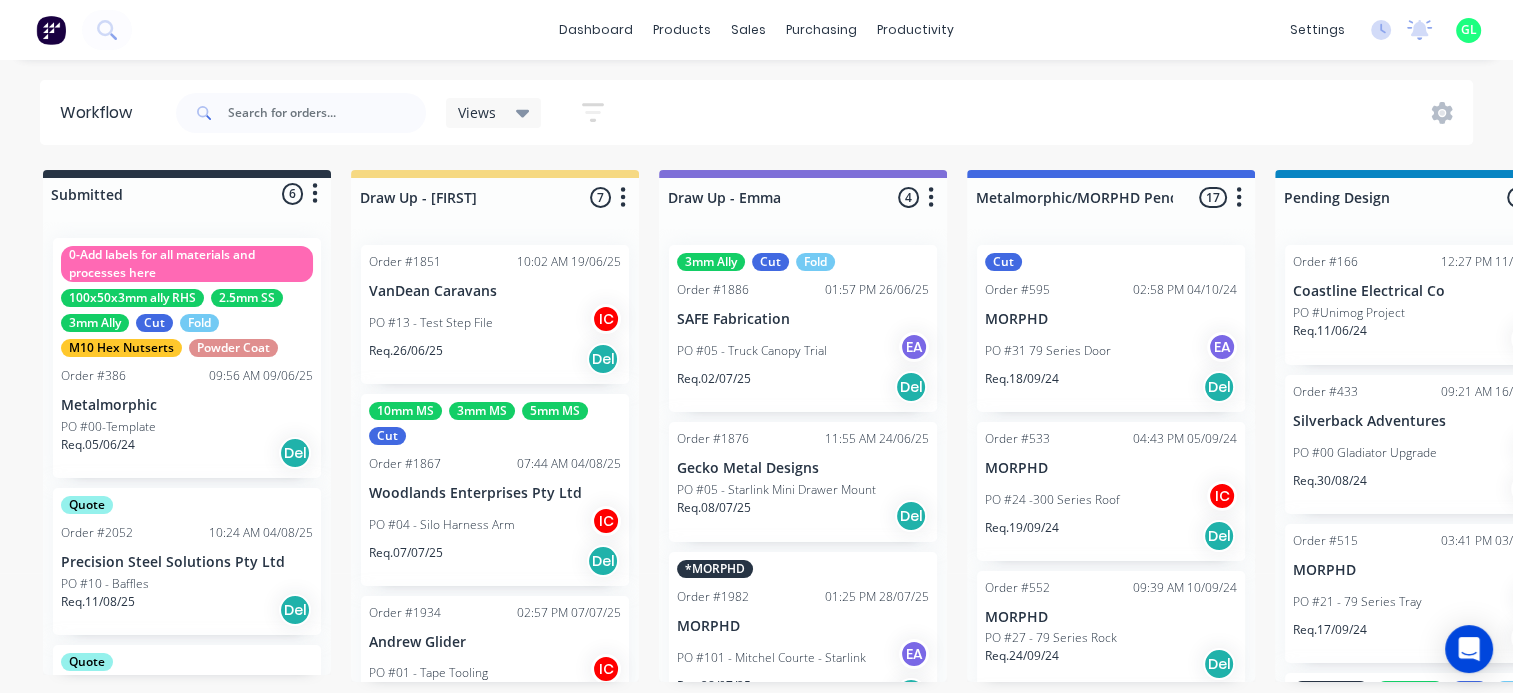 click on "Submitted 6 Status colour #273444 hex #273444 Save Cancel Summaries Total order value Invoiced to date To be invoiced Sort By Created date Required date Order number Customer name Most recent 0-Add labels for all materials and processes here 100x50x3mm ally RHS 2.5mm SS 3mm Ally Cut Fold M10 Hex Nutserts Powder Coat Order #386 09:56 AM 09/06/25 Metalmorphic PO #00-Template Req. 05/06/24 Del Quote Order #2052 10:24 AM 04/08/25 Precision Steel Solutions Pty Ltd PO #10 - Baffles Req. 11/08/25 Del Quote Order #2067 04:38 PM 05/08/25 Sunshine Coast Trailers PO #01 - RFQ Req. 12/08/25 Del Urgent Order #2075 10:27 AM 07/08/25 Ekebol Engineering PO #12512 Req. 15/08/25 Del Quote Order #2072 03:24 PM 06/08/25 K&F Fabrications PO #04 - Bracket Req. 20/08/25 Del Order #2070 11:08 AM 06/08/25 Shedlife PO #19 - Patrol Tray Req. 20/08/25 Del Draw Up - Izaak 7 Status colour #F6D982 hex #F6D982 Save Cancel Notifications Email SMS Summaries Total order value Invoiced to date To be invoiced Sort By Created date Required date 4" at bounding box center (3972, 426) 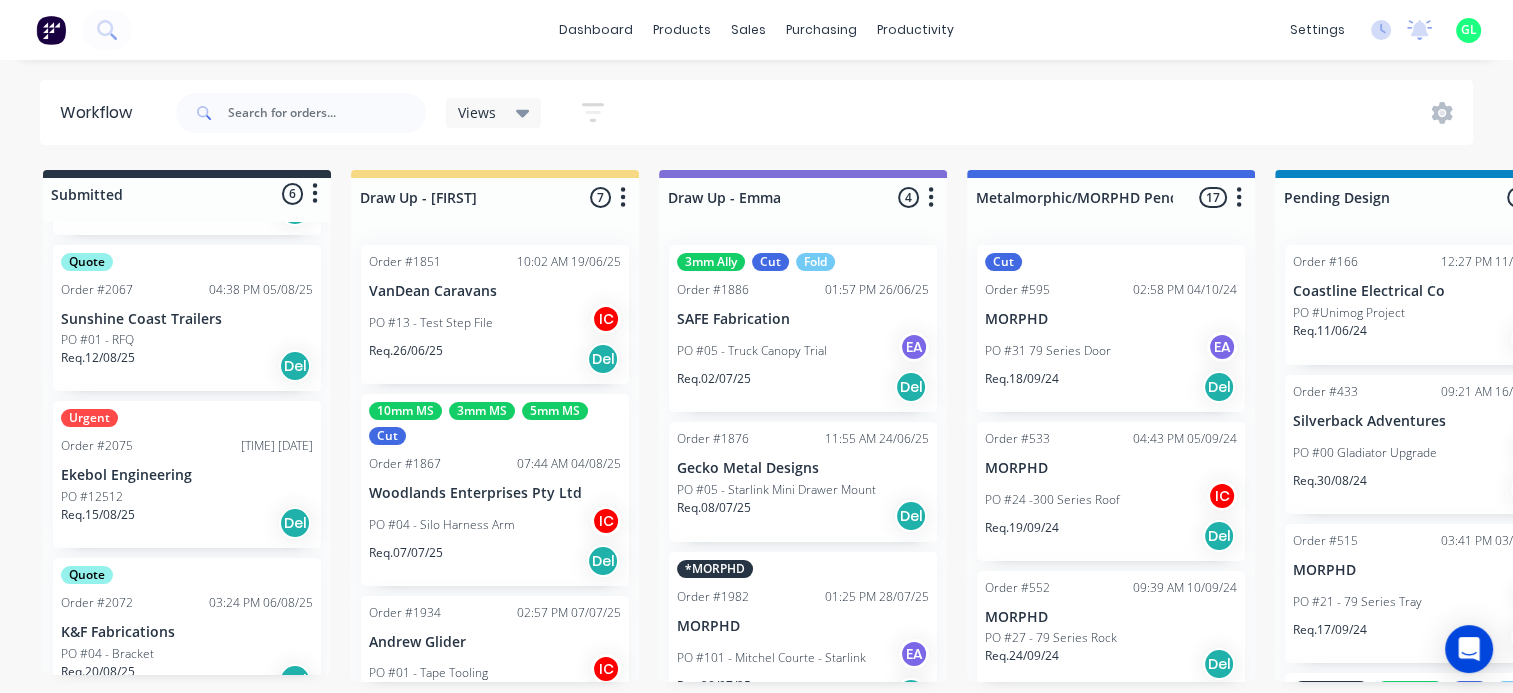 scroll, scrollTop: 560, scrollLeft: 0, axis: vertical 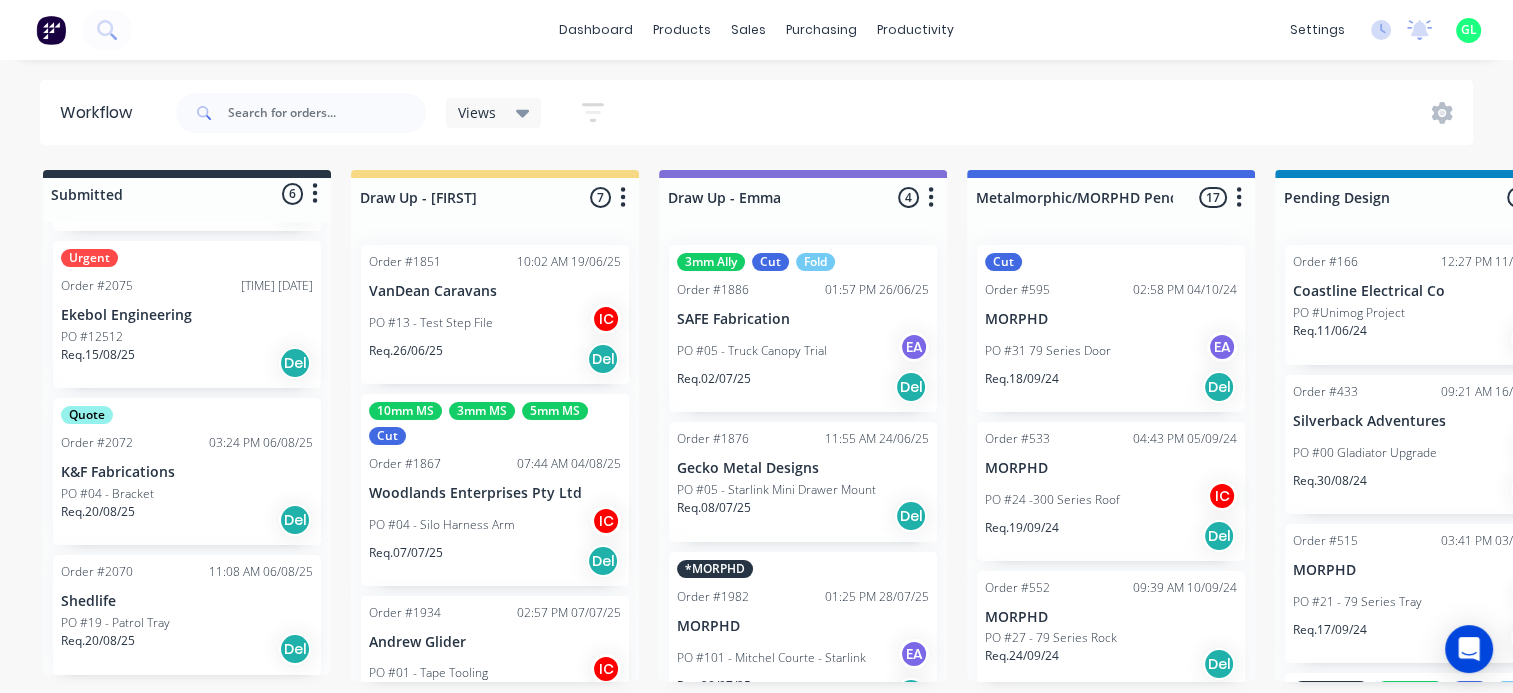 click on "Req. 15/08/25 Del" at bounding box center (187, 363) 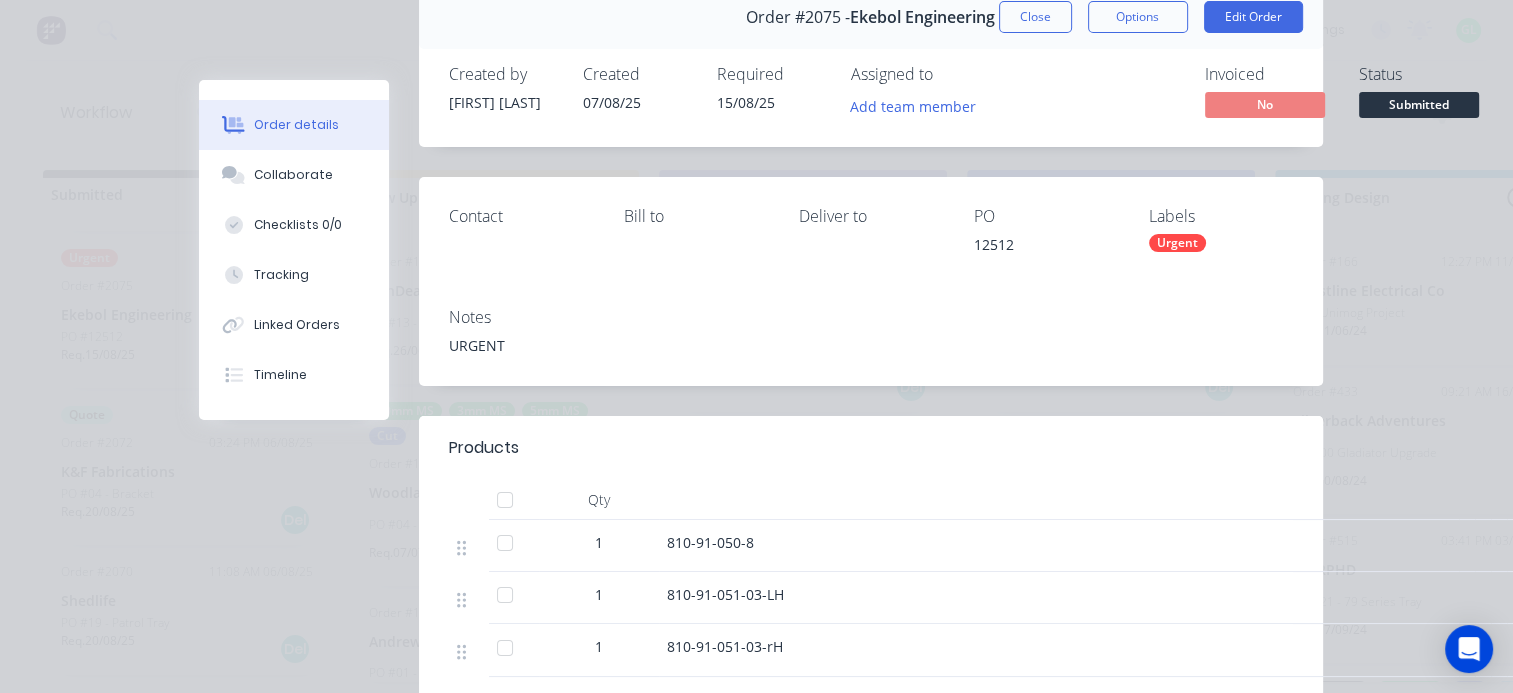scroll, scrollTop: 0, scrollLeft: 0, axis: both 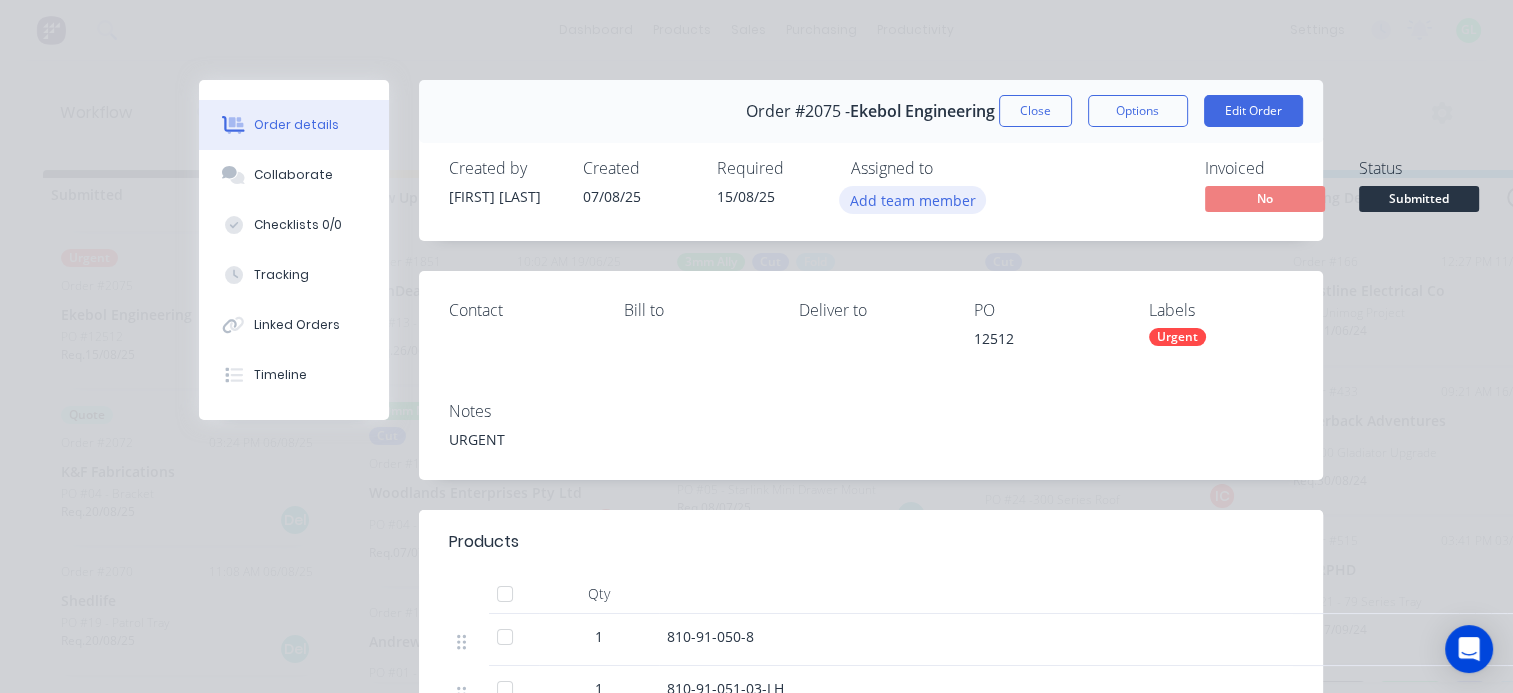 click on "Add team member" at bounding box center (912, 199) 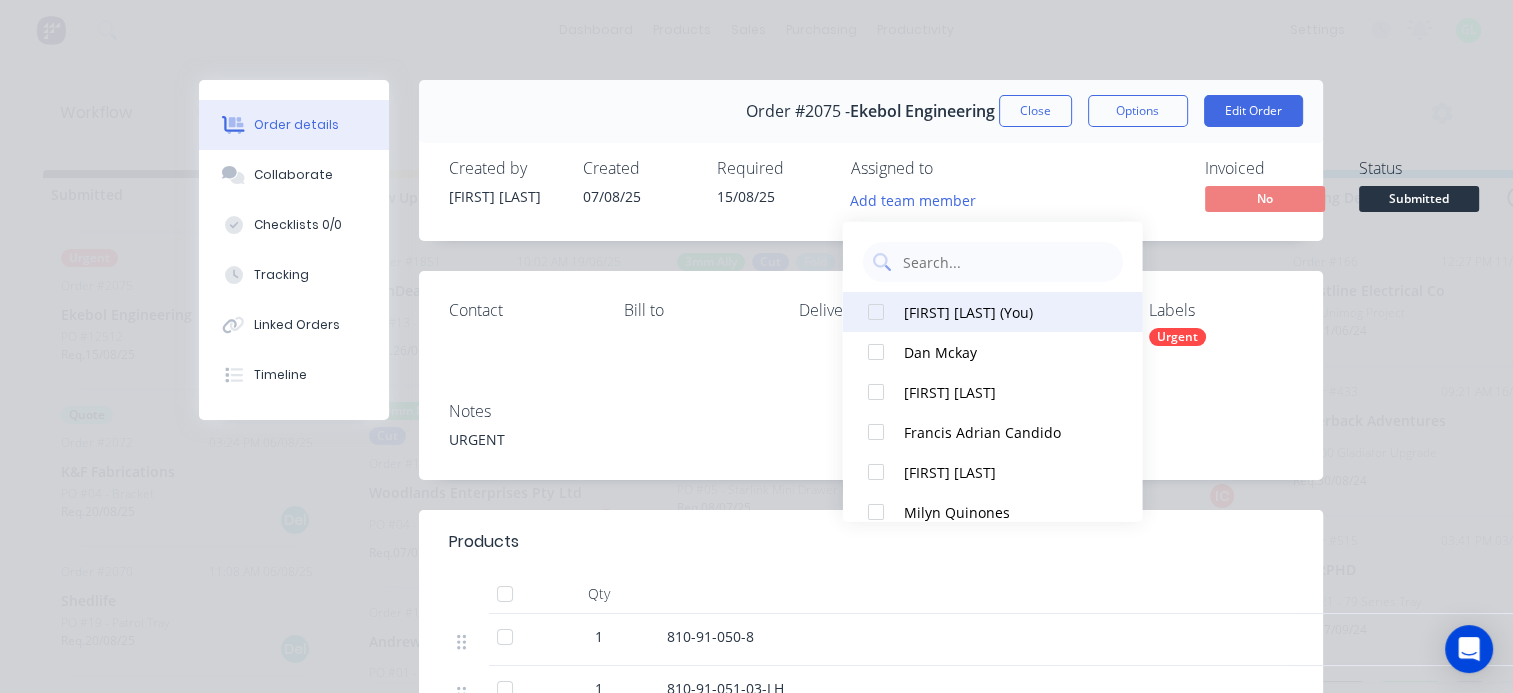 click on "[FIRST] [LAST] (You)" at bounding box center (1003, 311) 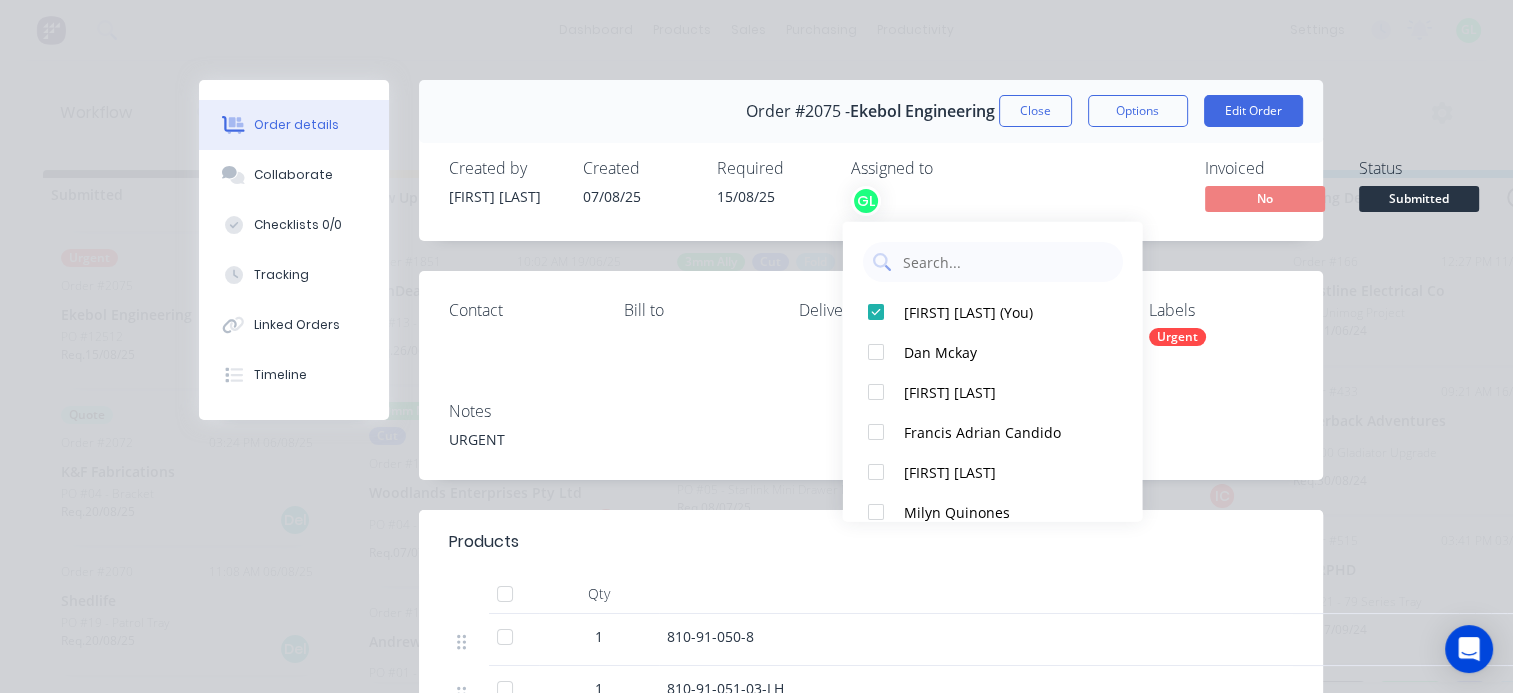 click on "Notes URGENT" at bounding box center (871, 433) 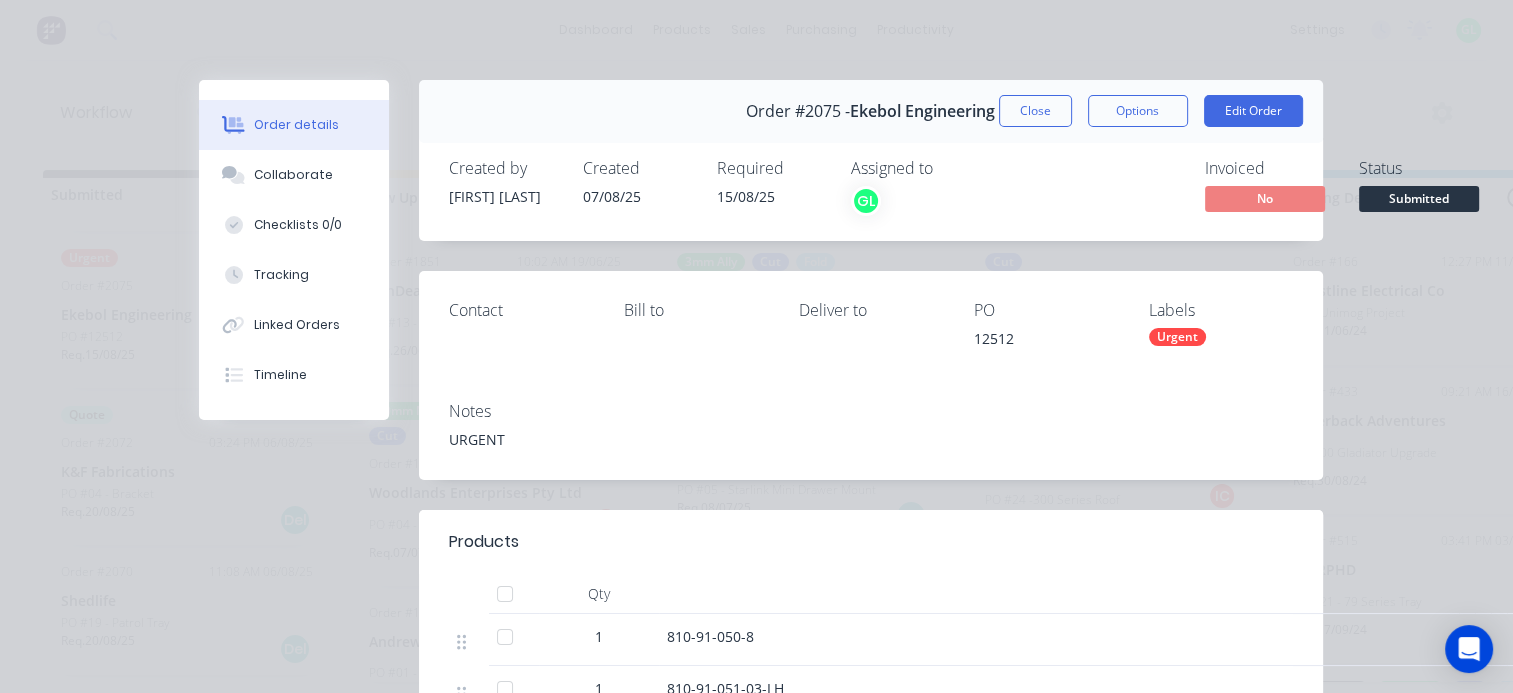 scroll, scrollTop: 100, scrollLeft: 0, axis: vertical 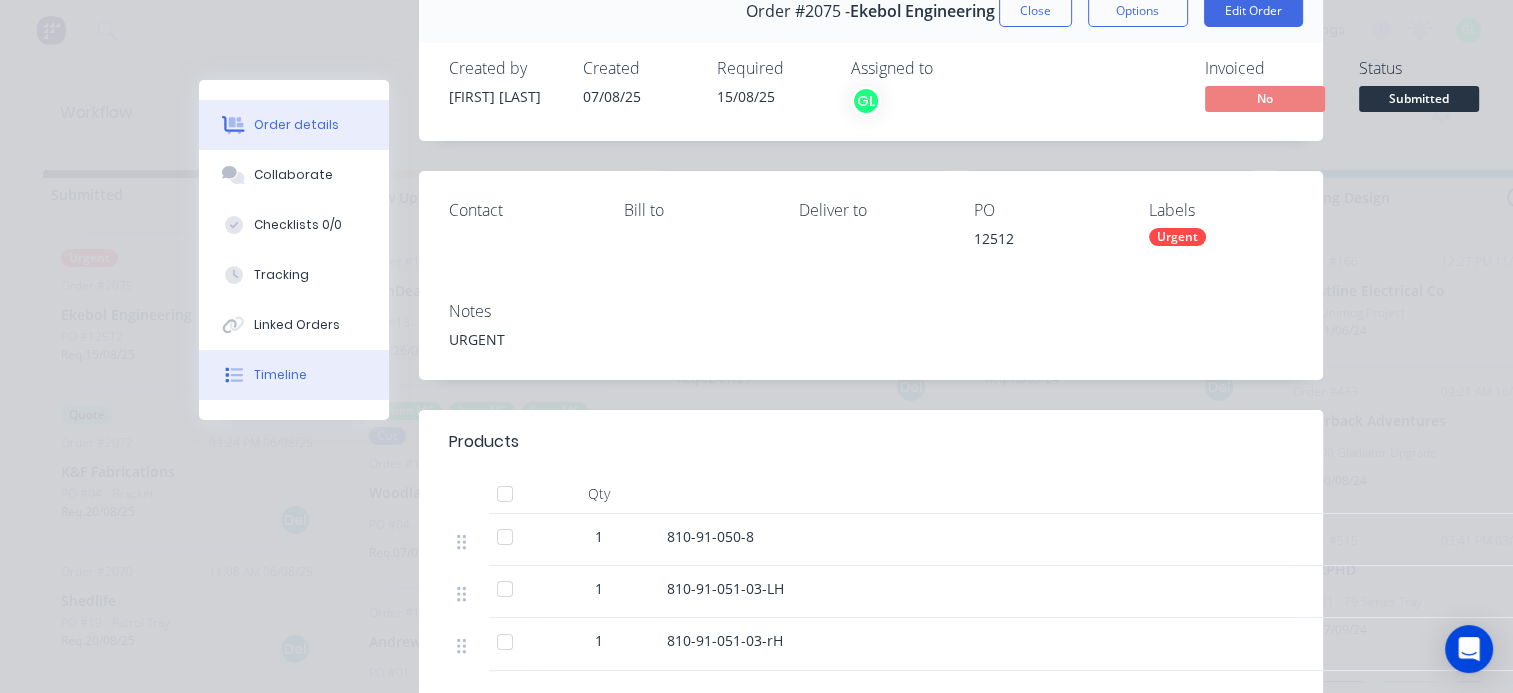 click on "Timeline" at bounding box center (294, 375) 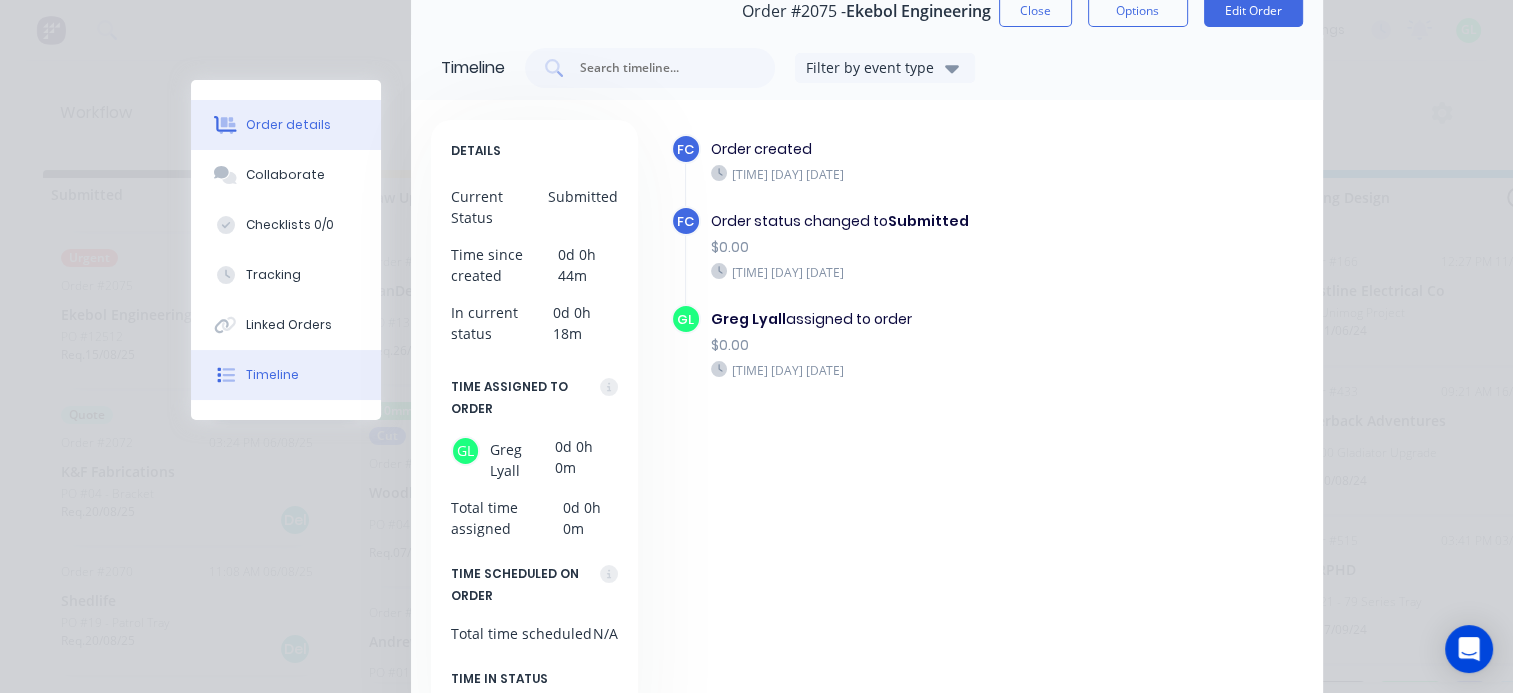 click on "Order details" at bounding box center [288, 125] 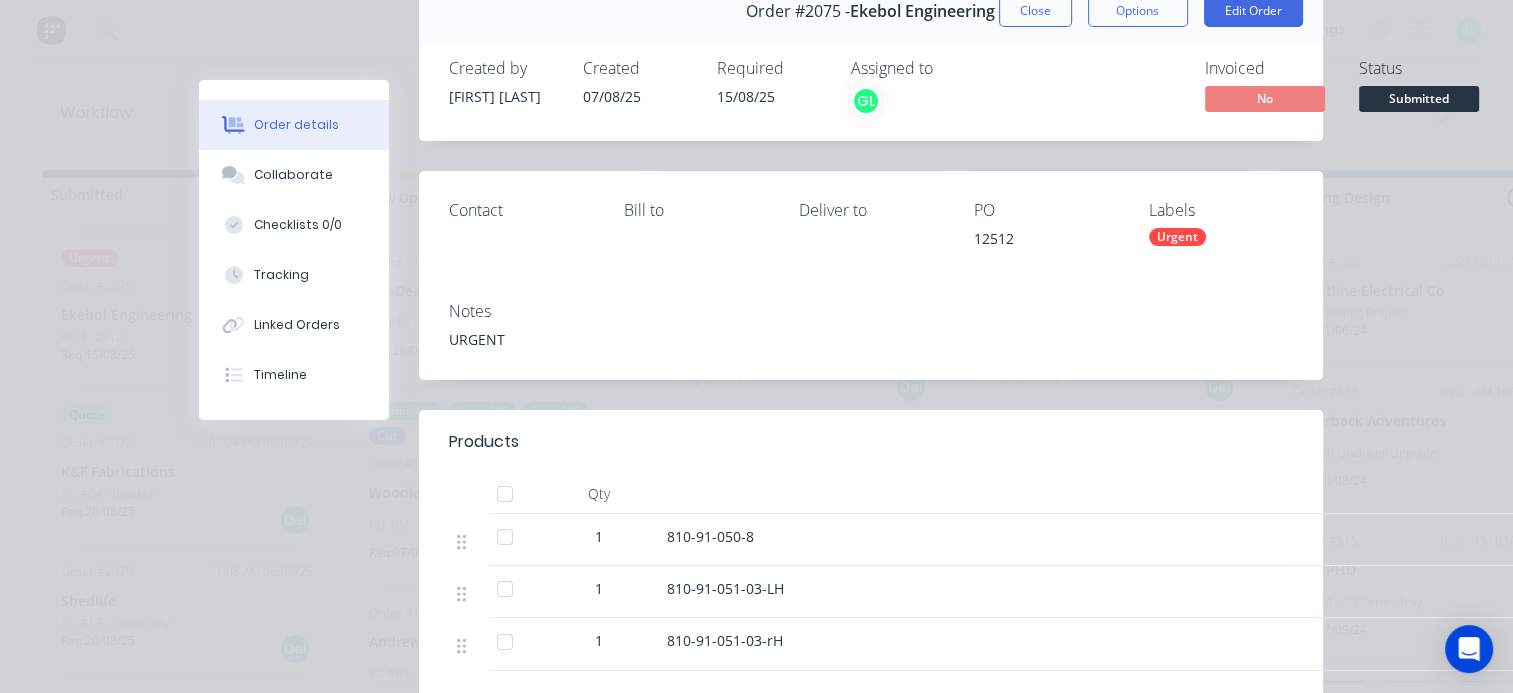 scroll, scrollTop: 0, scrollLeft: 0, axis: both 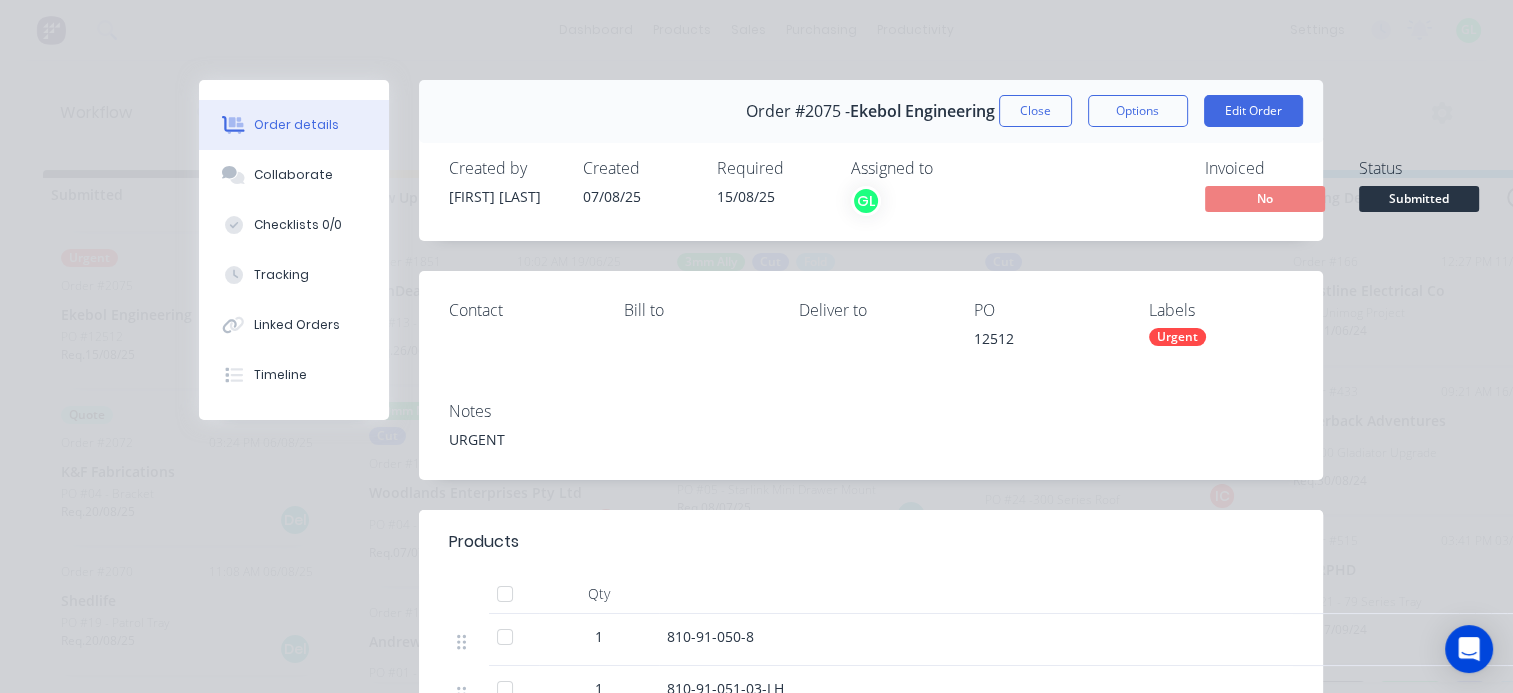 click on "Order details Collaborate Checklists 0/0 Tracking Linked Orders Timeline   Order details   Collaborate   Checklists   Tracking   Linked Orders   Timeline Order #2075 -  Ekebol Engineering Close   Options     Edit Order   Created by Francis Adrian Created 07/08/25 Required 15/08/25 Assigned to GL Invoiced No Status Submitted Contact Bill to Deliver to PO 12512 Labels Urgent Notes URGENT Products Qty 1 810-91-050-8 1 810-91-051-03-LH 1 810-91-051-03-rH Labour $0.00 Sub total $0.00 Margin $0.00  ( 0.00 %) Tax $0.00 Total $0.00" at bounding box center [756, 346] 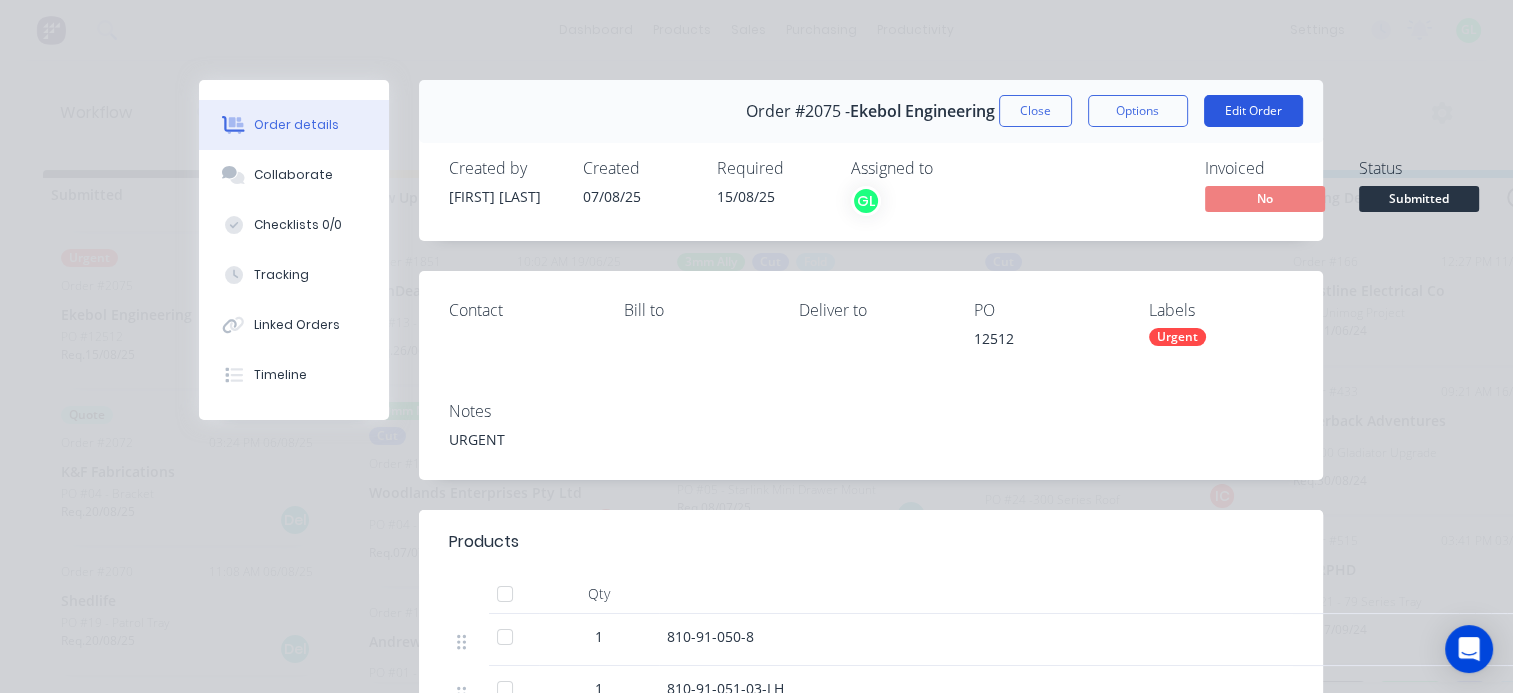 click on "Edit Order" at bounding box center [1253, 111] 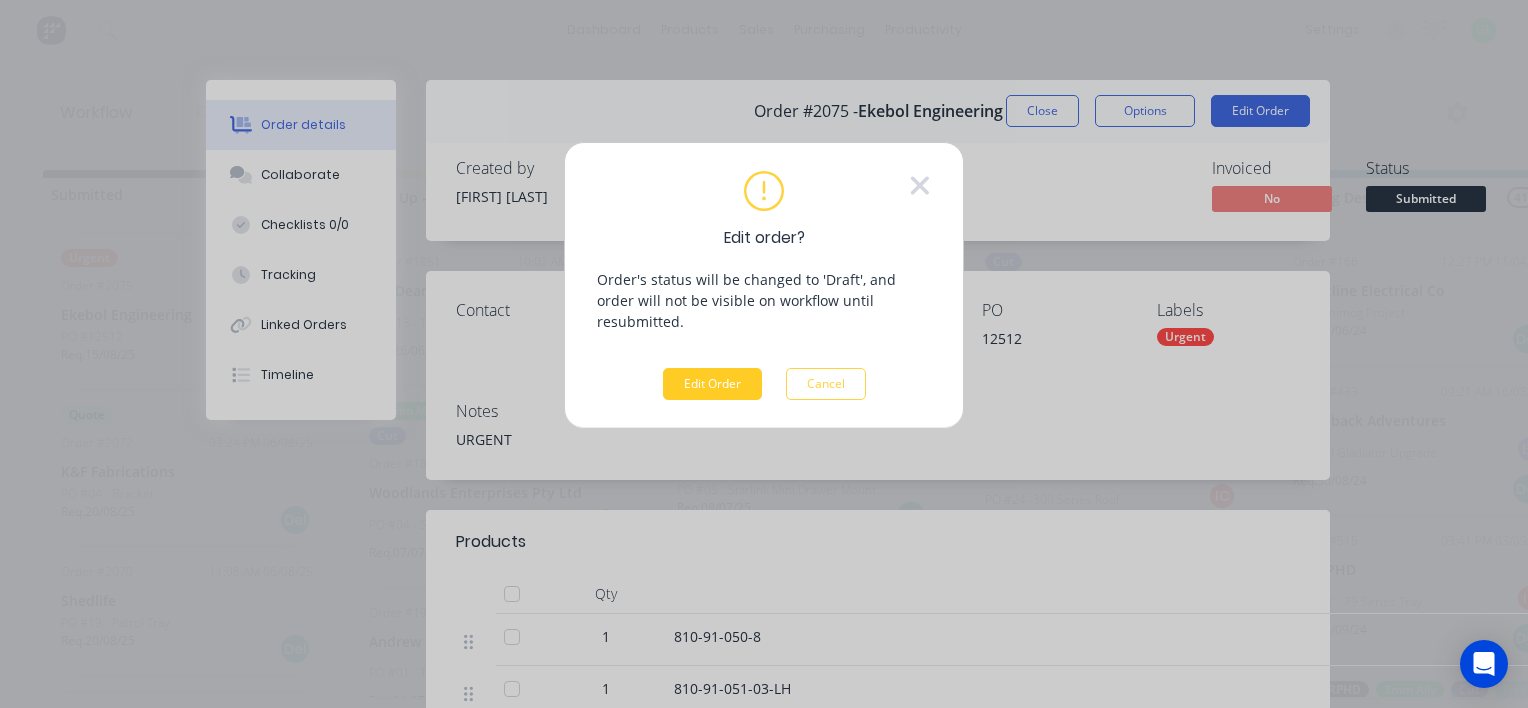 click on "Edit Order" at bounding box center [712, 384] 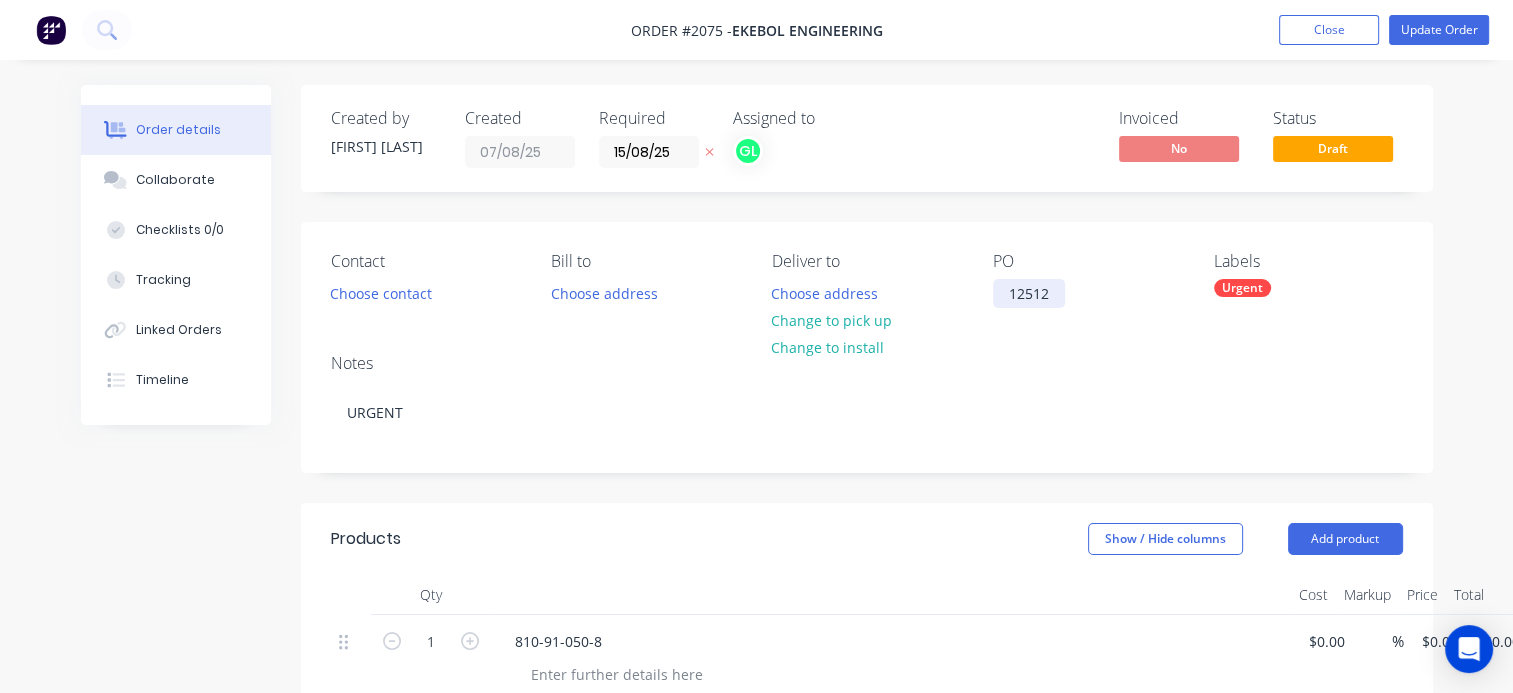 click on "12512" at bounding box center [1029, 293] 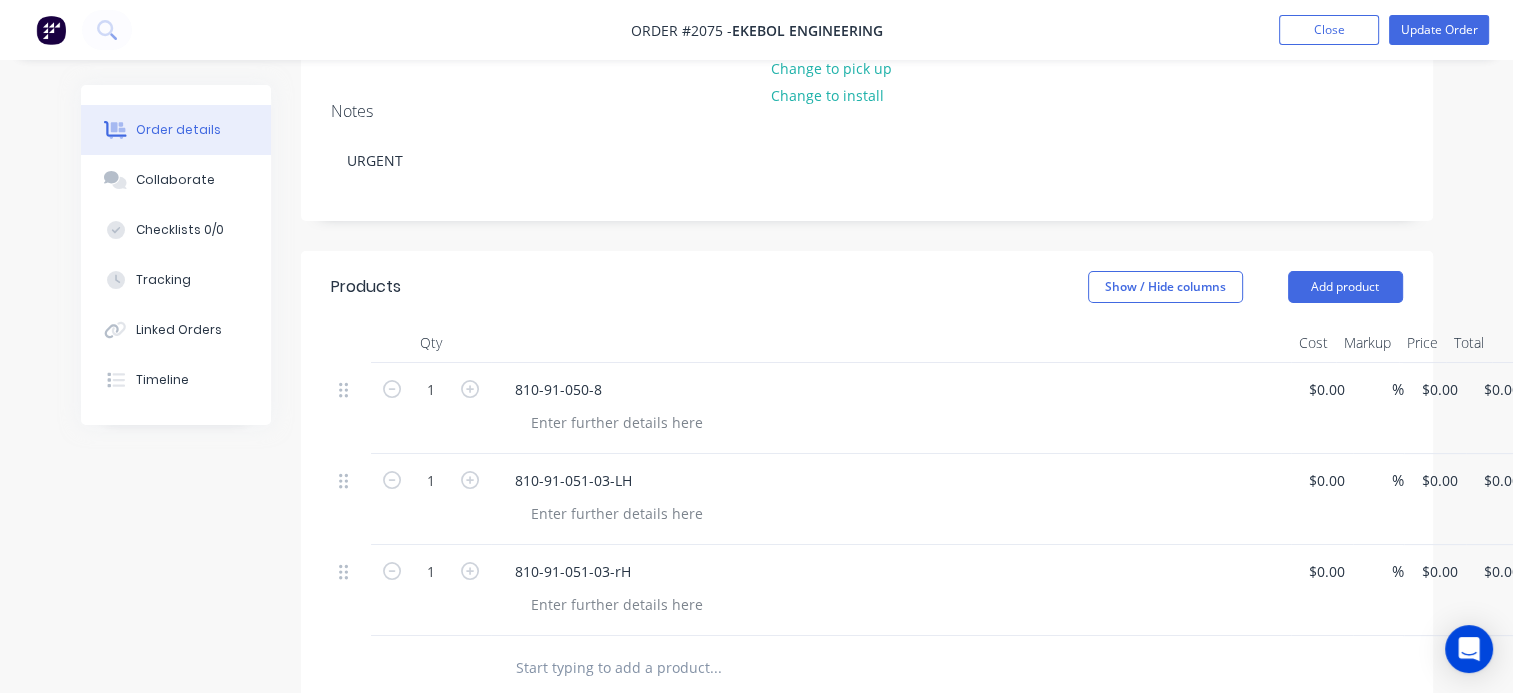 scroll, scrollTop: 300, scrollLeft: 0, axis: vertical 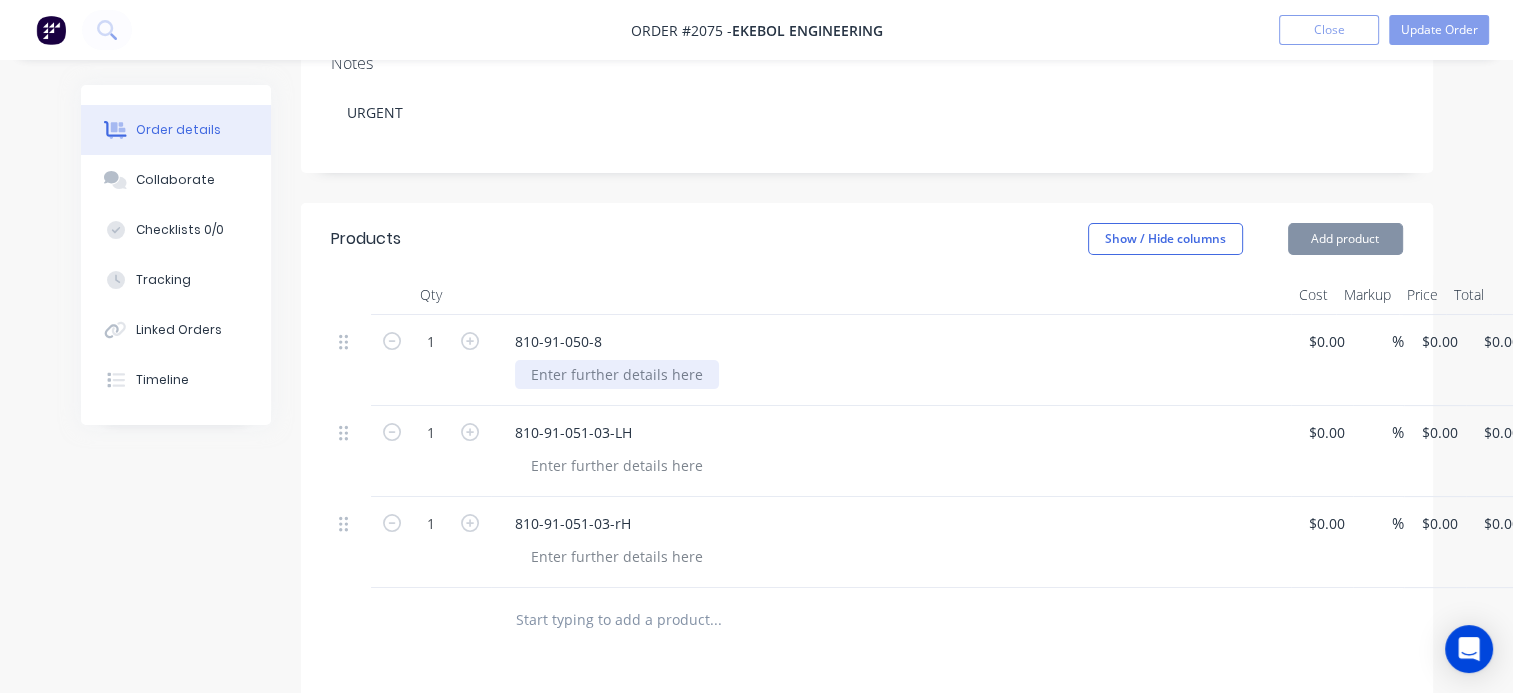 click at bounding box center [617, 374] 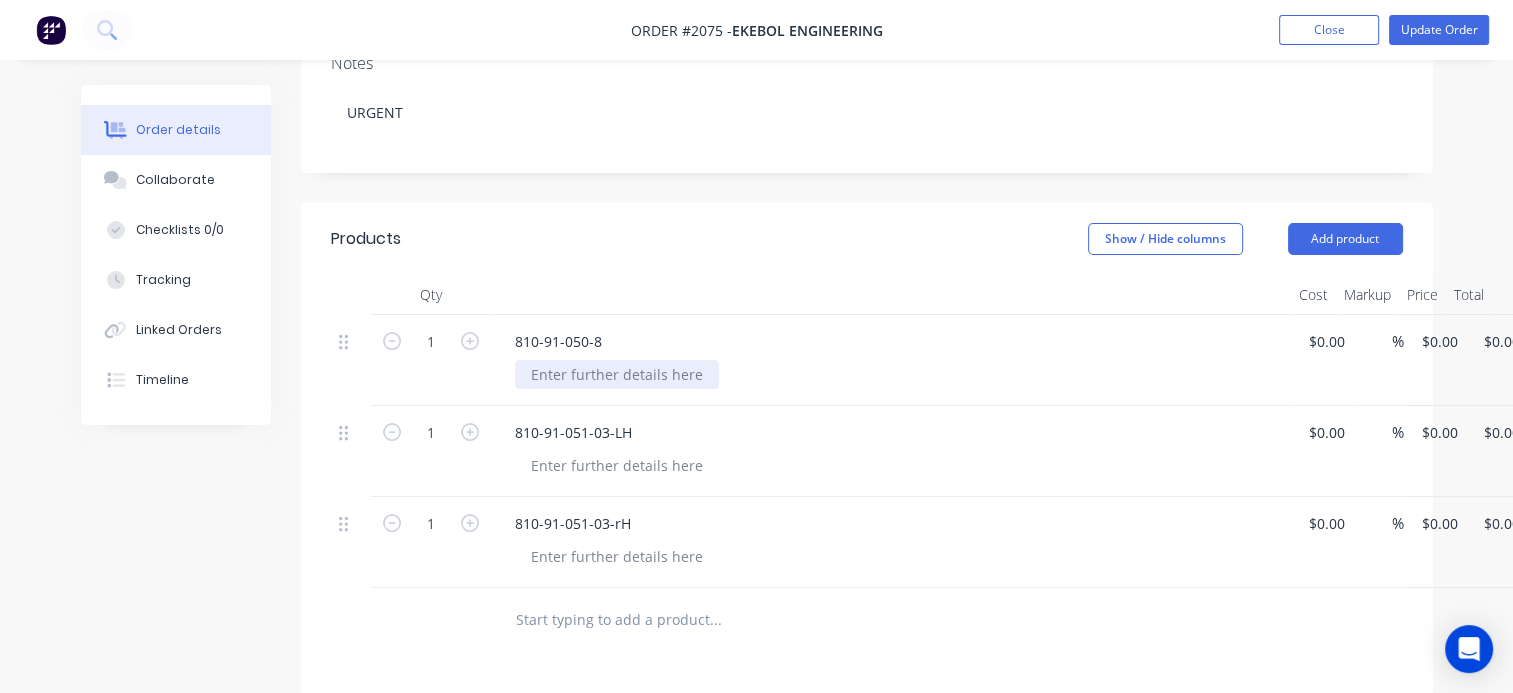 type 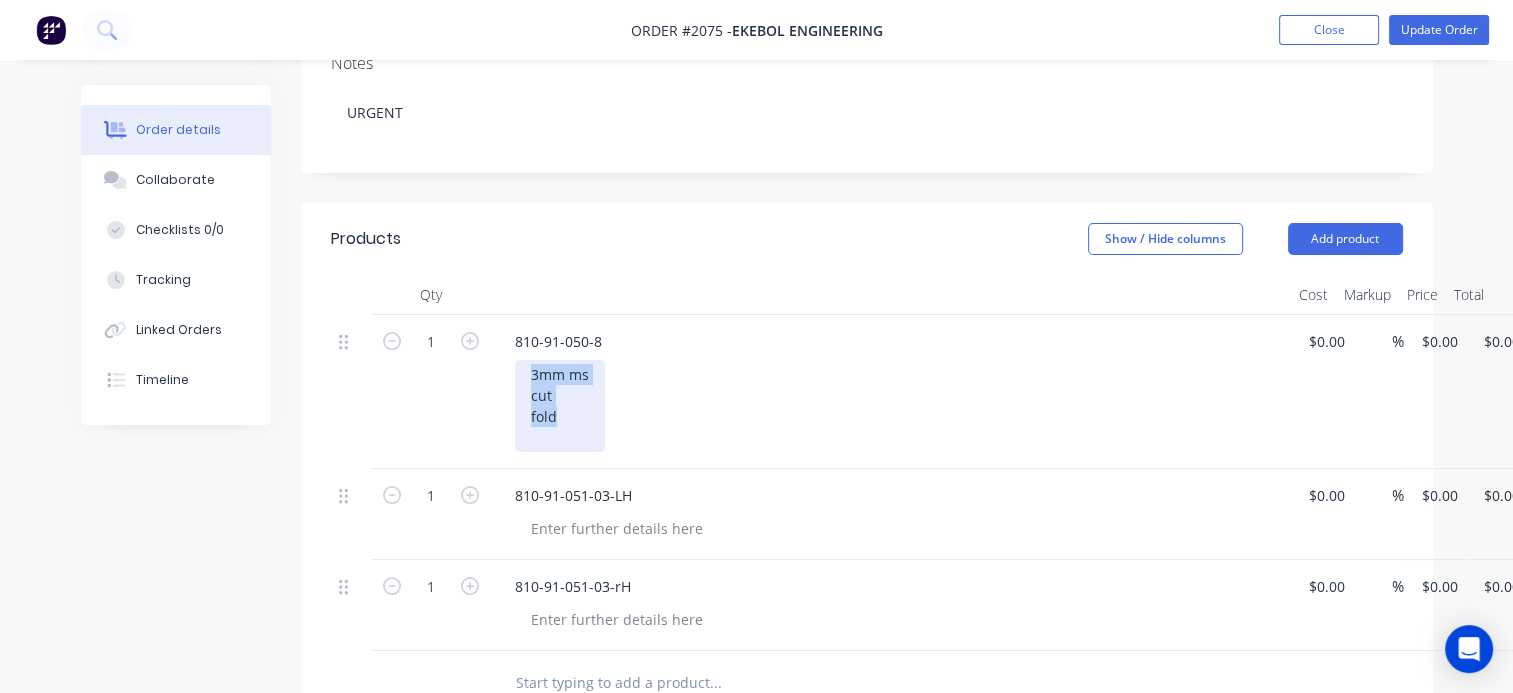 drag, startPoint x: 575, startPoint y: 424, endPoint x: 510, endPoint y: 358, distance: 92.63369 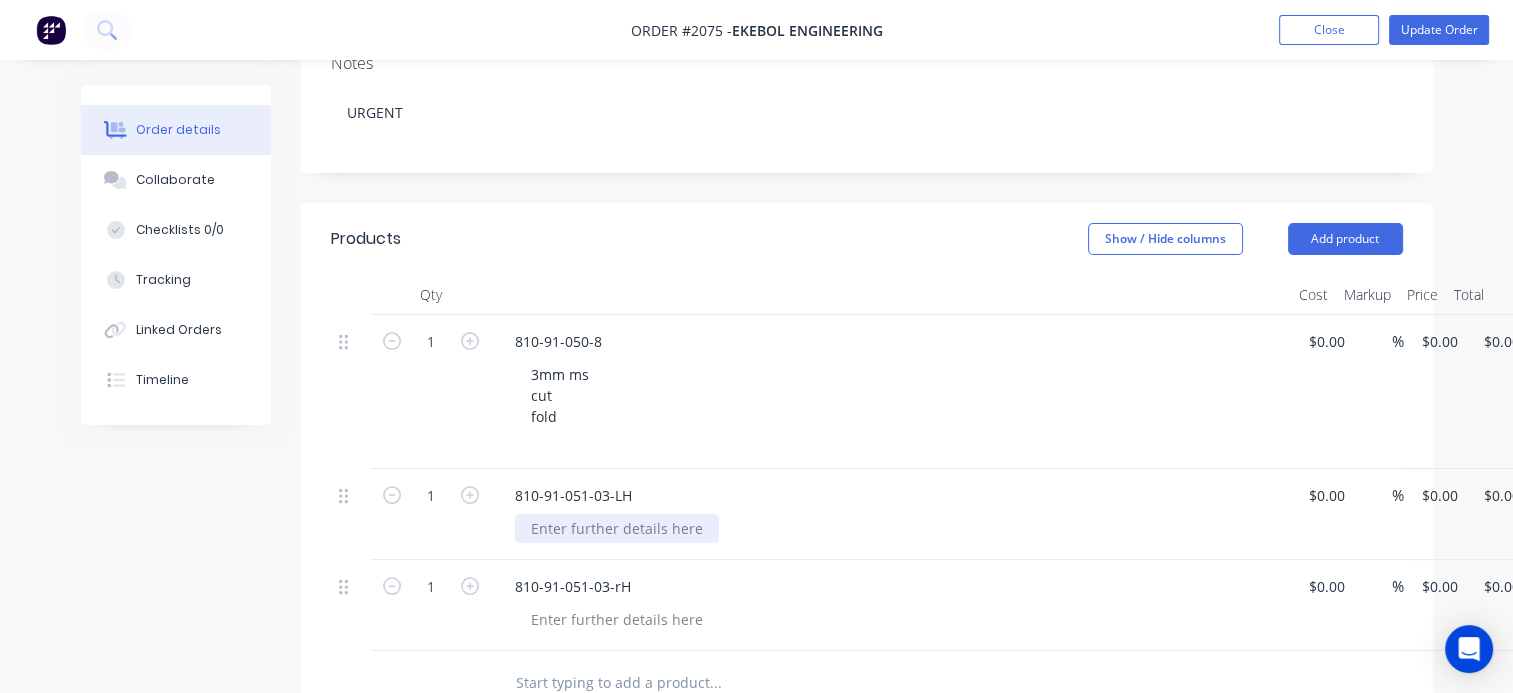 click on "810-91-051-03-LH" at bounding box center (891, 514) 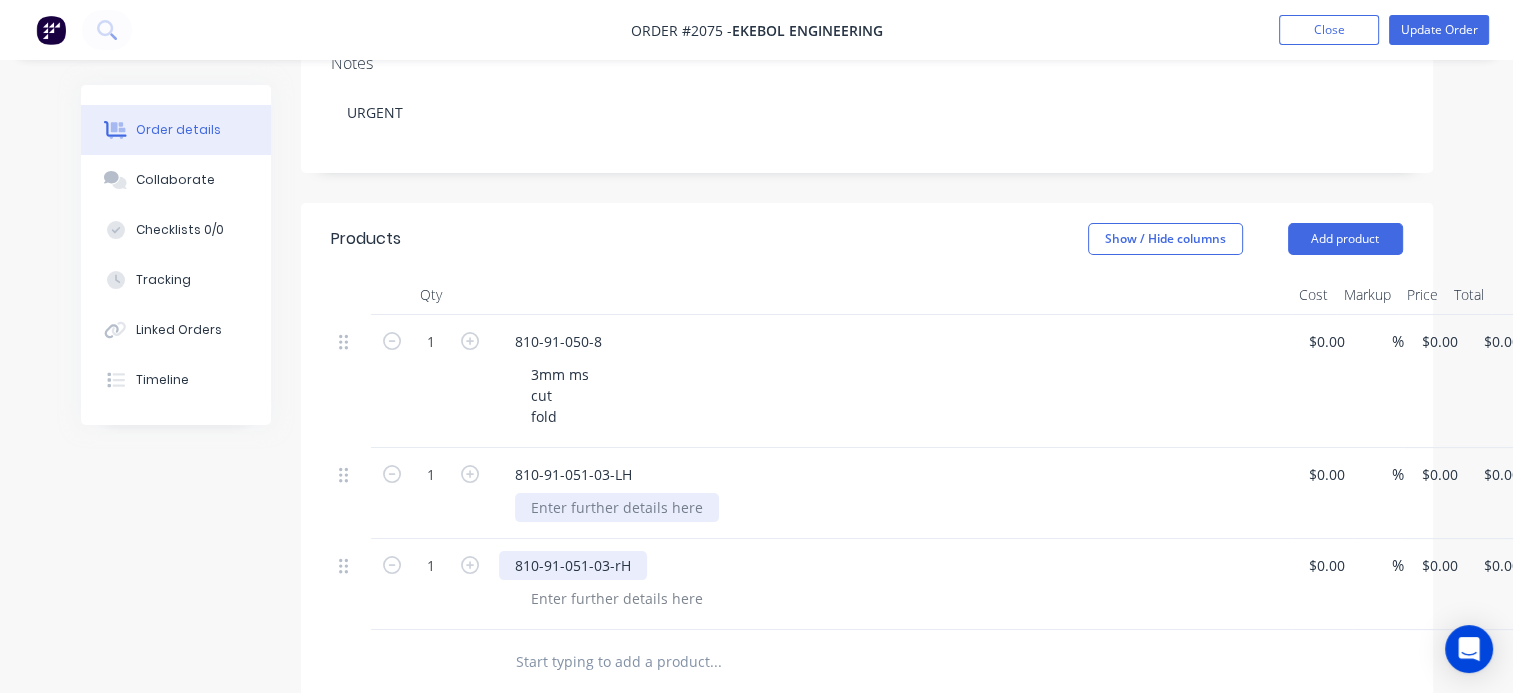 paste 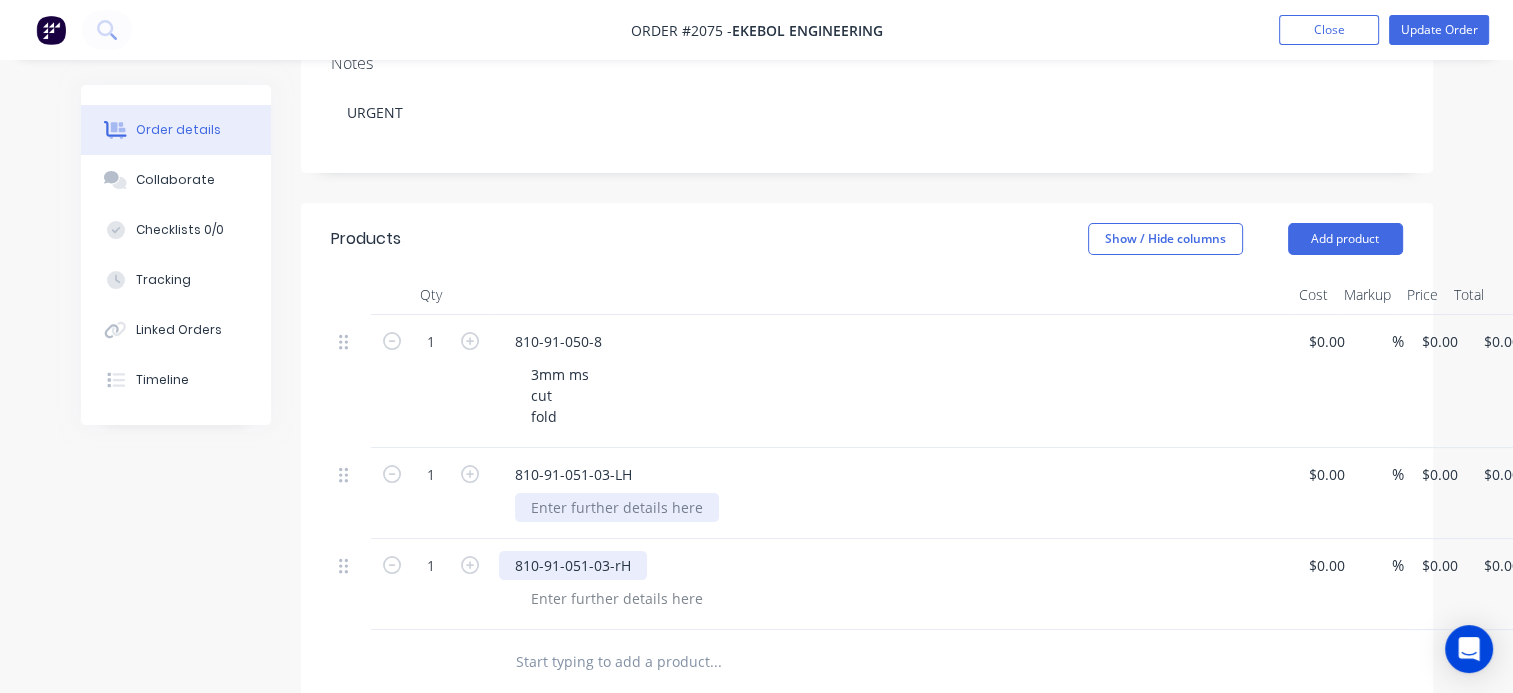 type 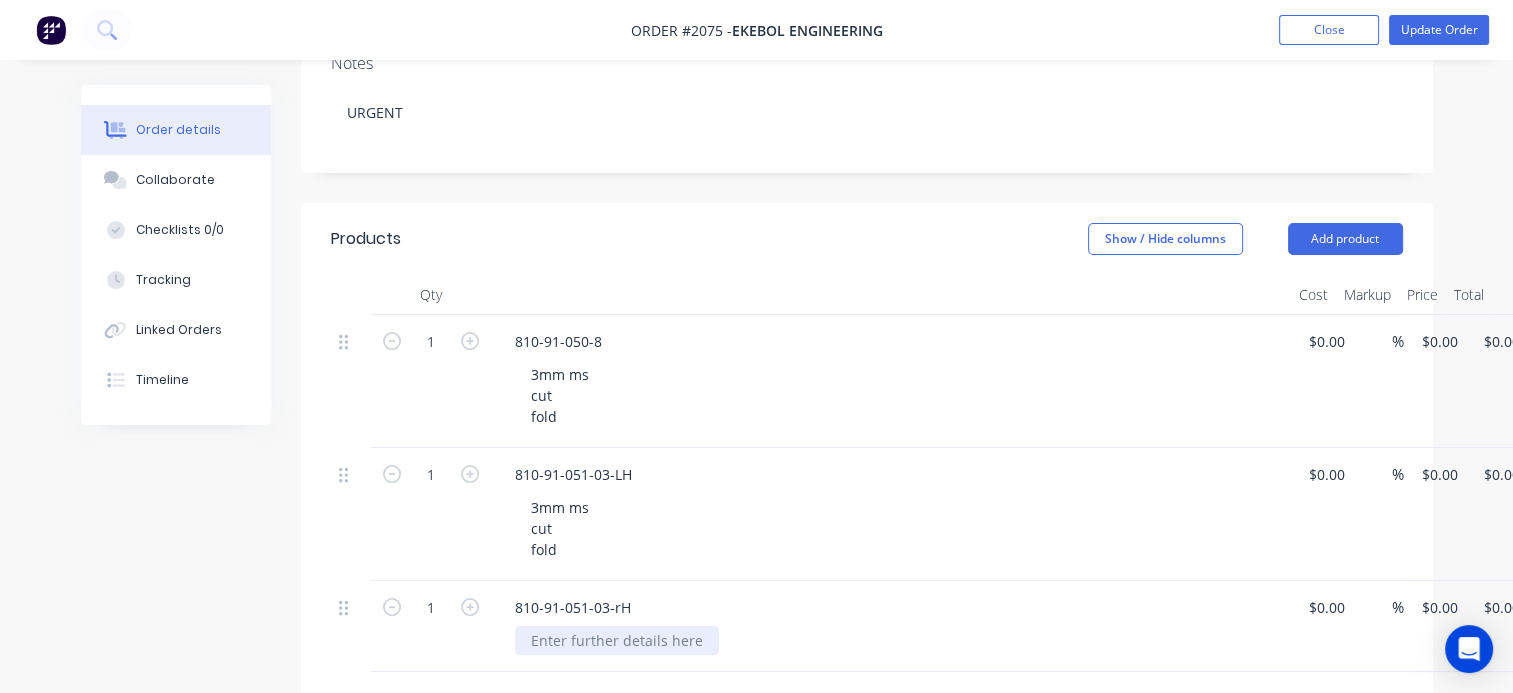 click at bounding box center (617, 640) 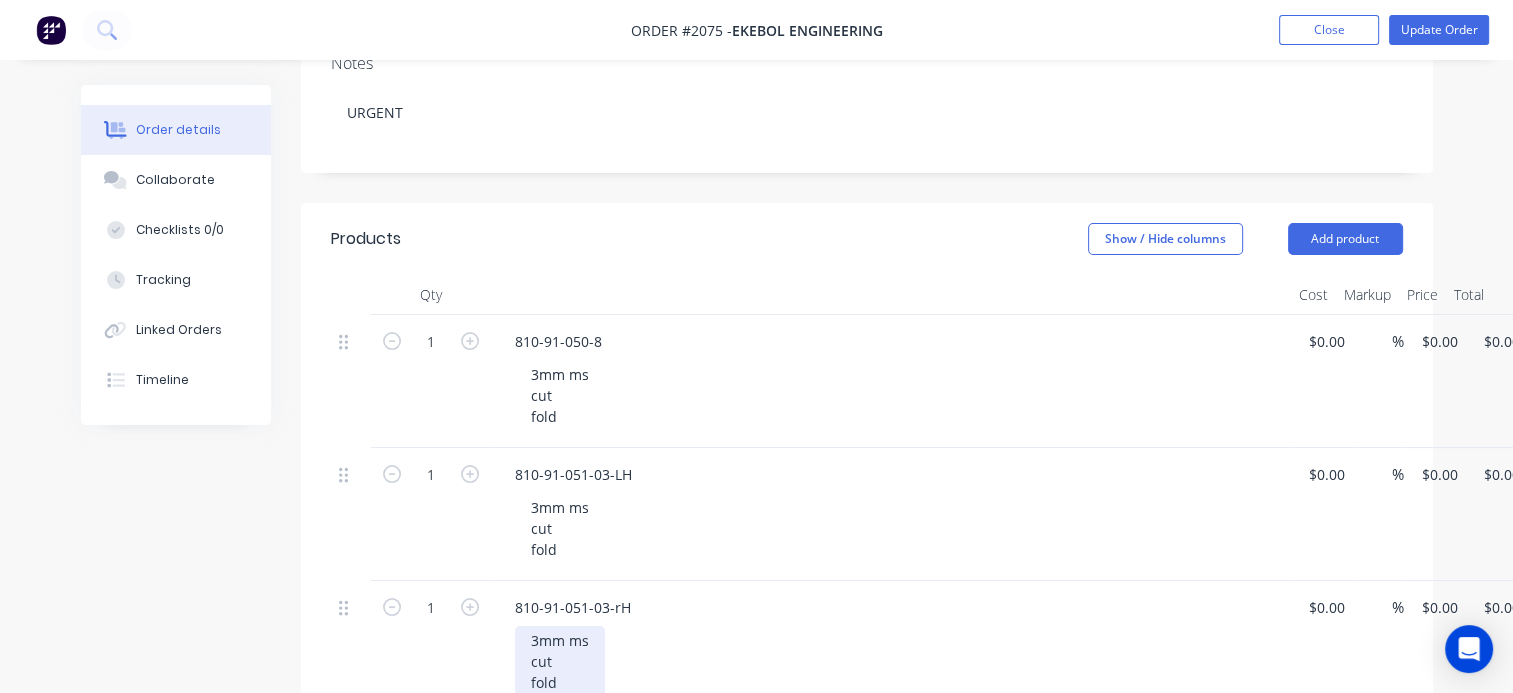 scroll, scrollTop: 400, scrollLeft: 0, axis: vertical 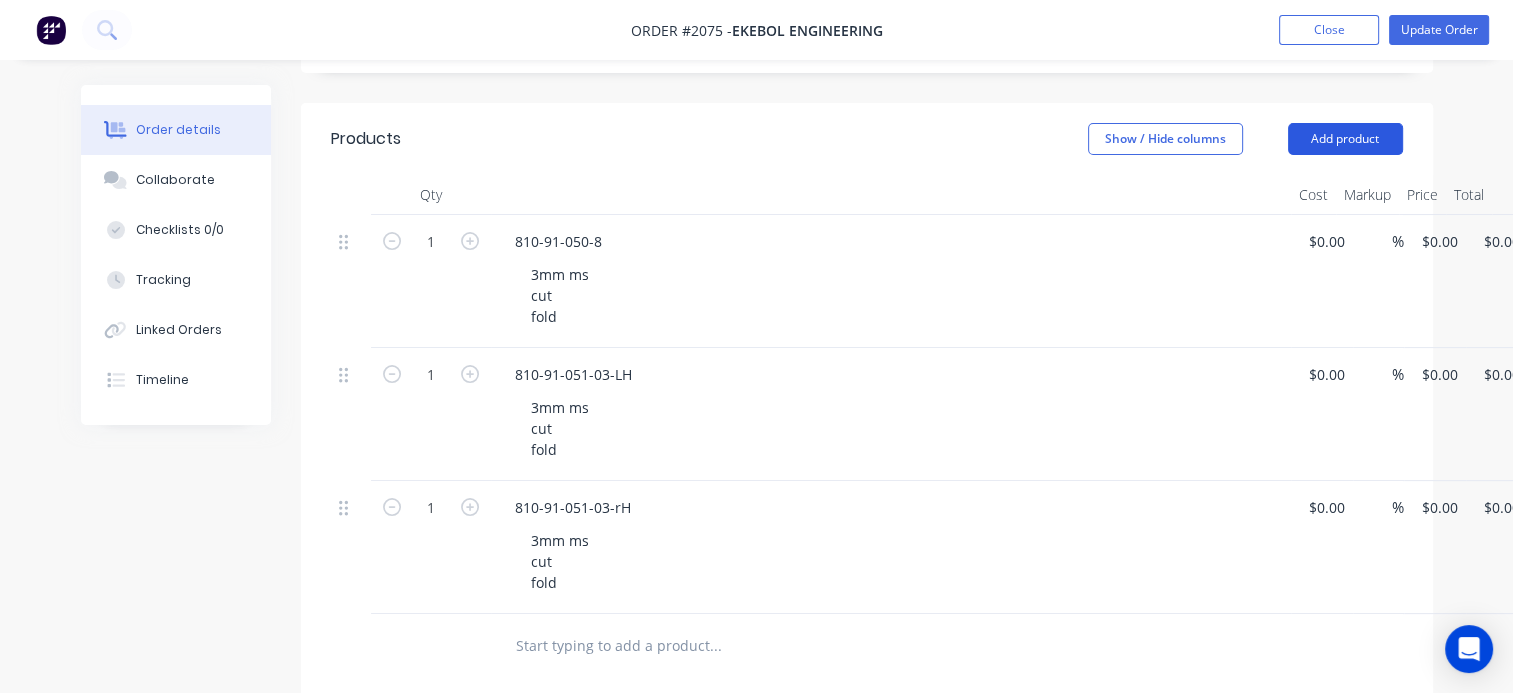 click on "Add product" at bounding box center [1345, 139] 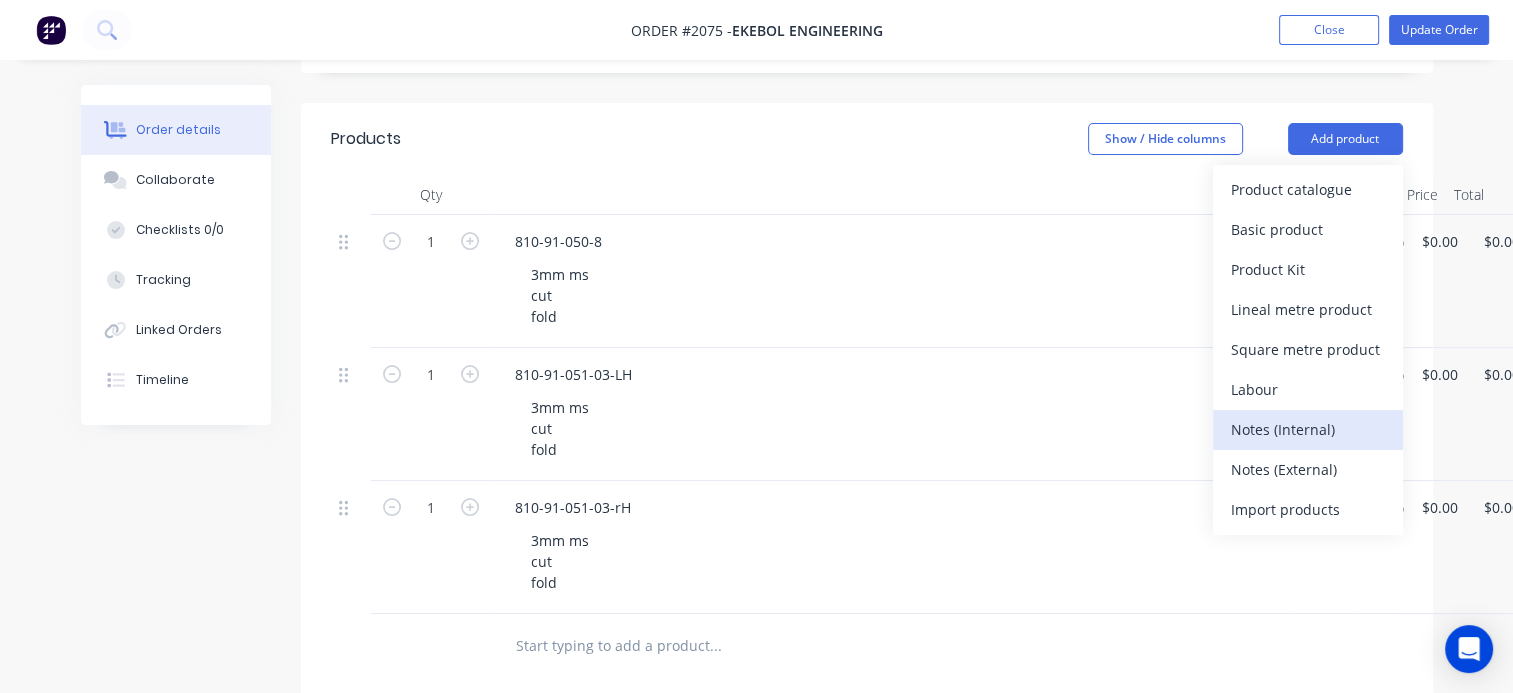 click on "Notes (Internal)" at bounding box center [1308, 429] 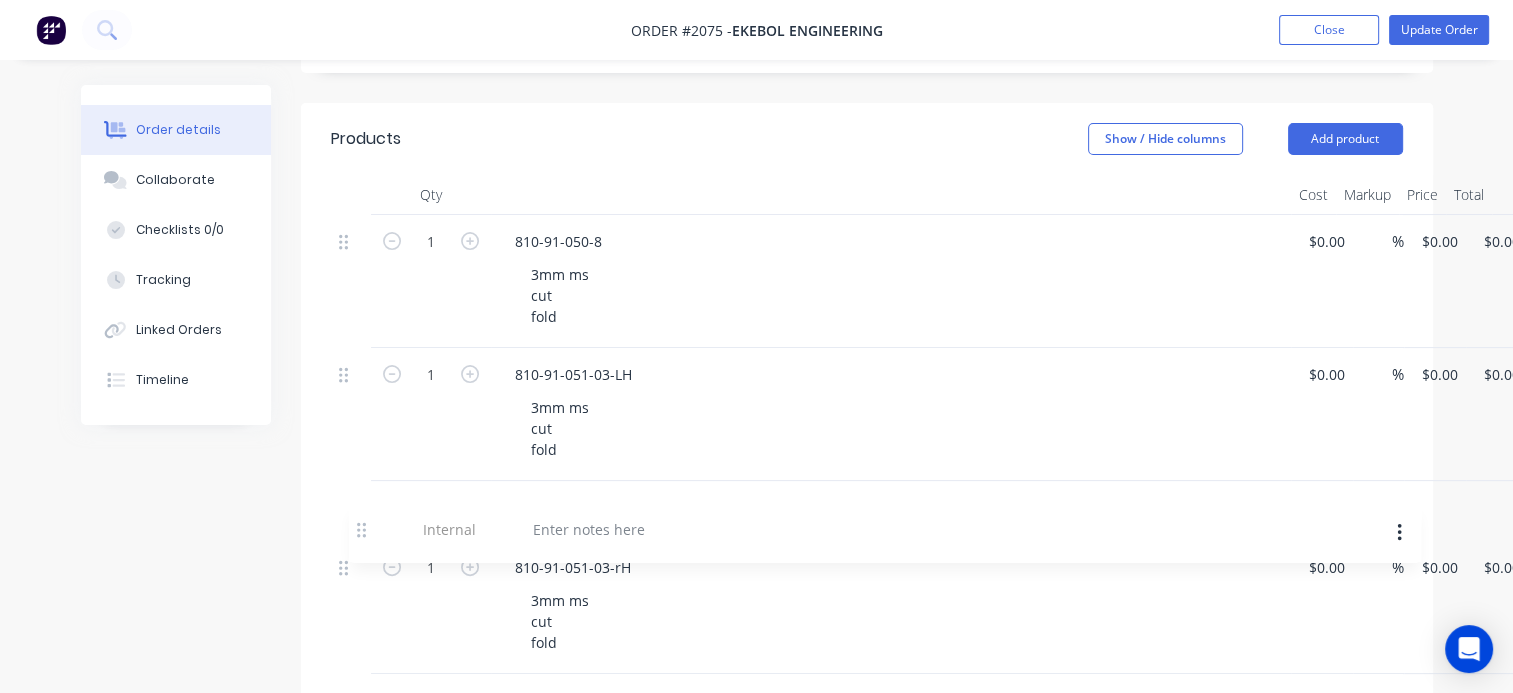 scroll, scrollTop: 405, scrollLeft: 0, axis: vertical 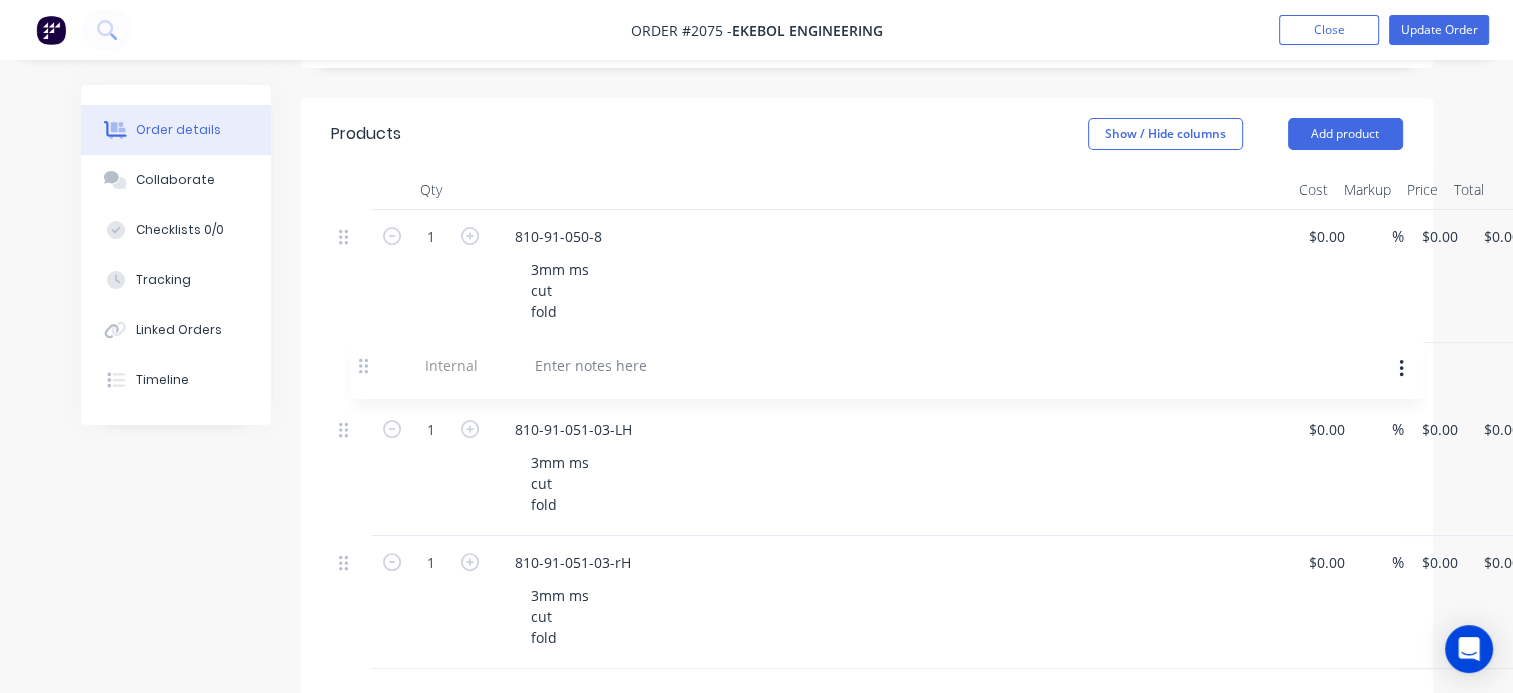 drag, startPoint x: 340, startPoint y: 638, endPoint x: 361, endPoint y: 364, distance: 274.80356 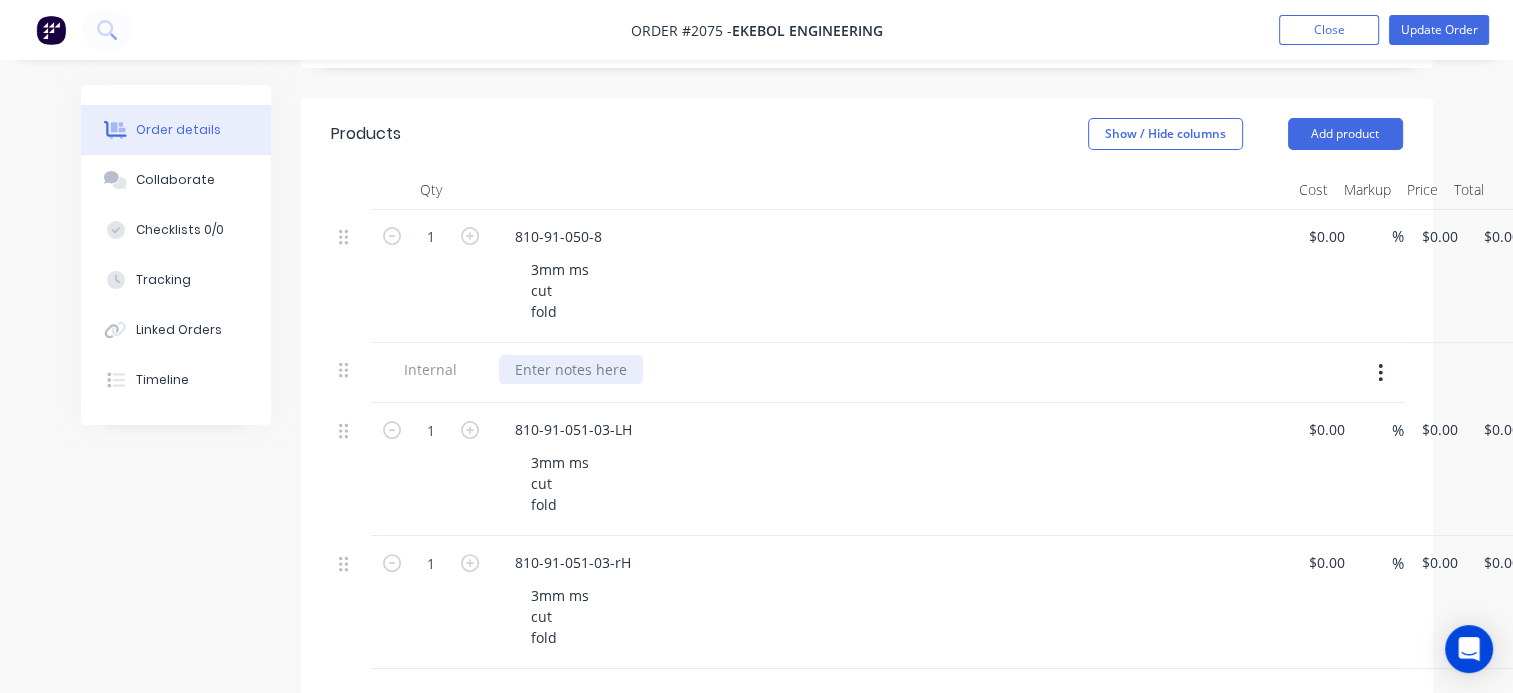 click at bounding box center [571, 369] 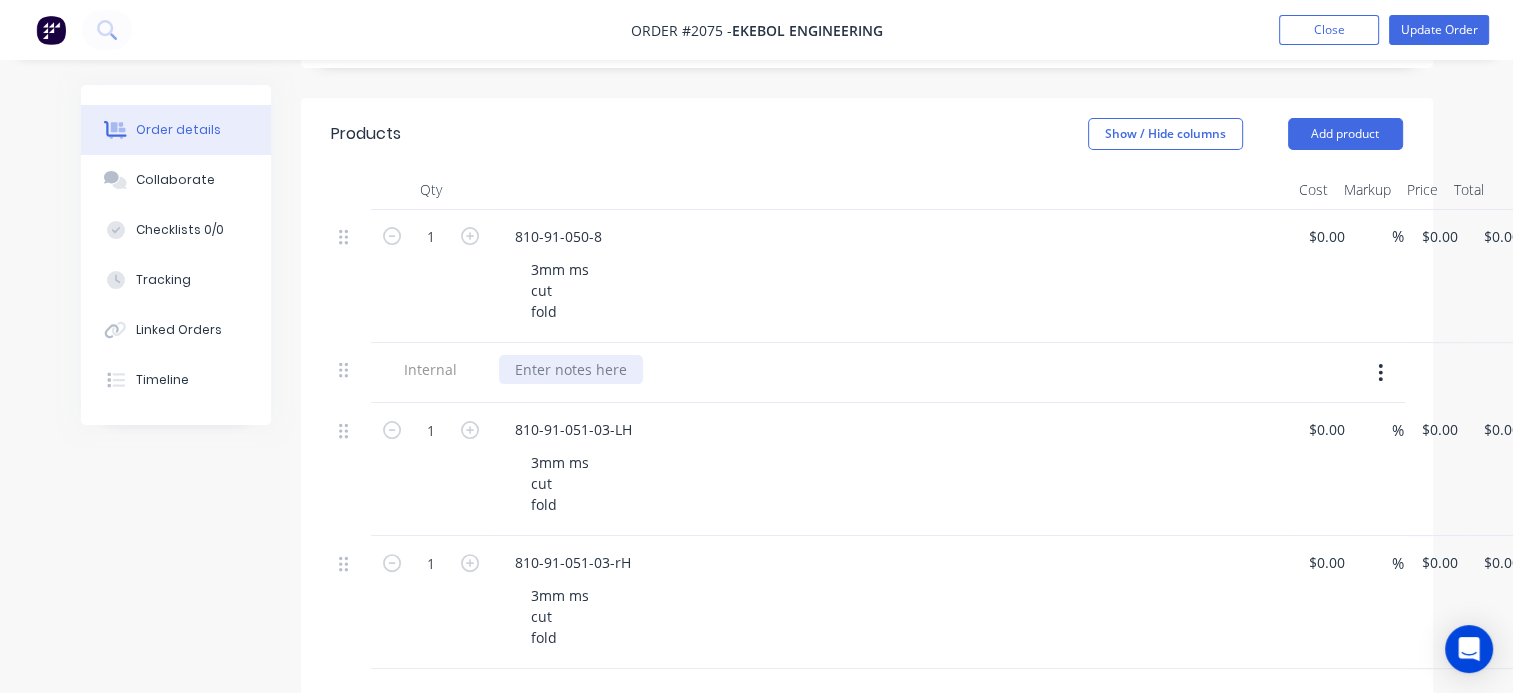 type 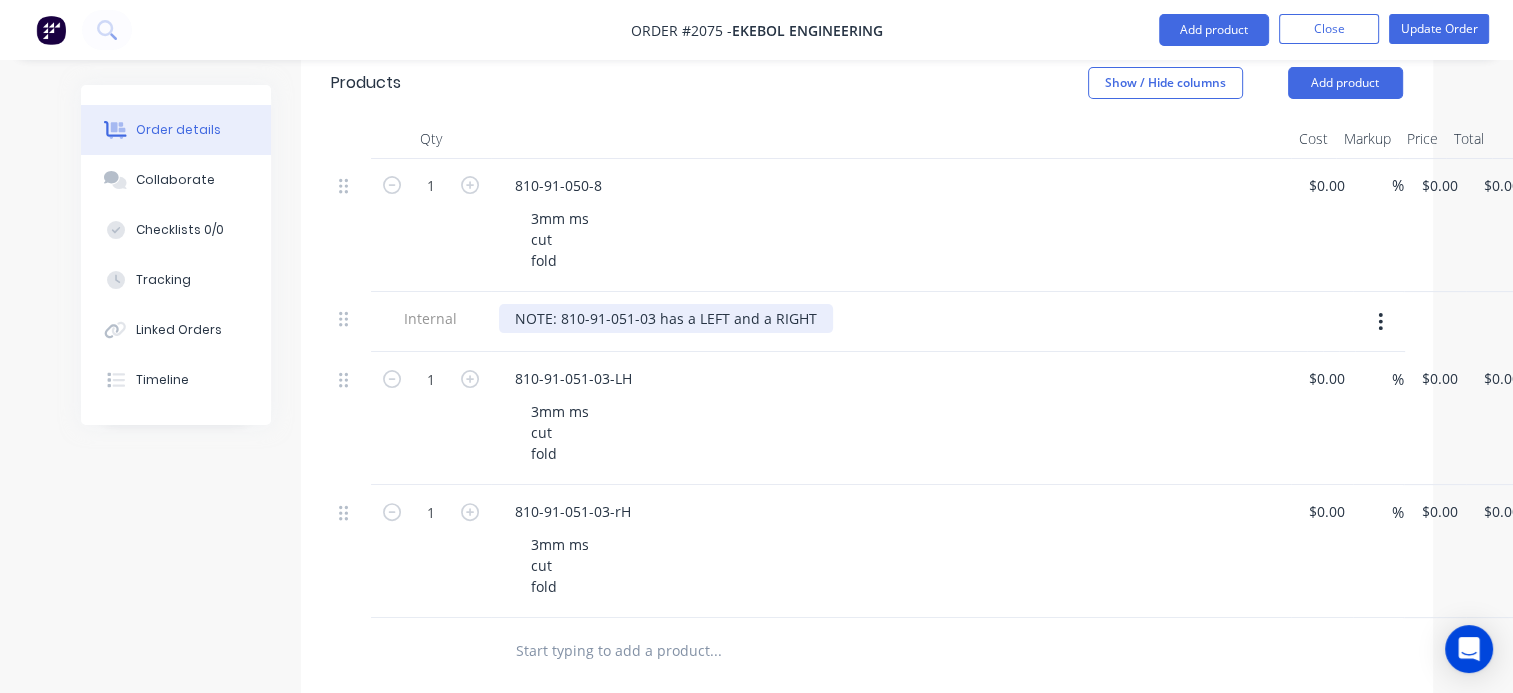 scroll, scrollTop: 505, scrollLeft: 0, axis: vertical 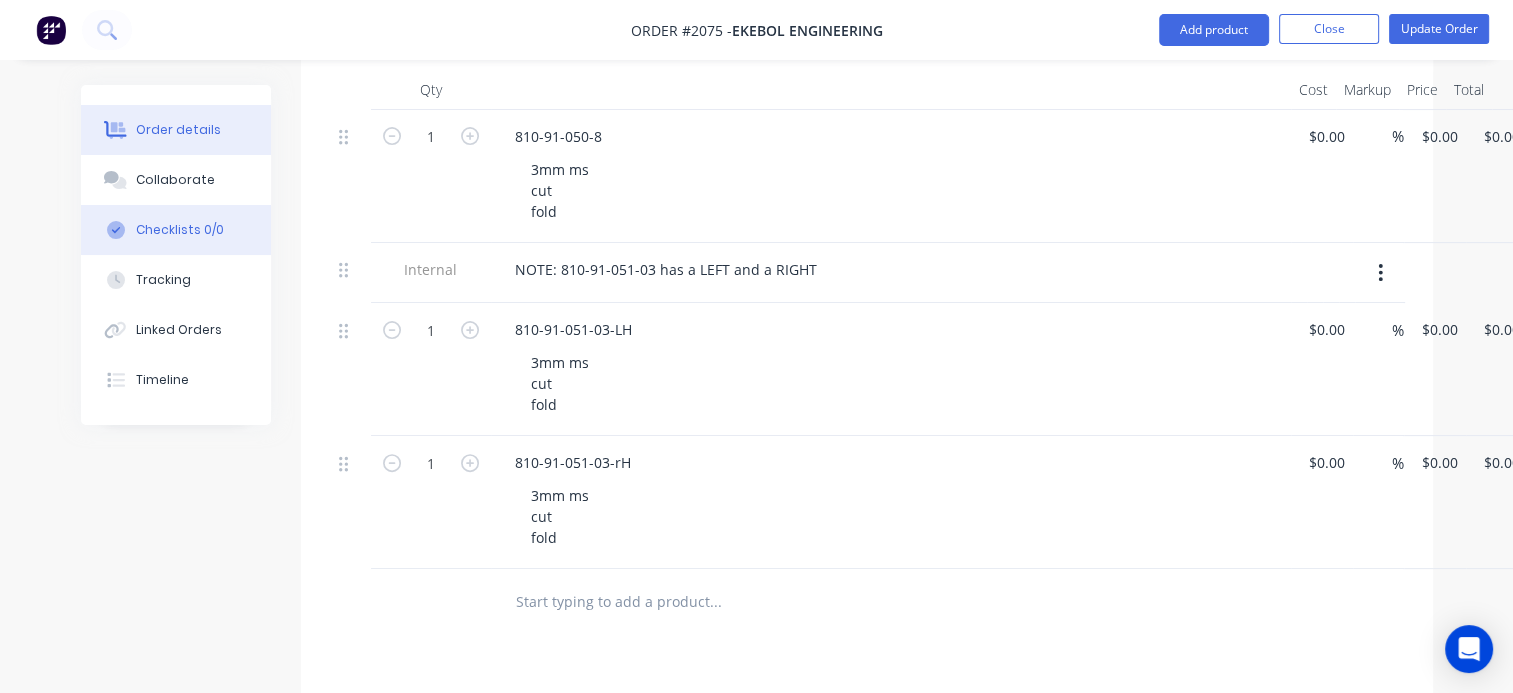 click on "Checklists 0/0" at bounding box center (176, 230) 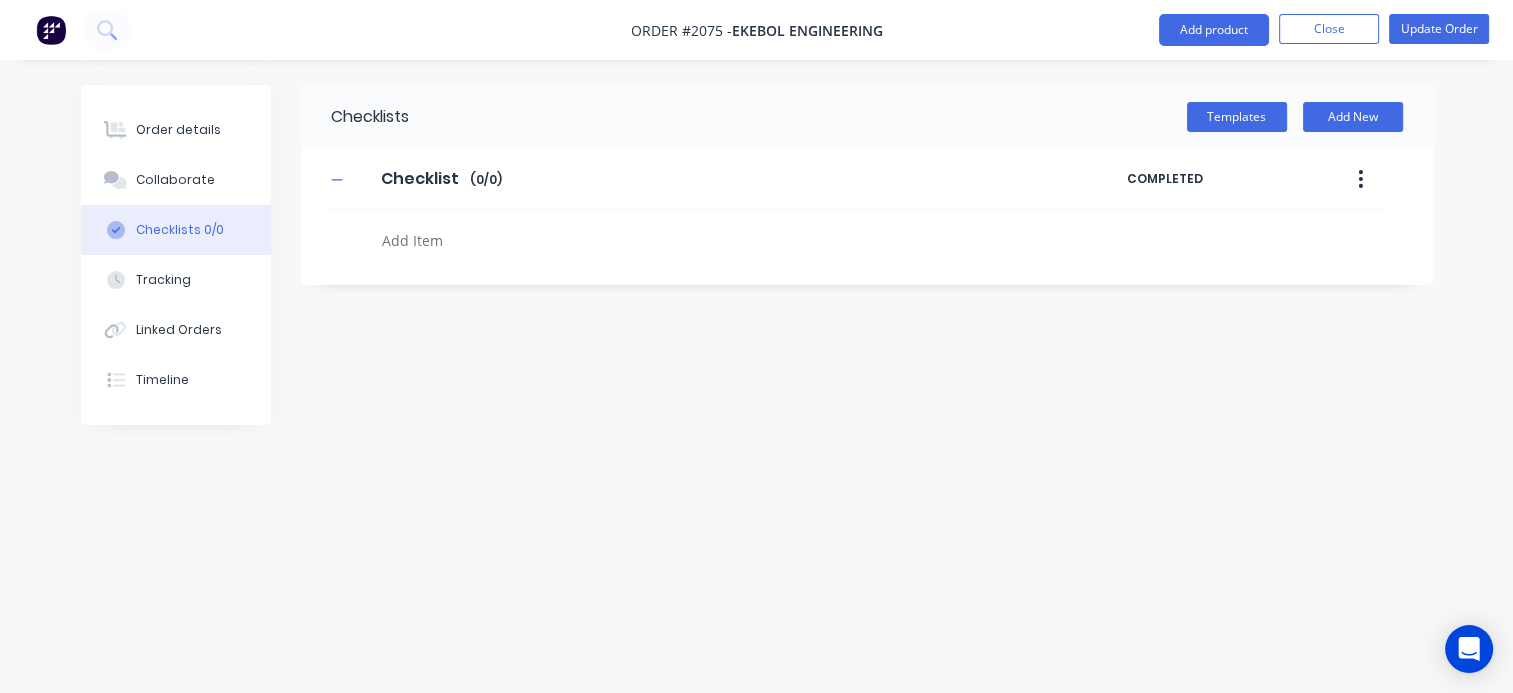 scroll, scrollTop: 0, scrollLeft: 0, axis: both 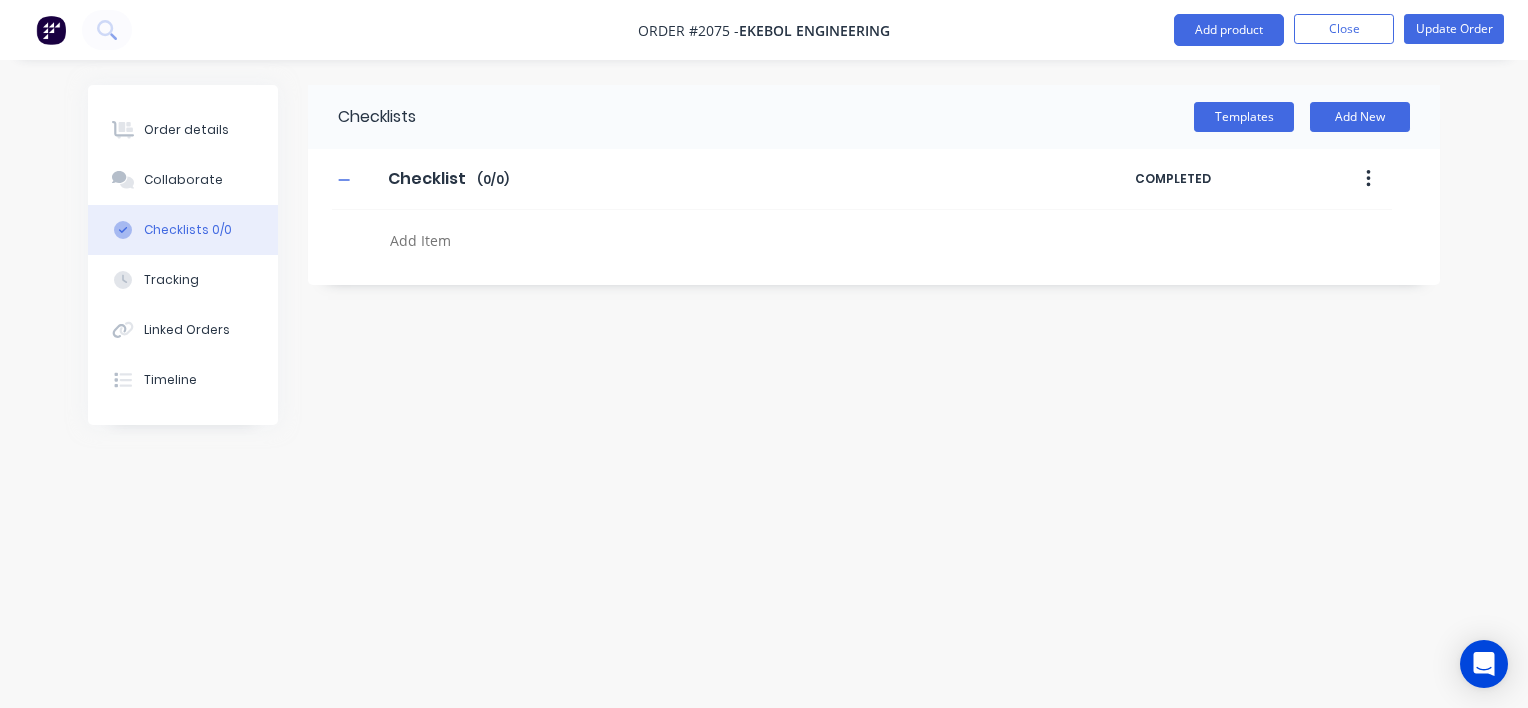 click at bounding box center [713, 240] 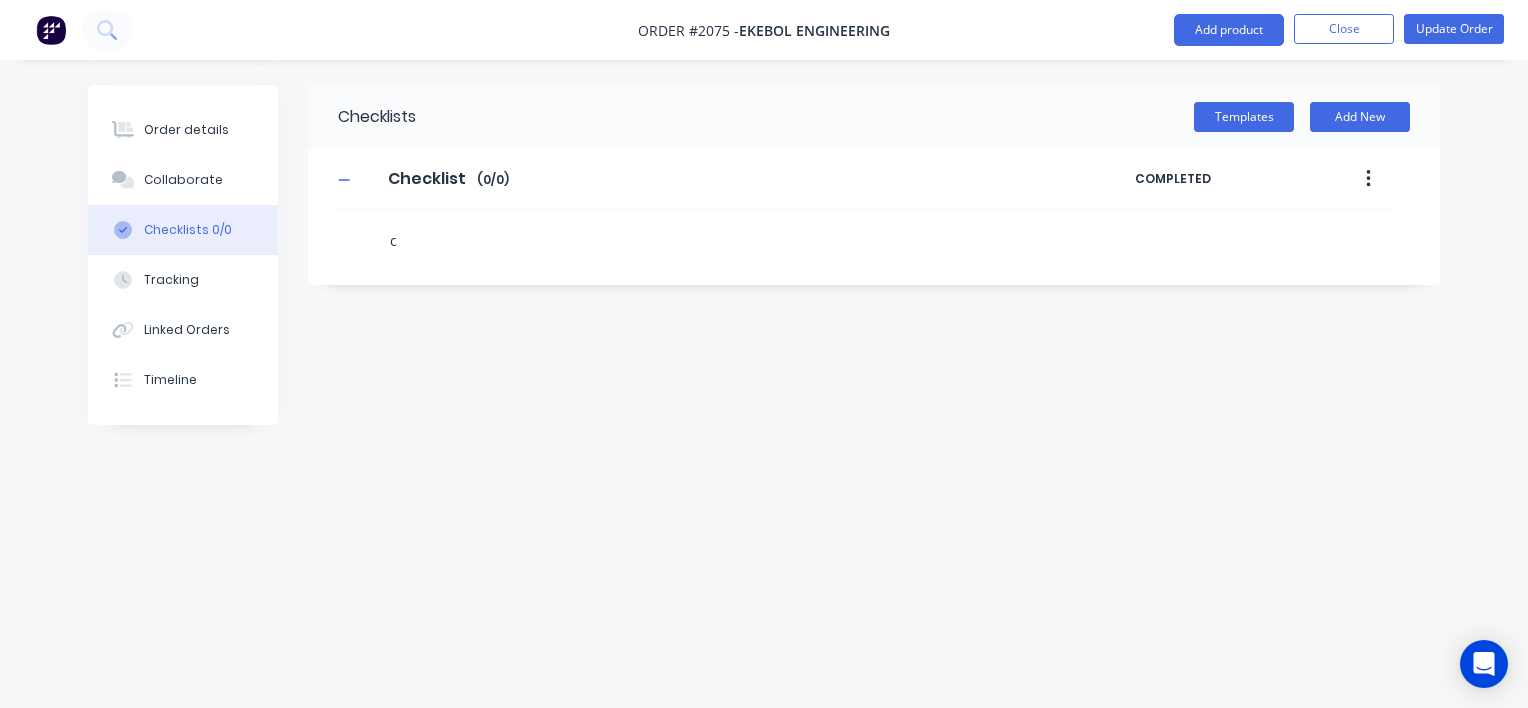 type on "x" 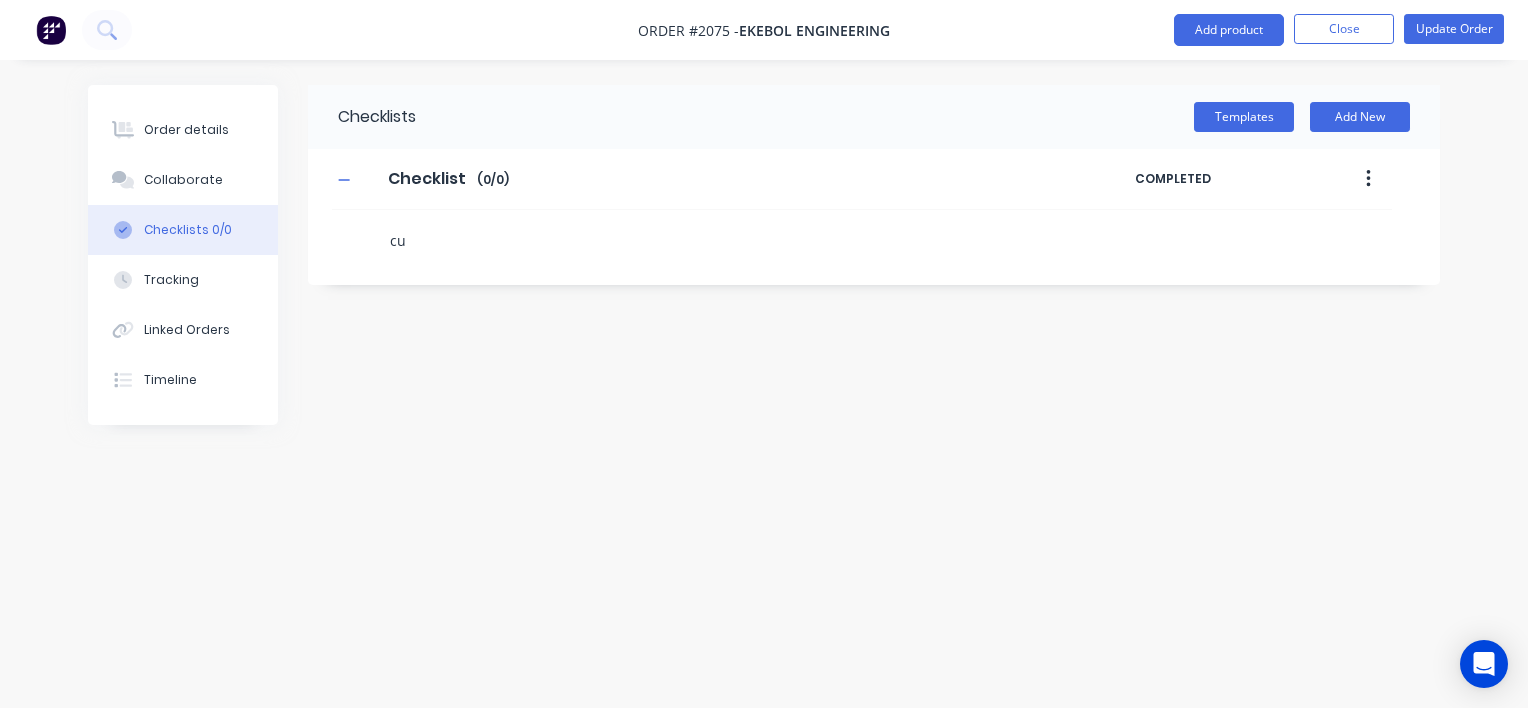 type on "x" 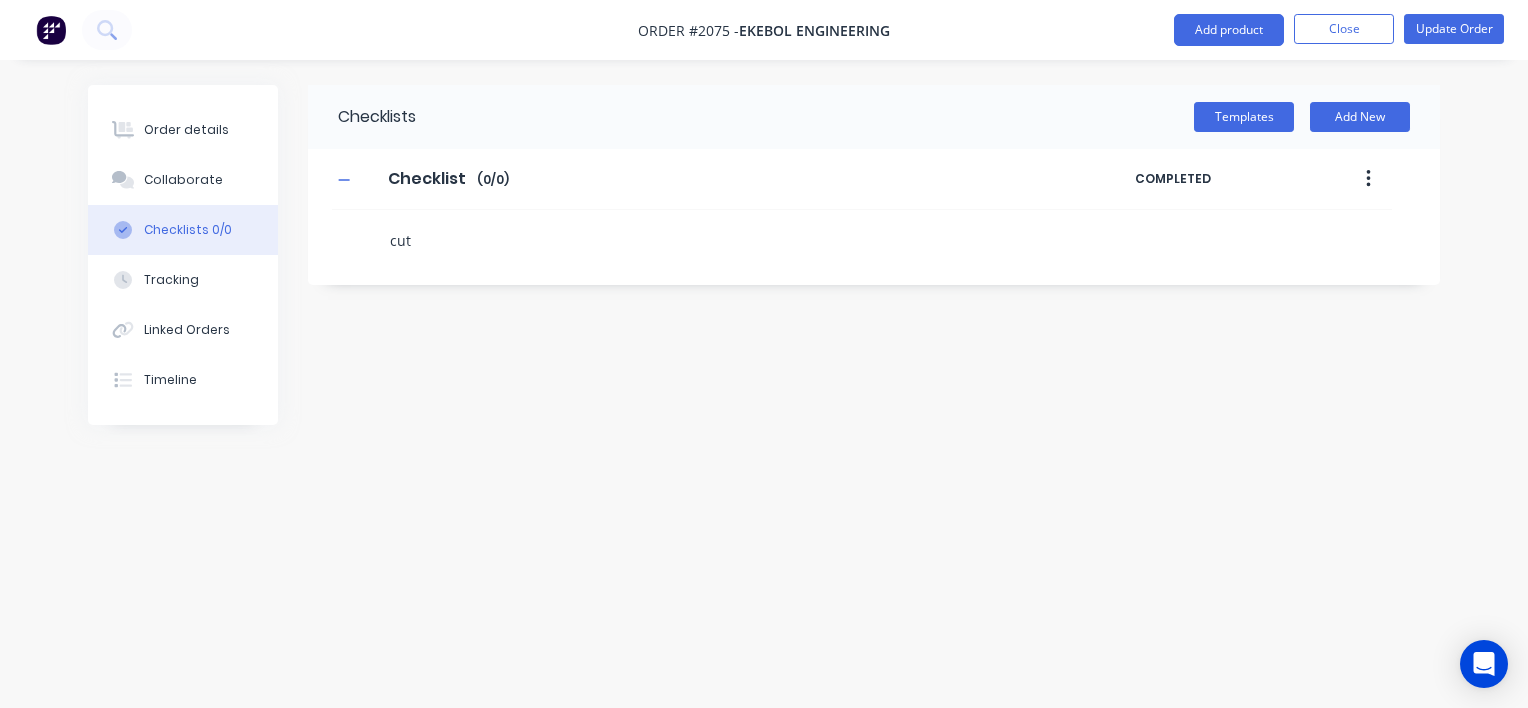 type on "x" 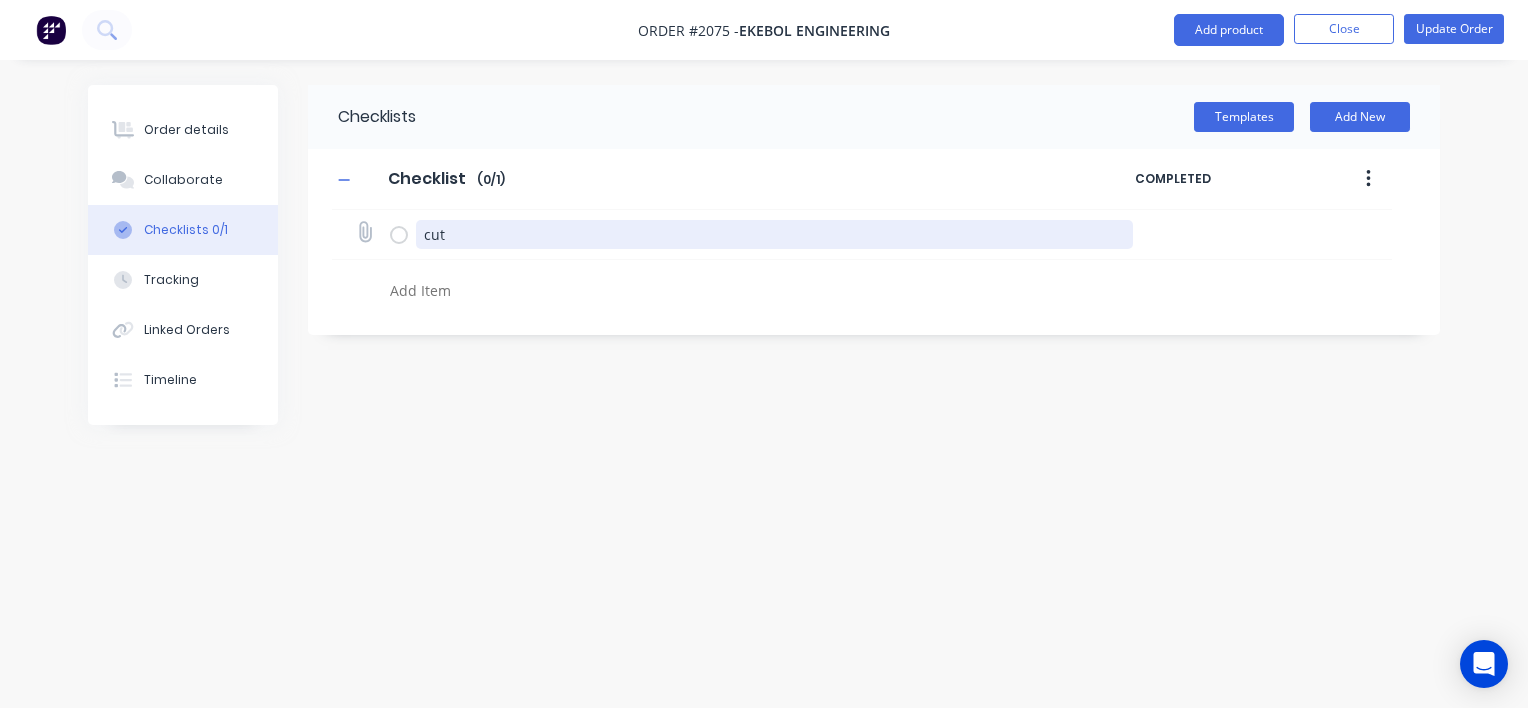 drag, startPoint x: 480, startPoint y: 241, endPoint x: 415, endPoint y: 234, distance: 65.37584 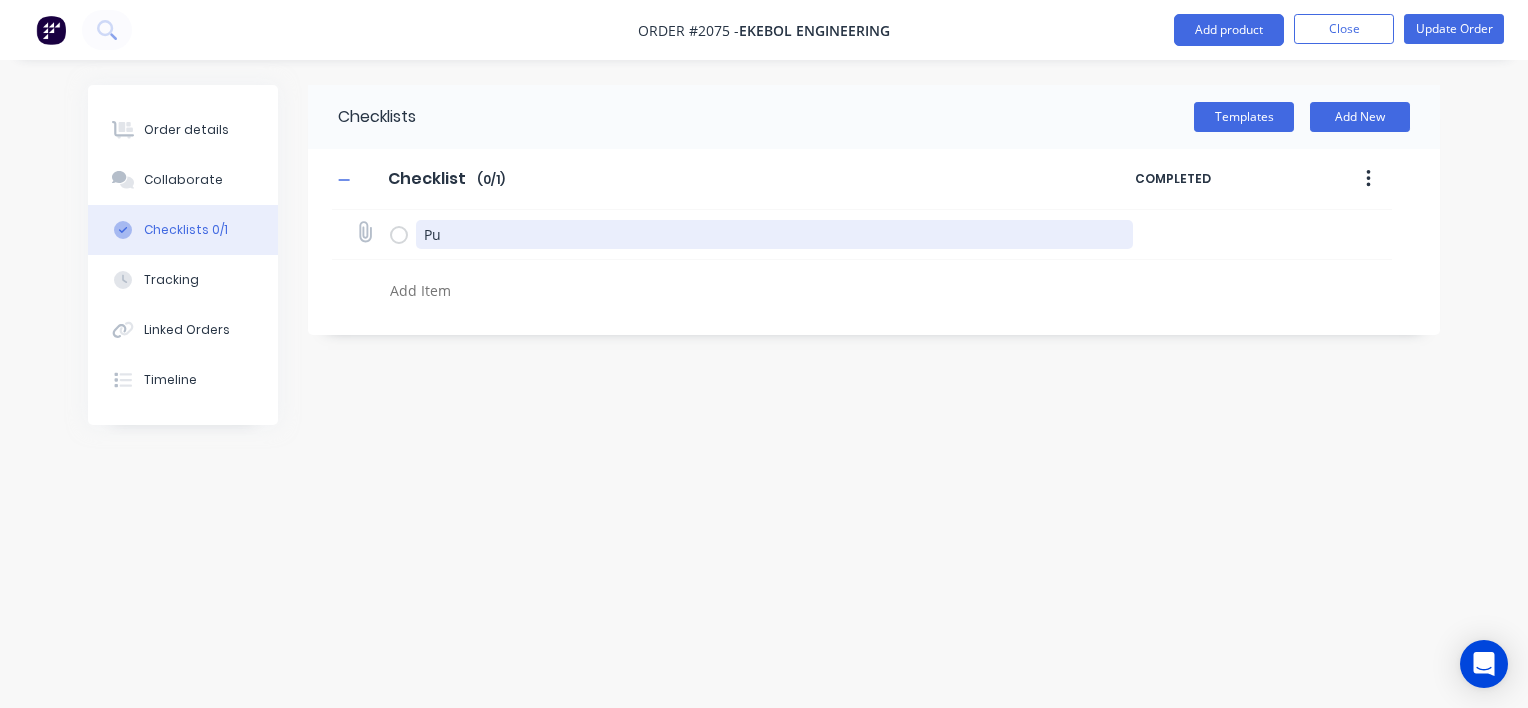 click on "Pu" at bounding box center [775, 234] 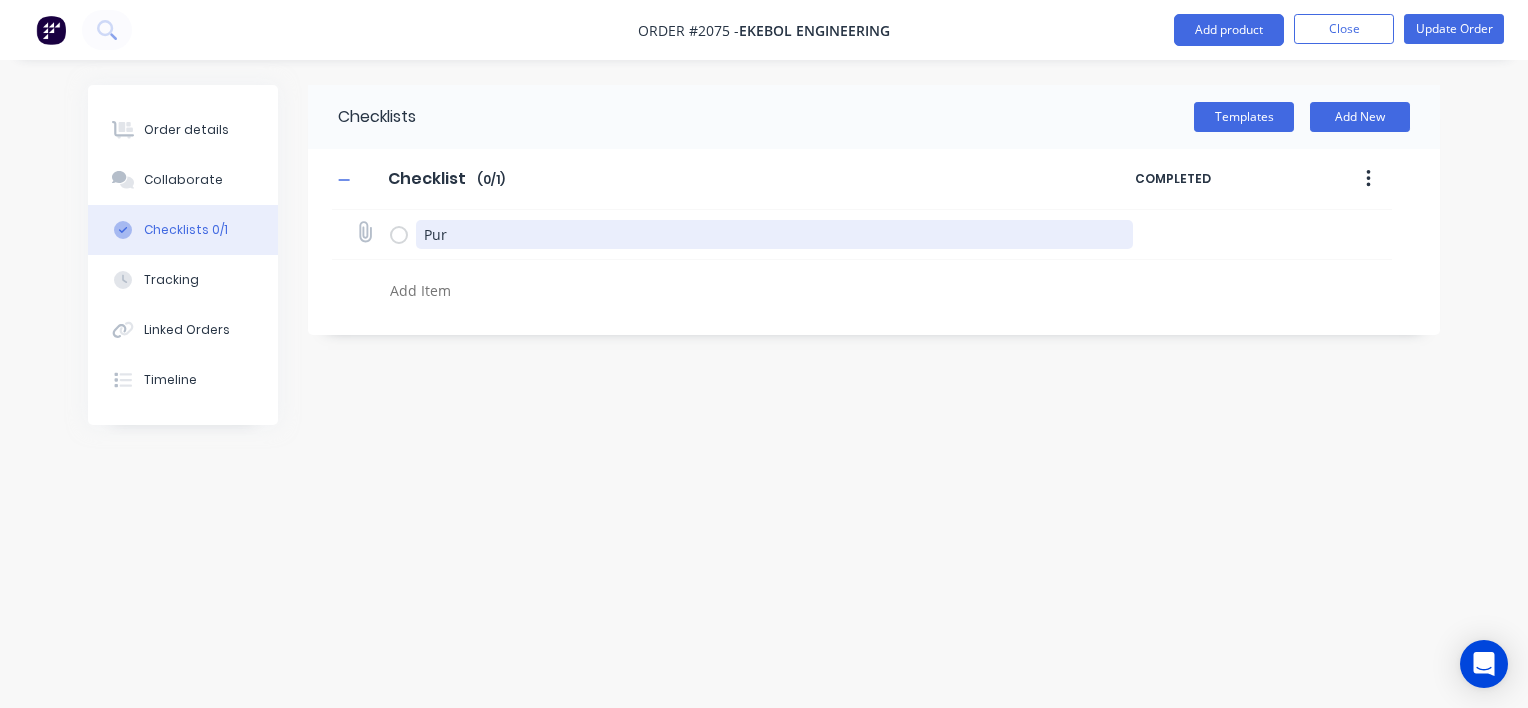 type on "x" 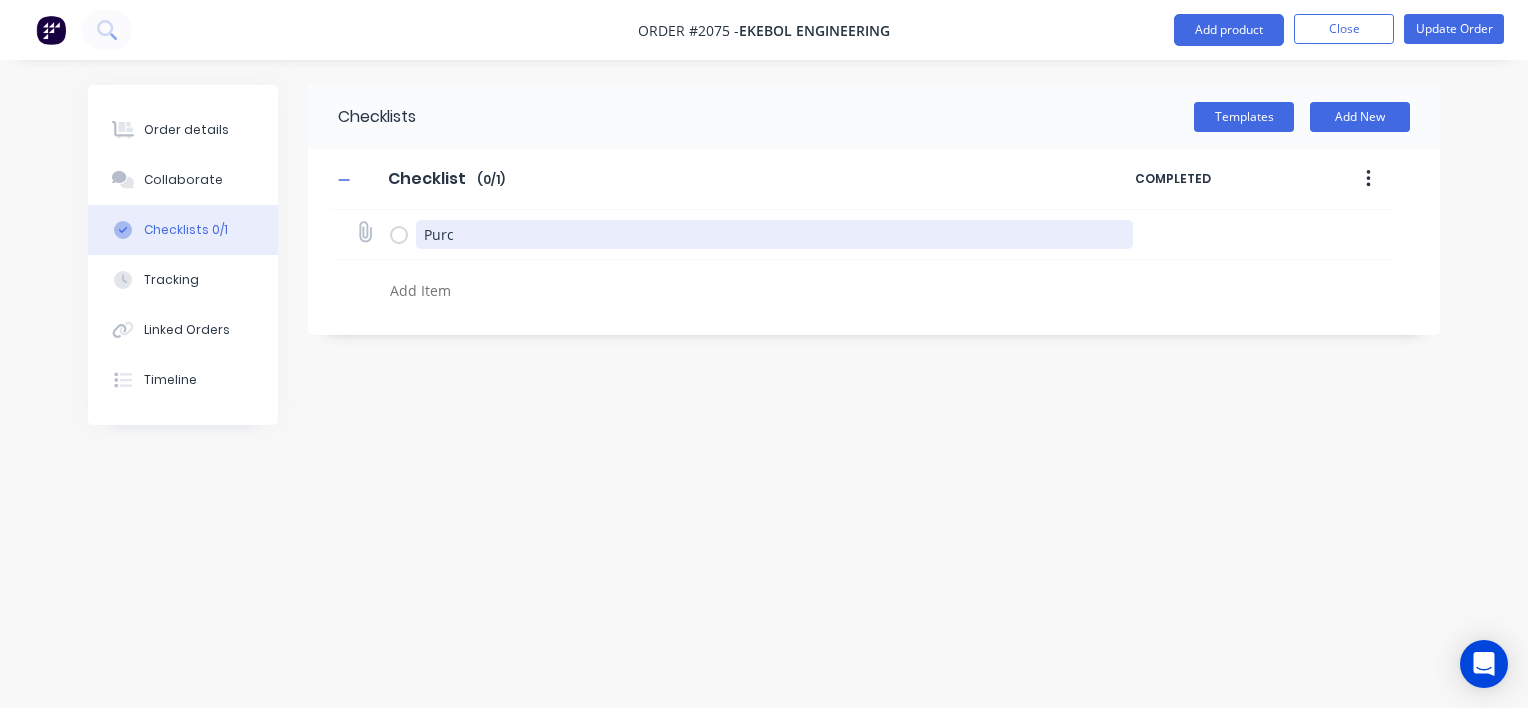 type on "Purch" 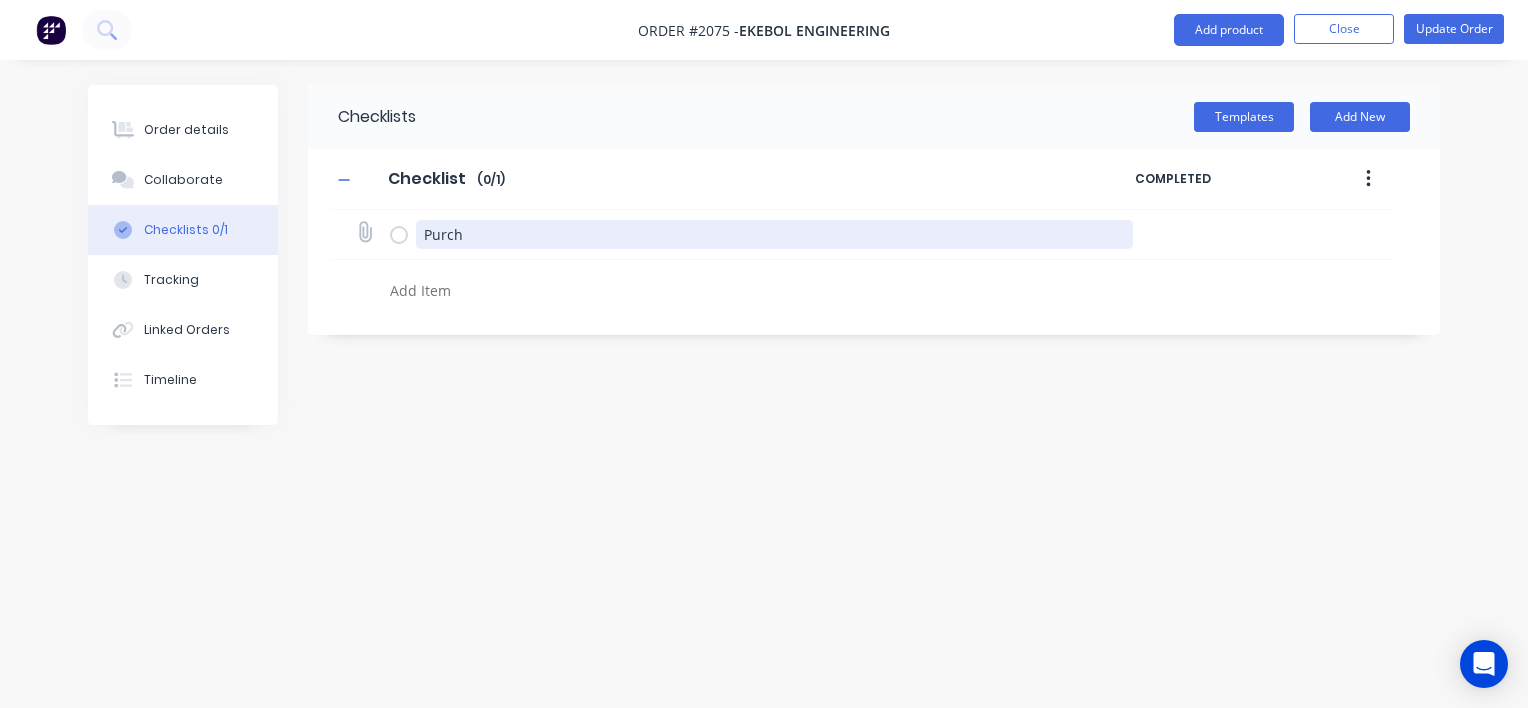 type on "x" 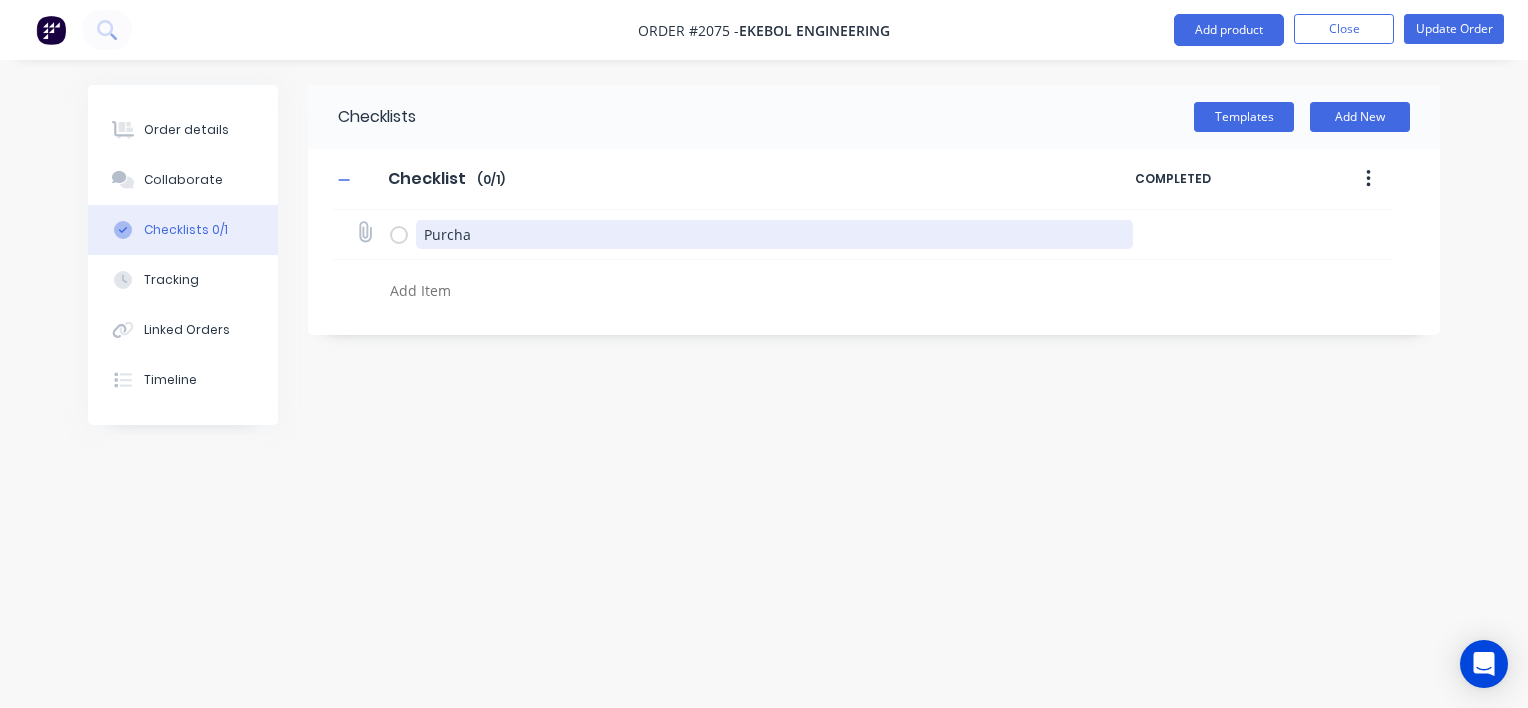 type on "x" 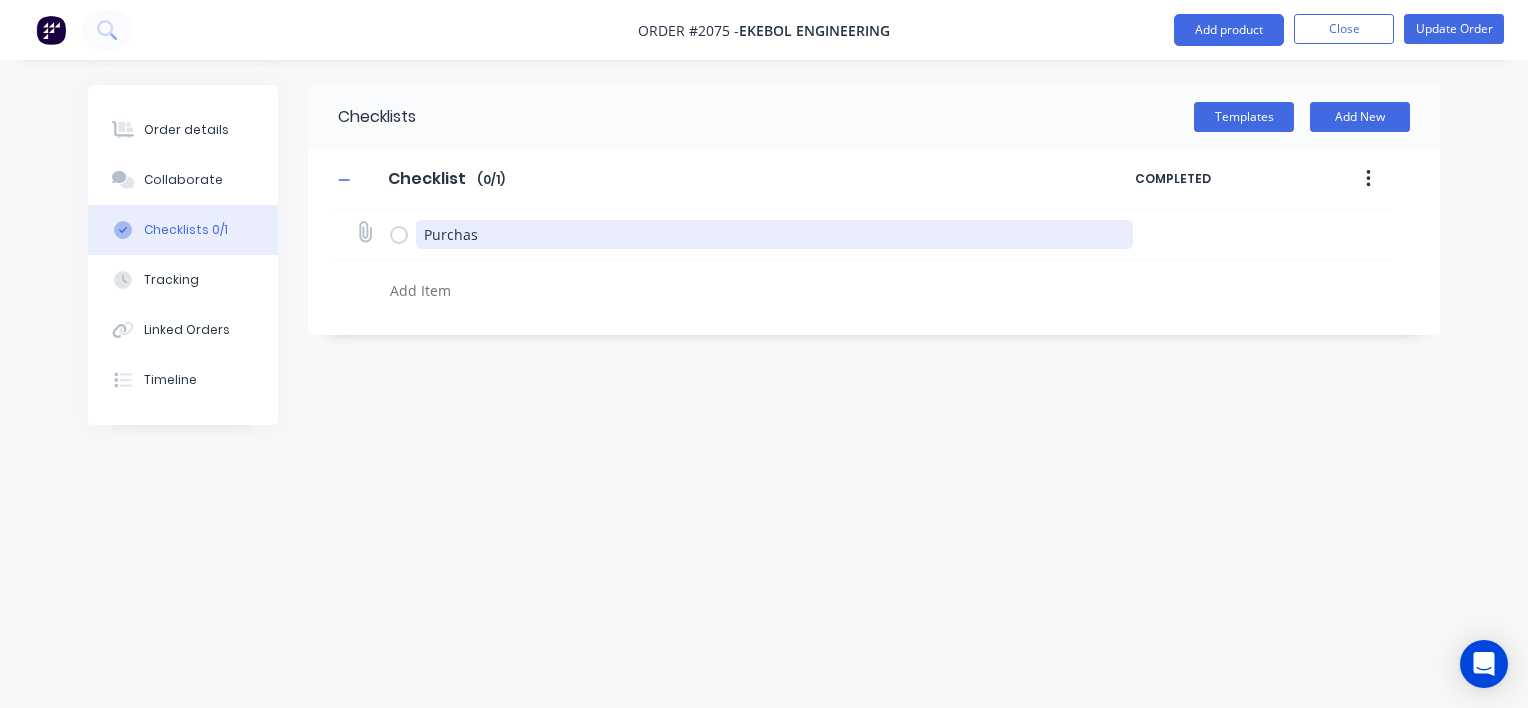 type on "x" 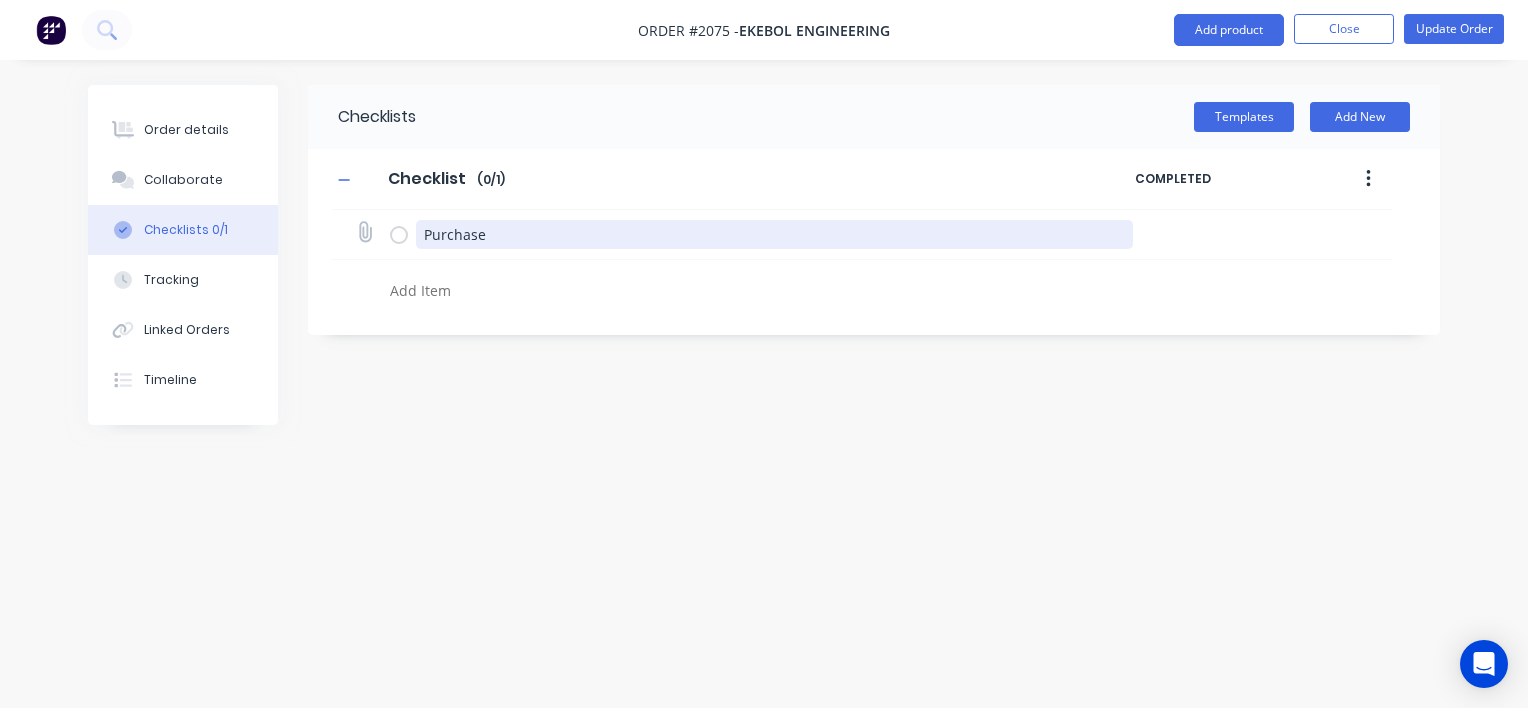 type on "x" 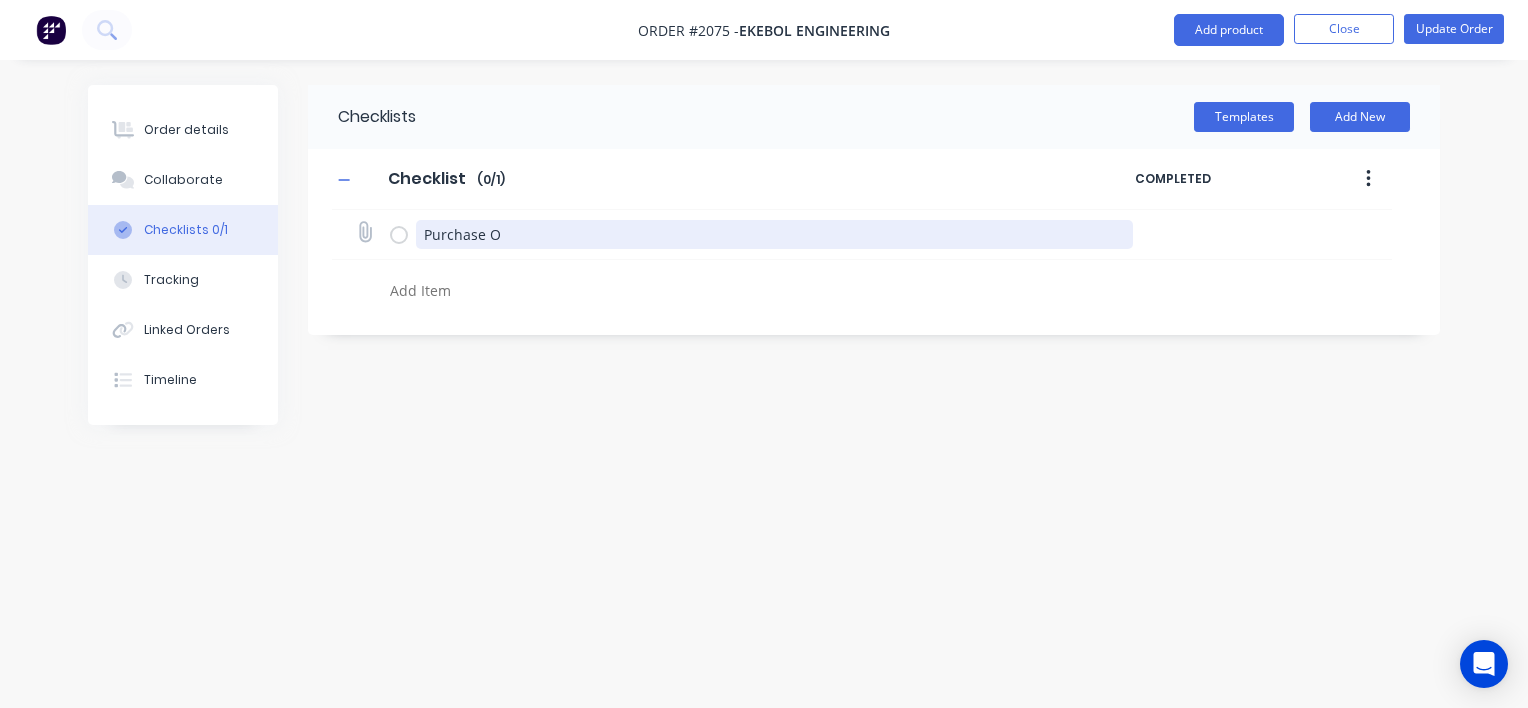 type on "Purchase OR" 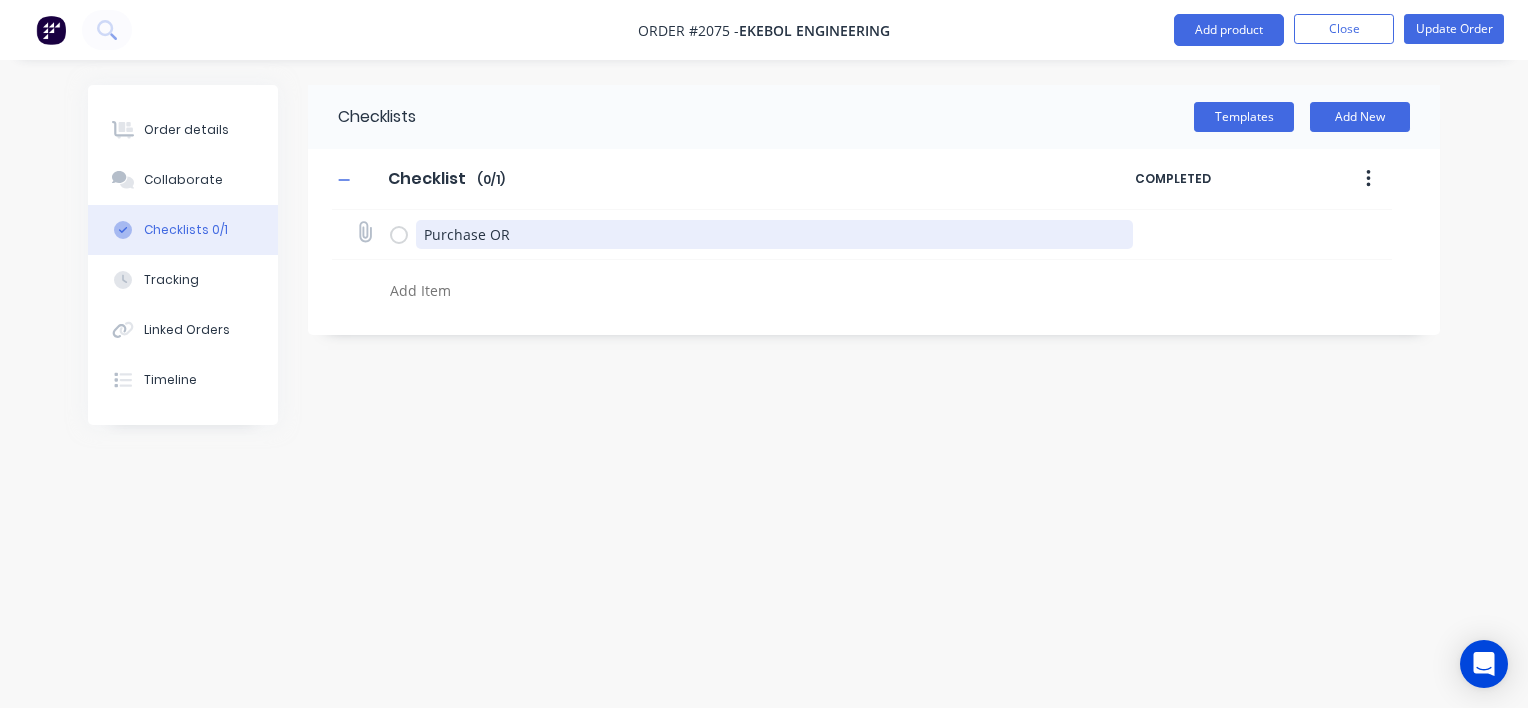 type on "x" 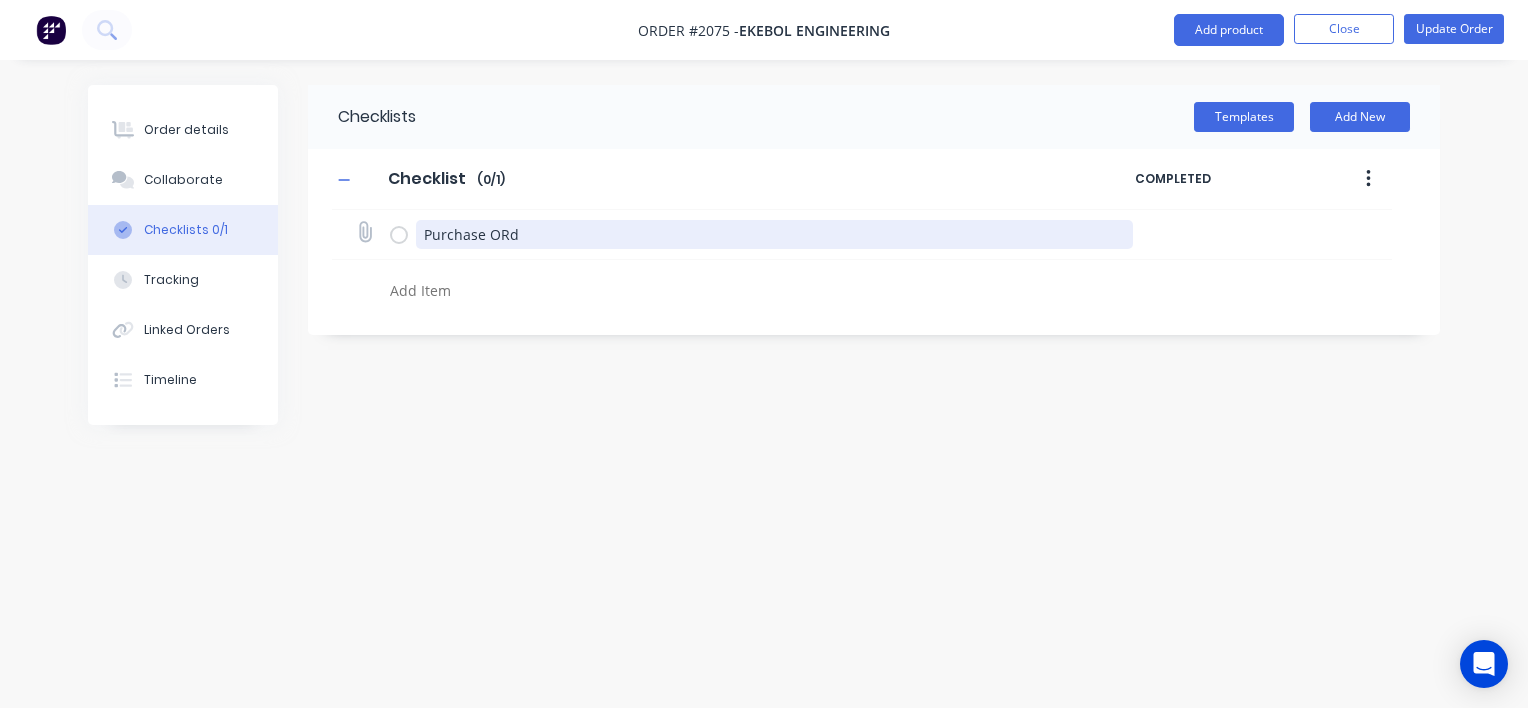 type on "x" 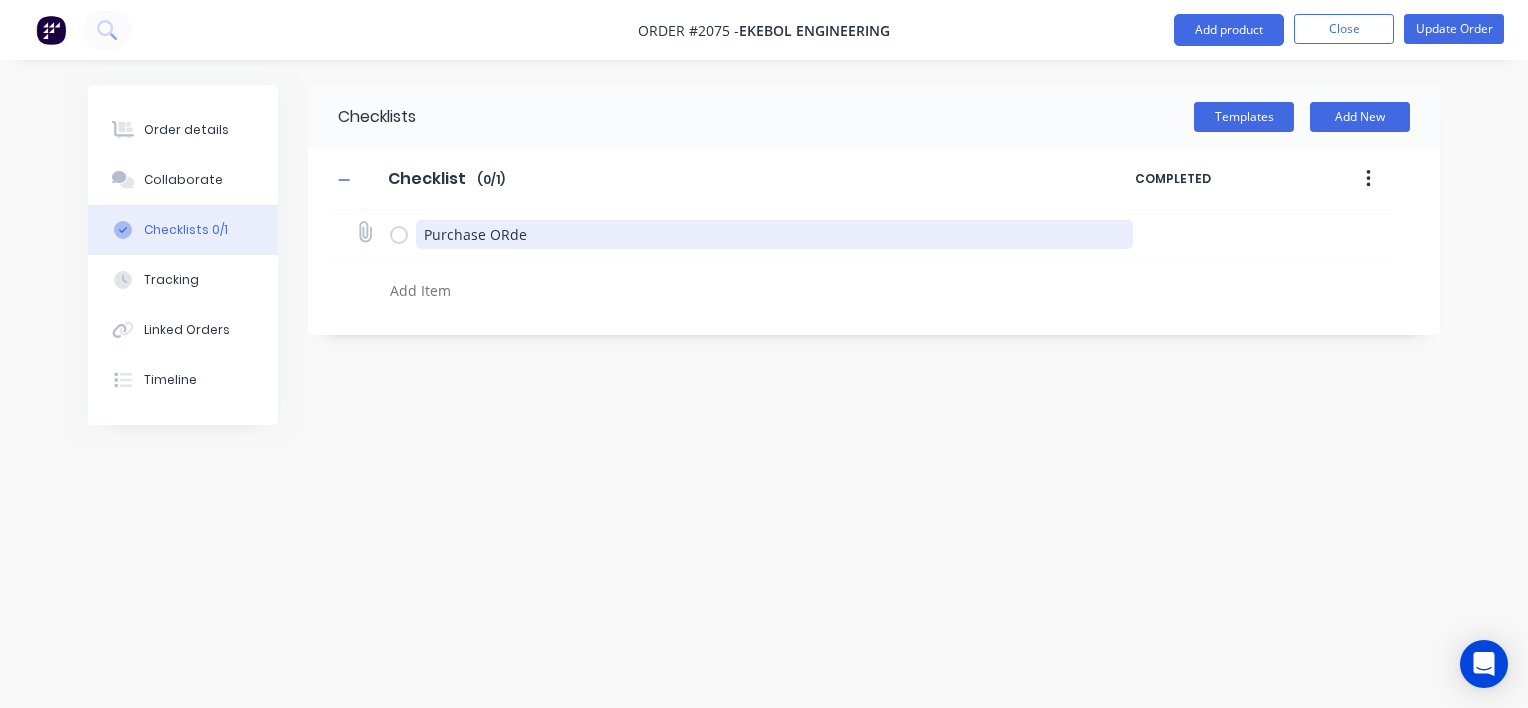 type on "x" 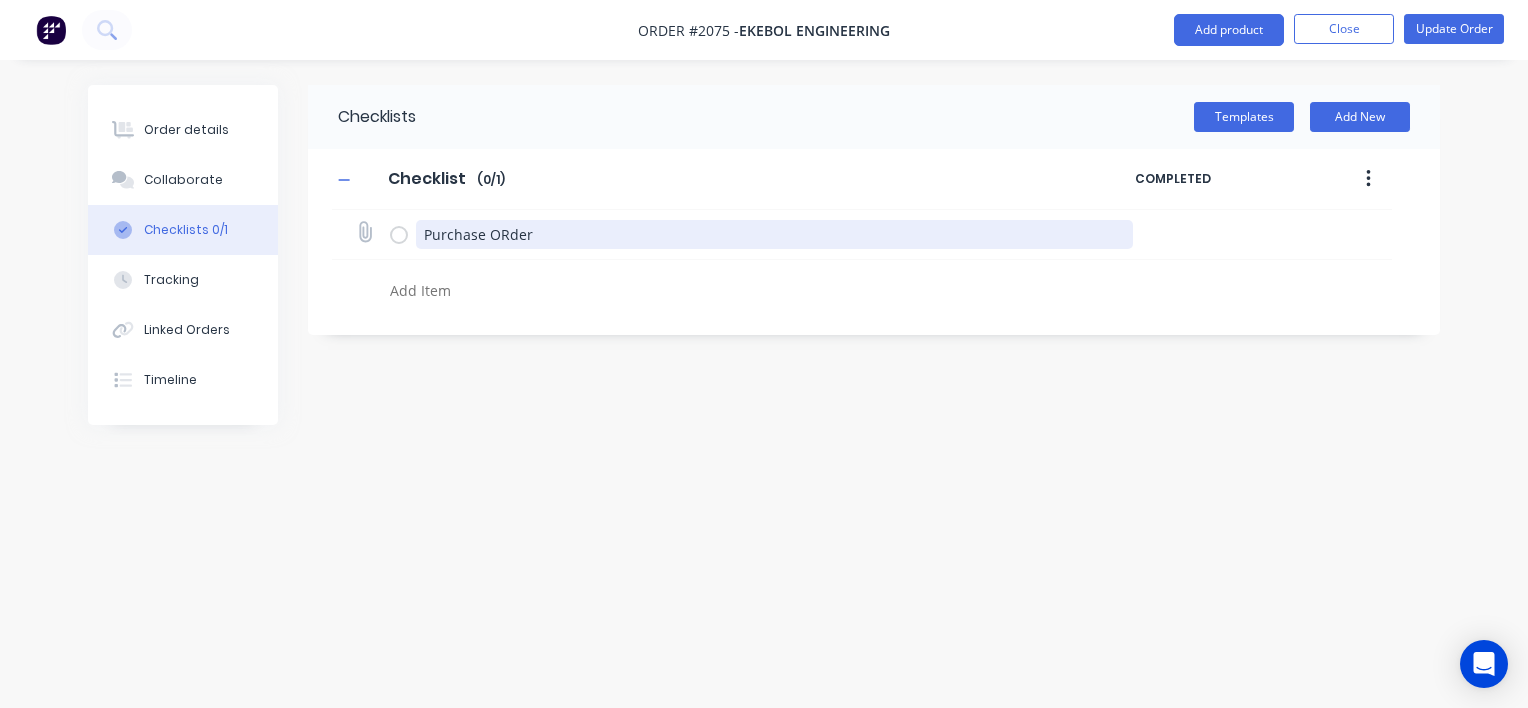 type on "Purchase ORde" 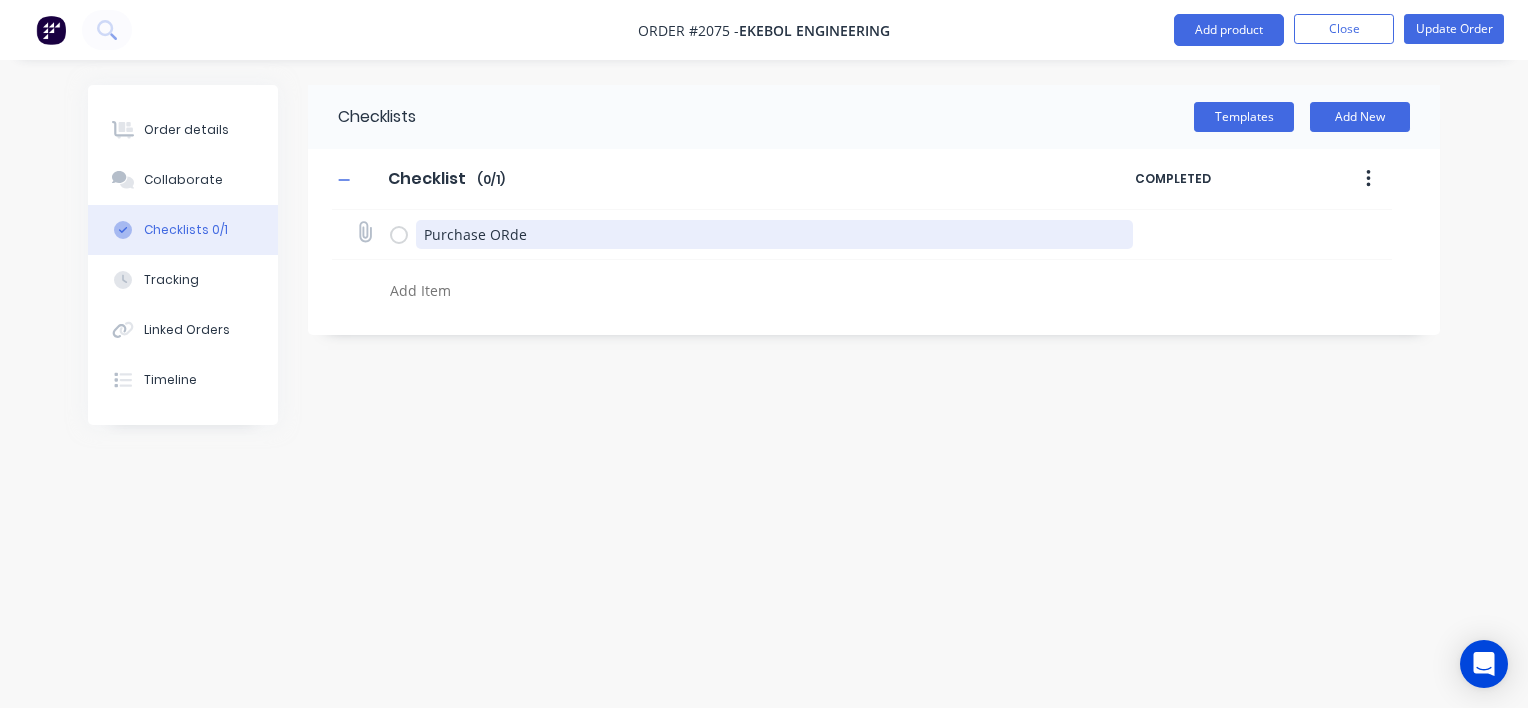 type on "x" 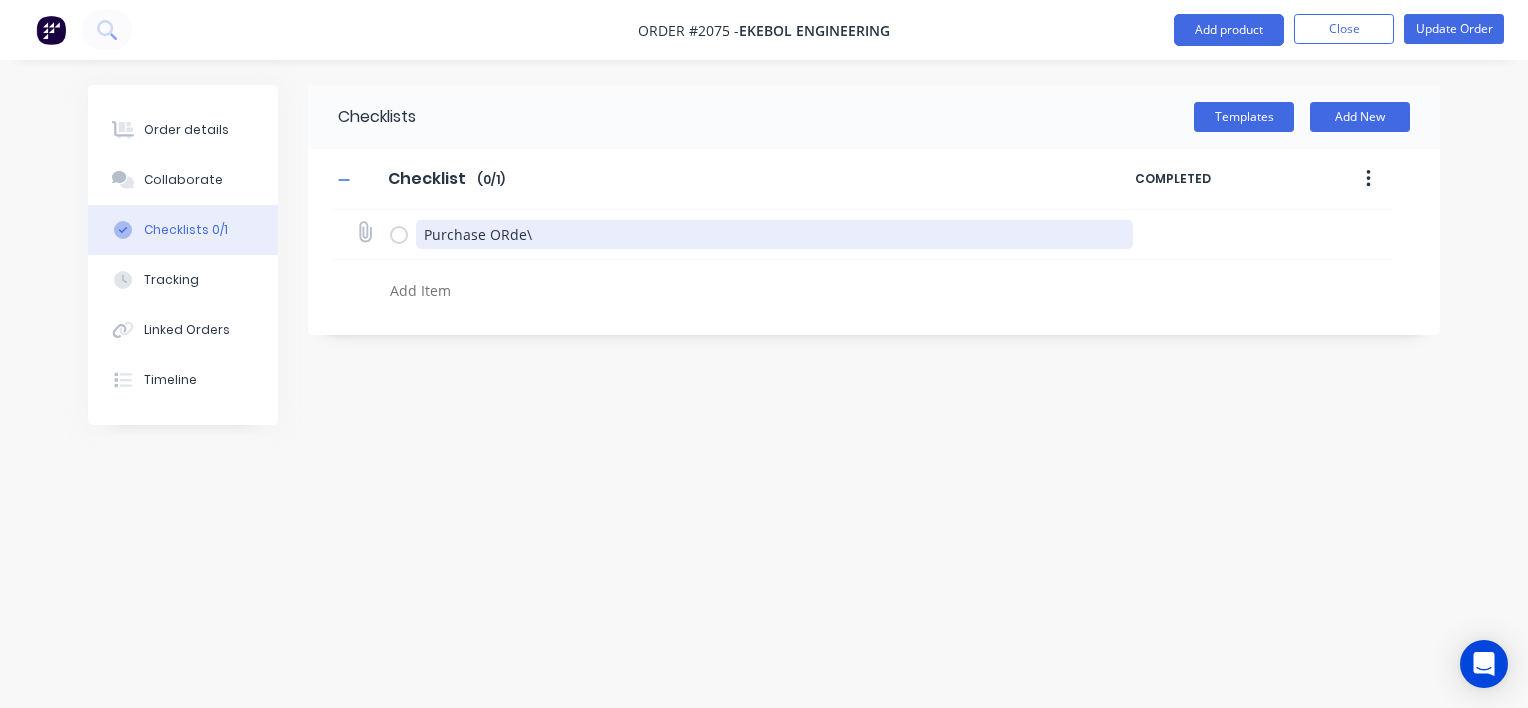 type on "x" 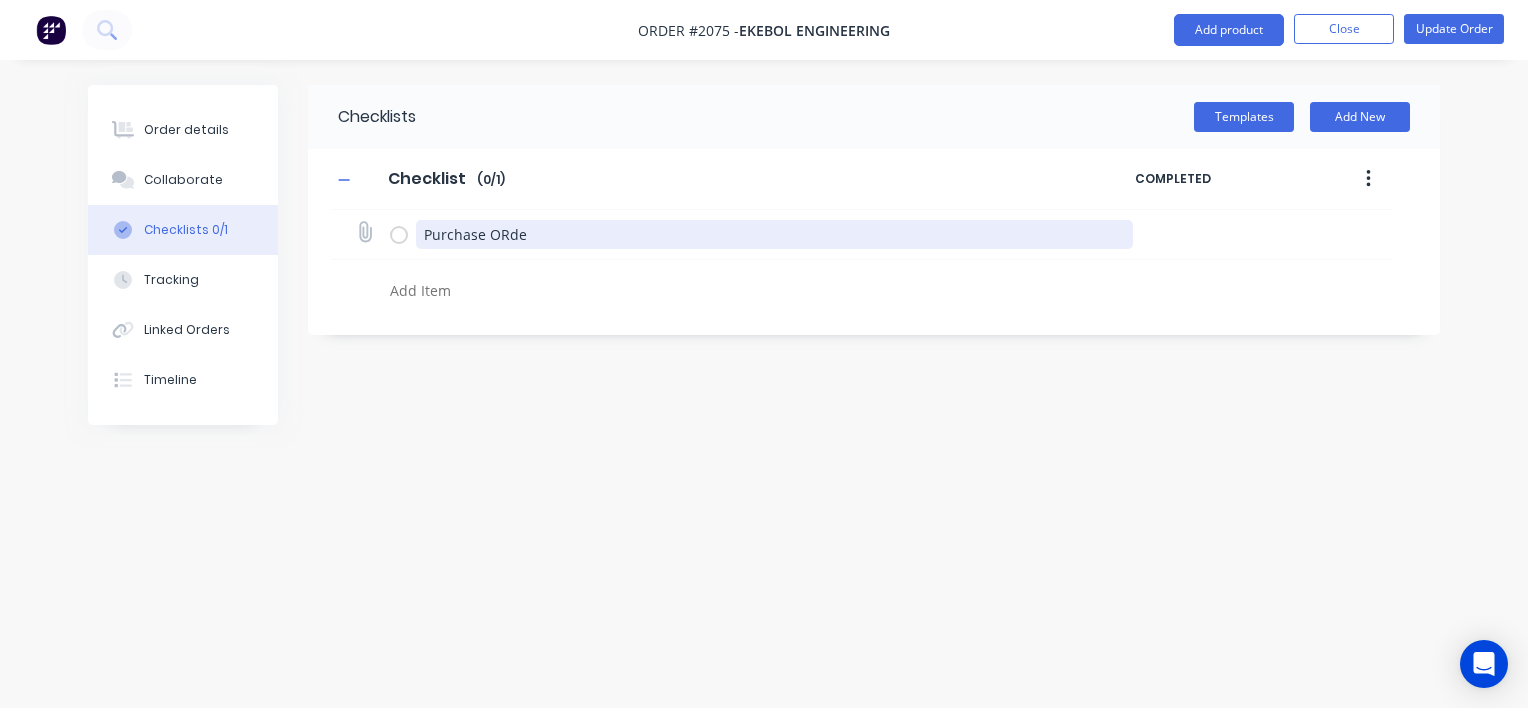 type on "x" 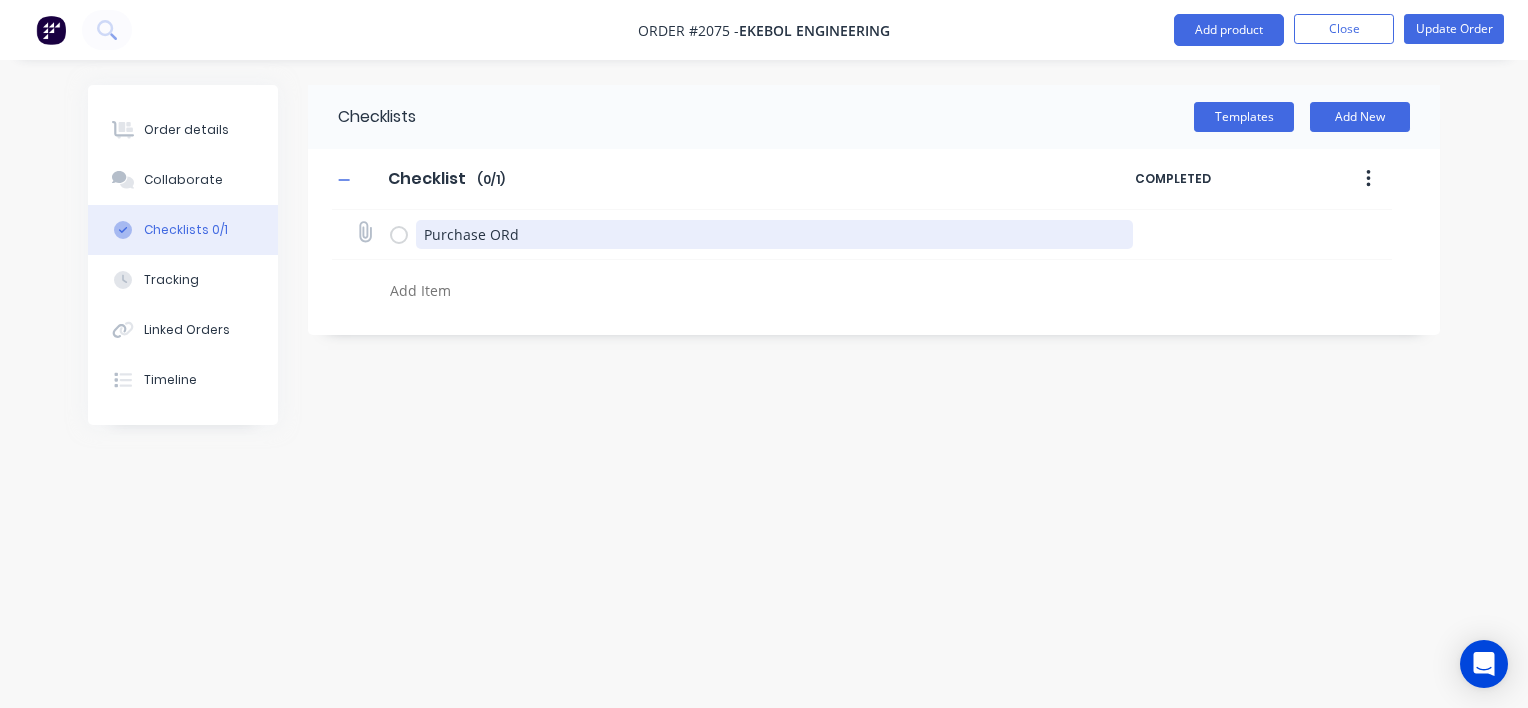type on "x" 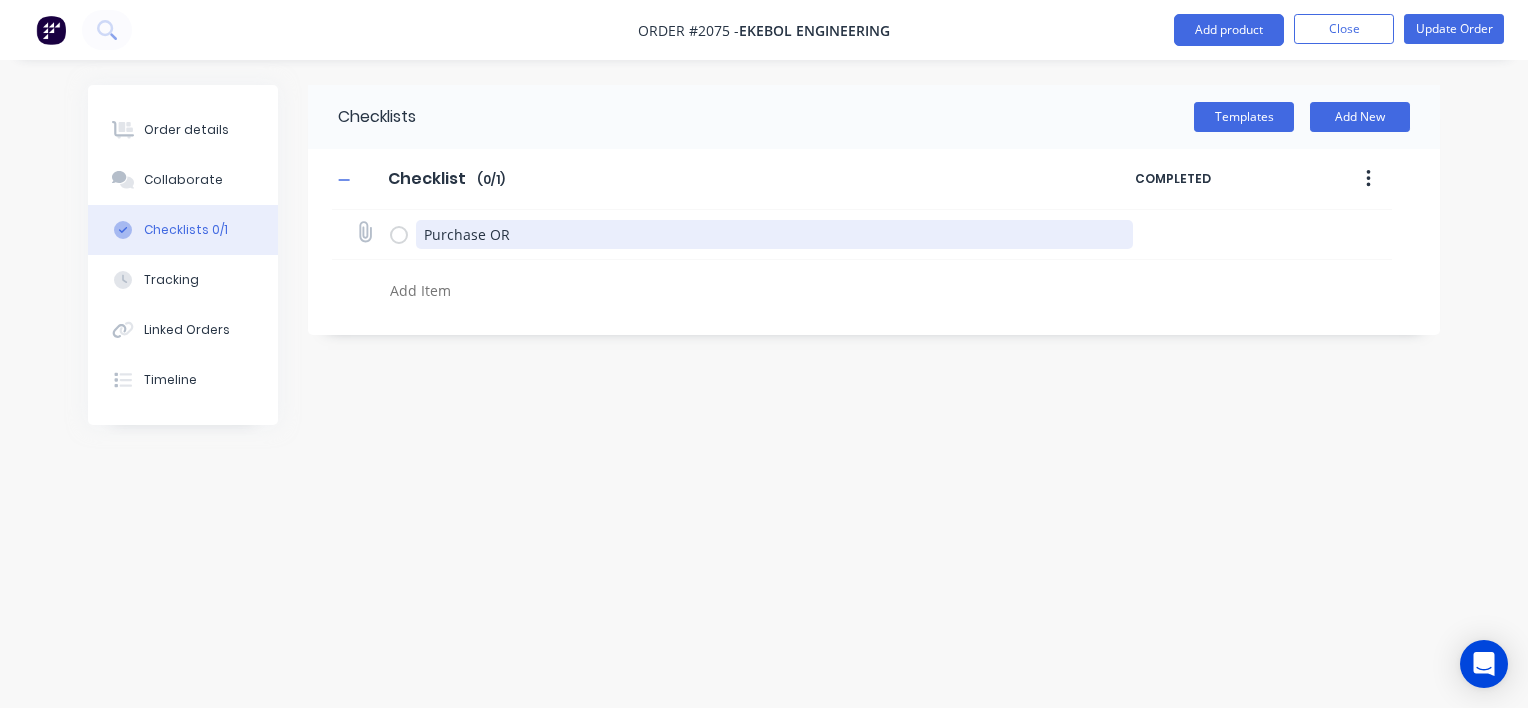 type on "x" 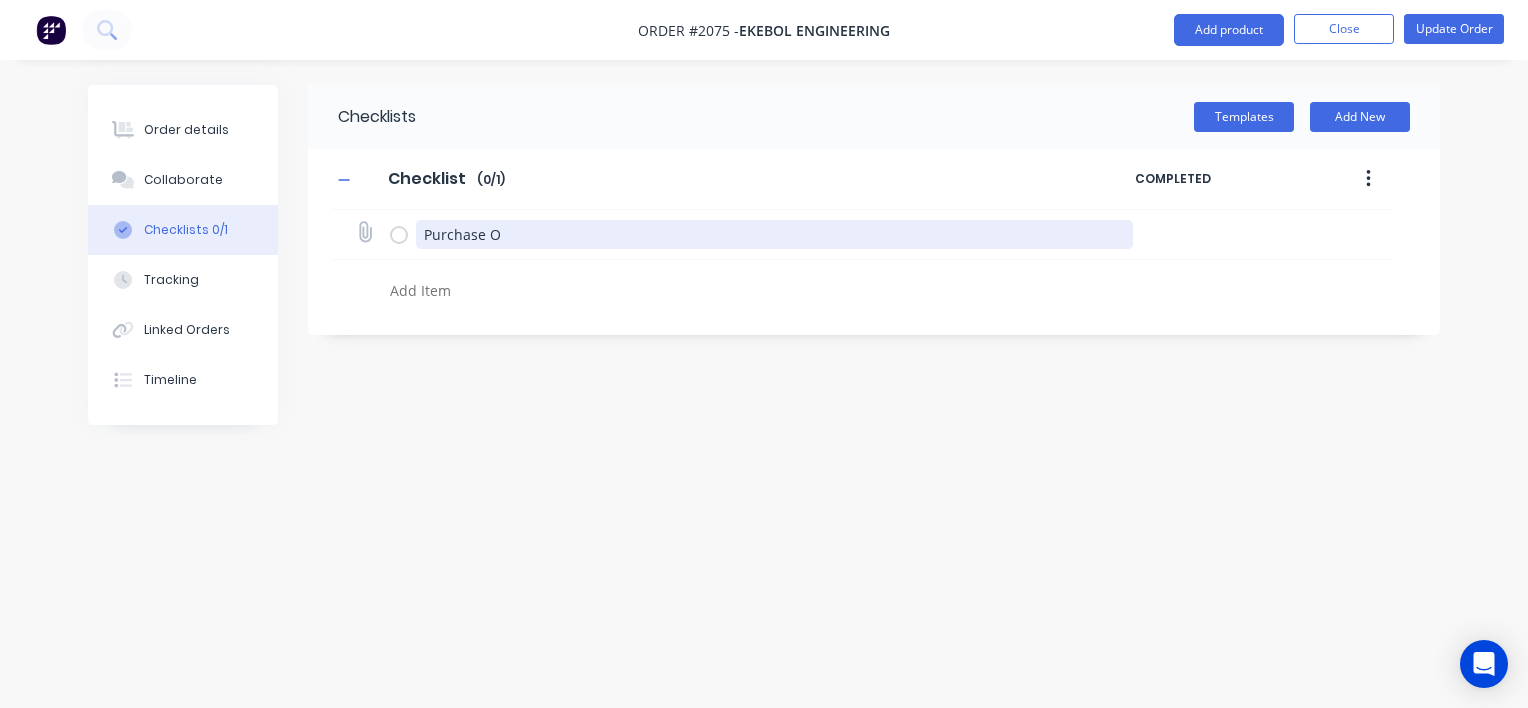 type on "x" 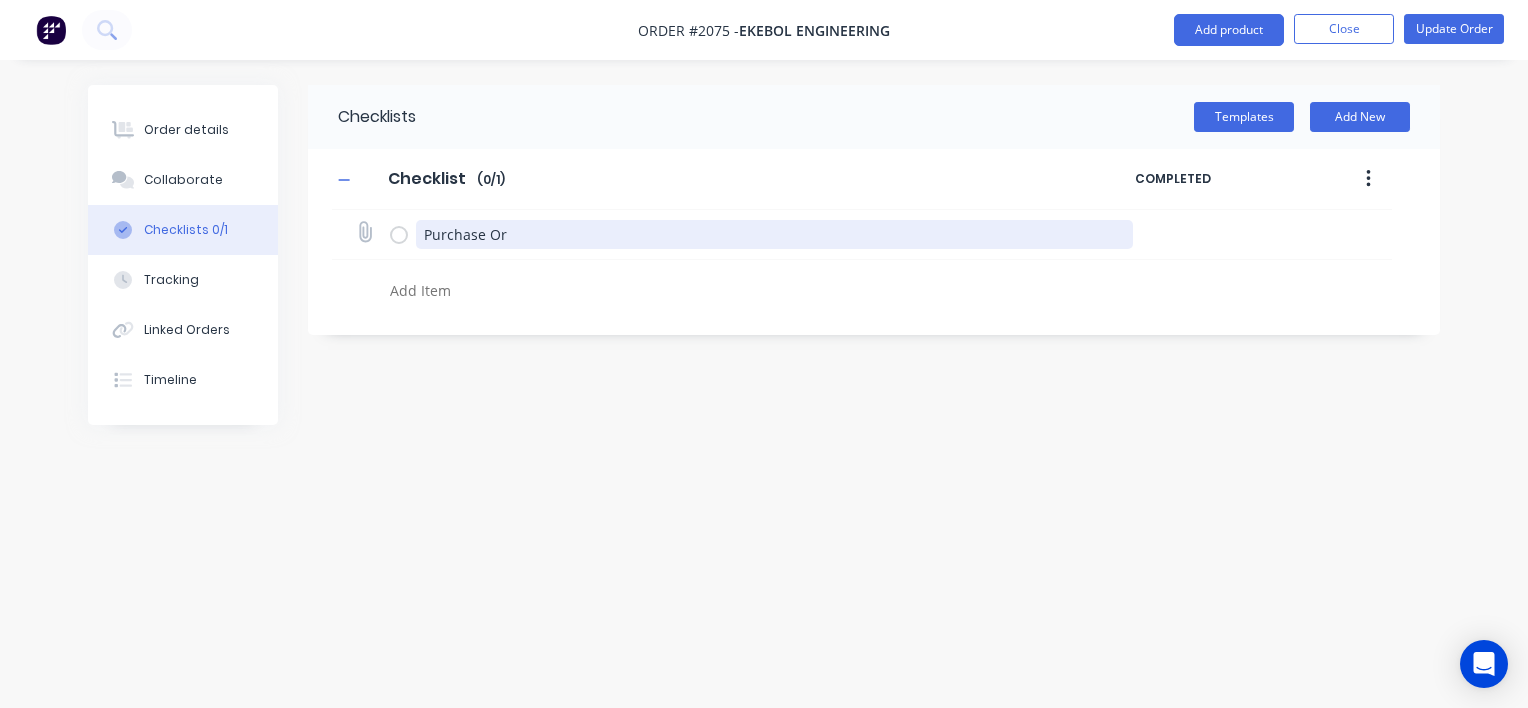 type on "x" 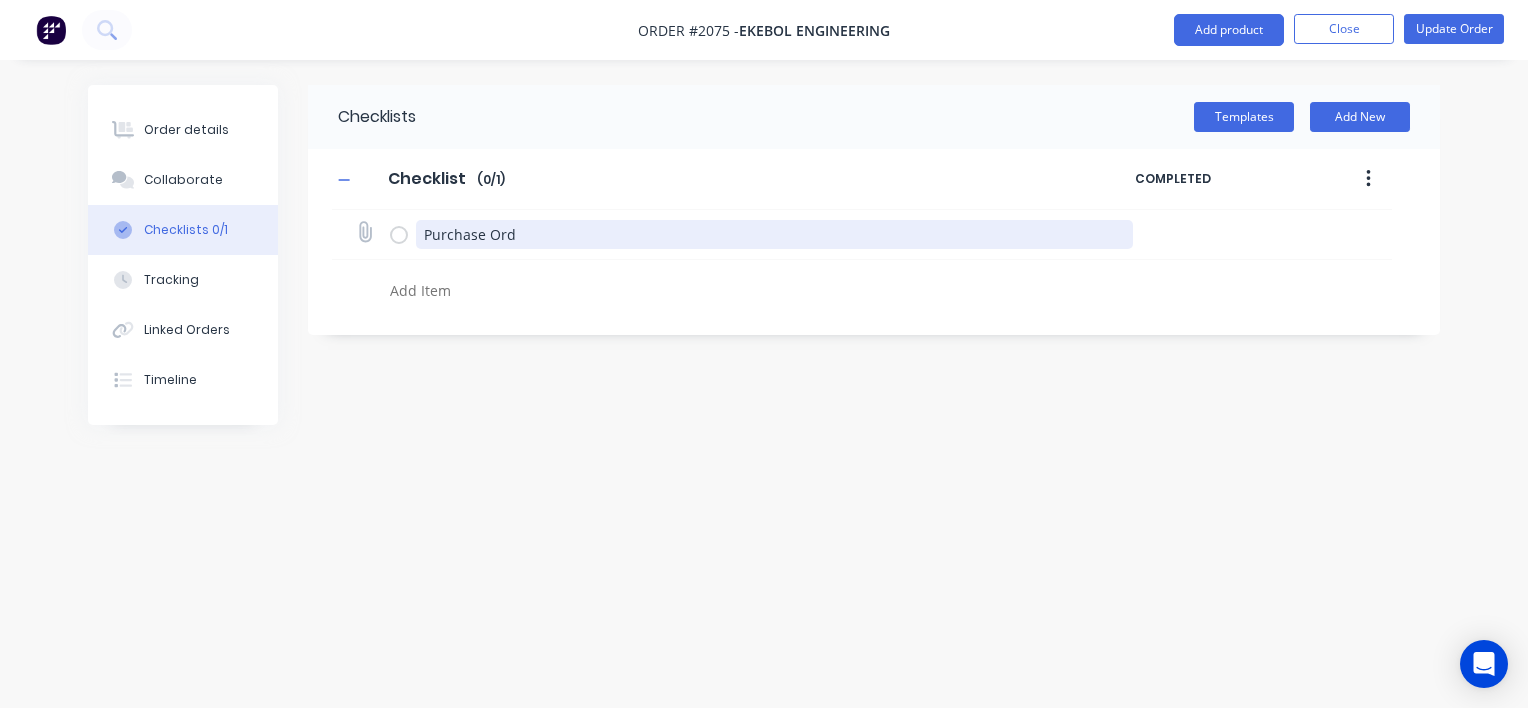 type on "x" 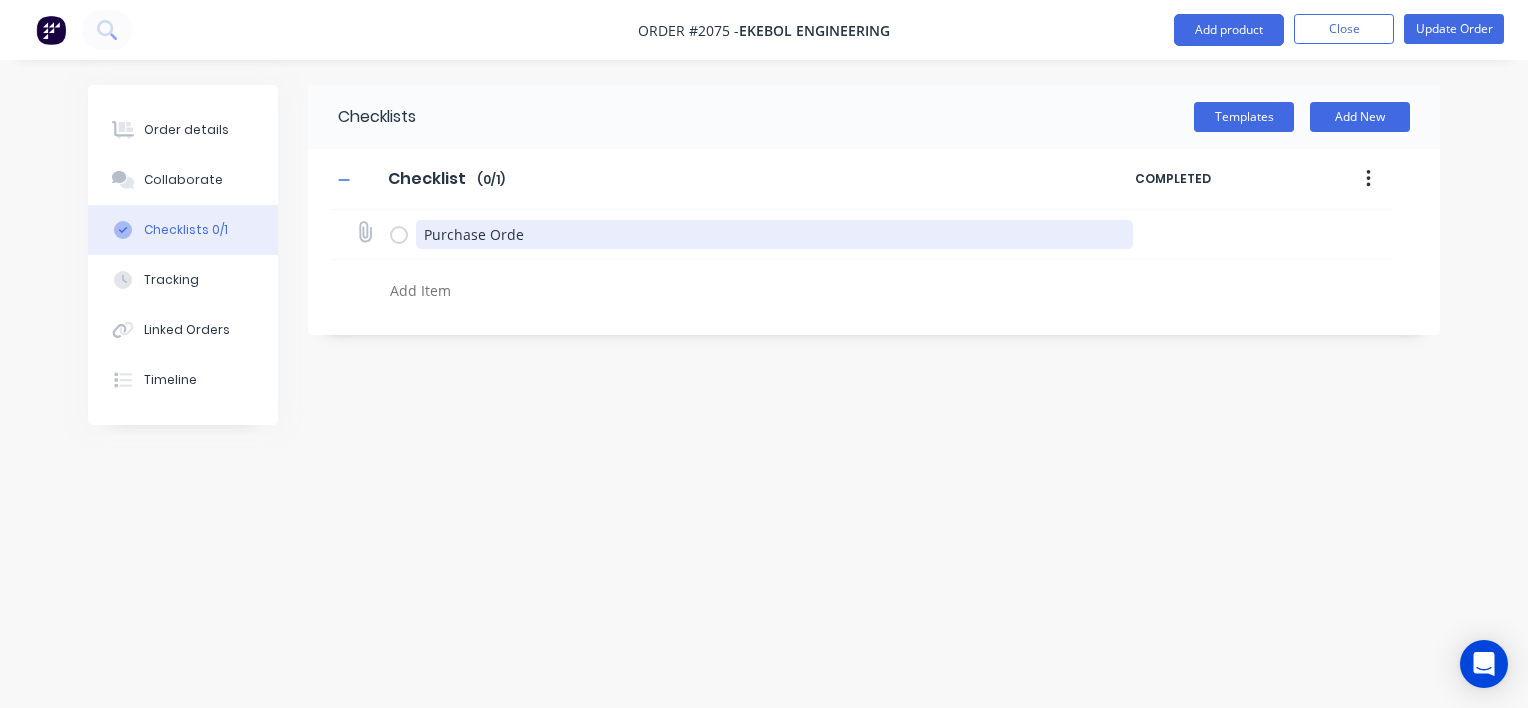 type on "x" 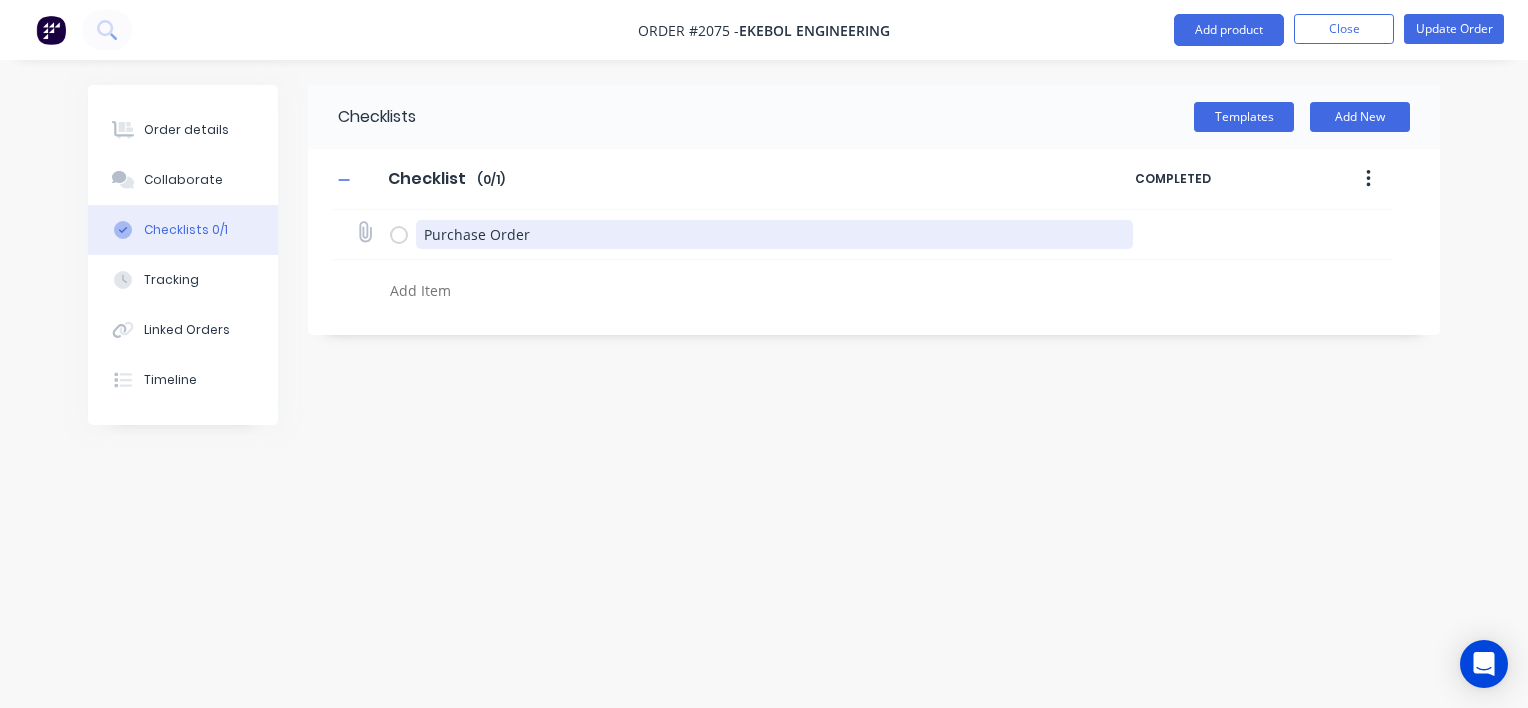 type on "Purchase Order" 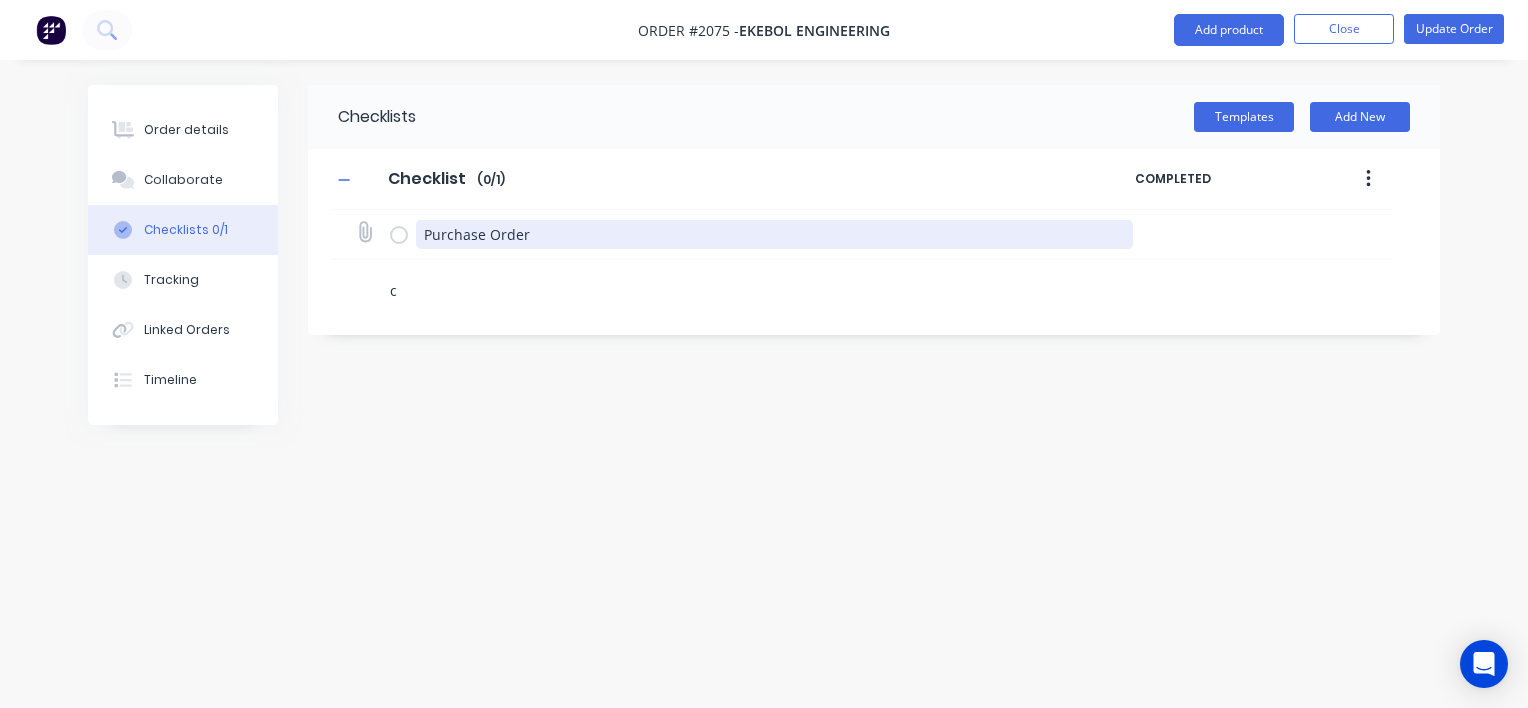 type on "x" 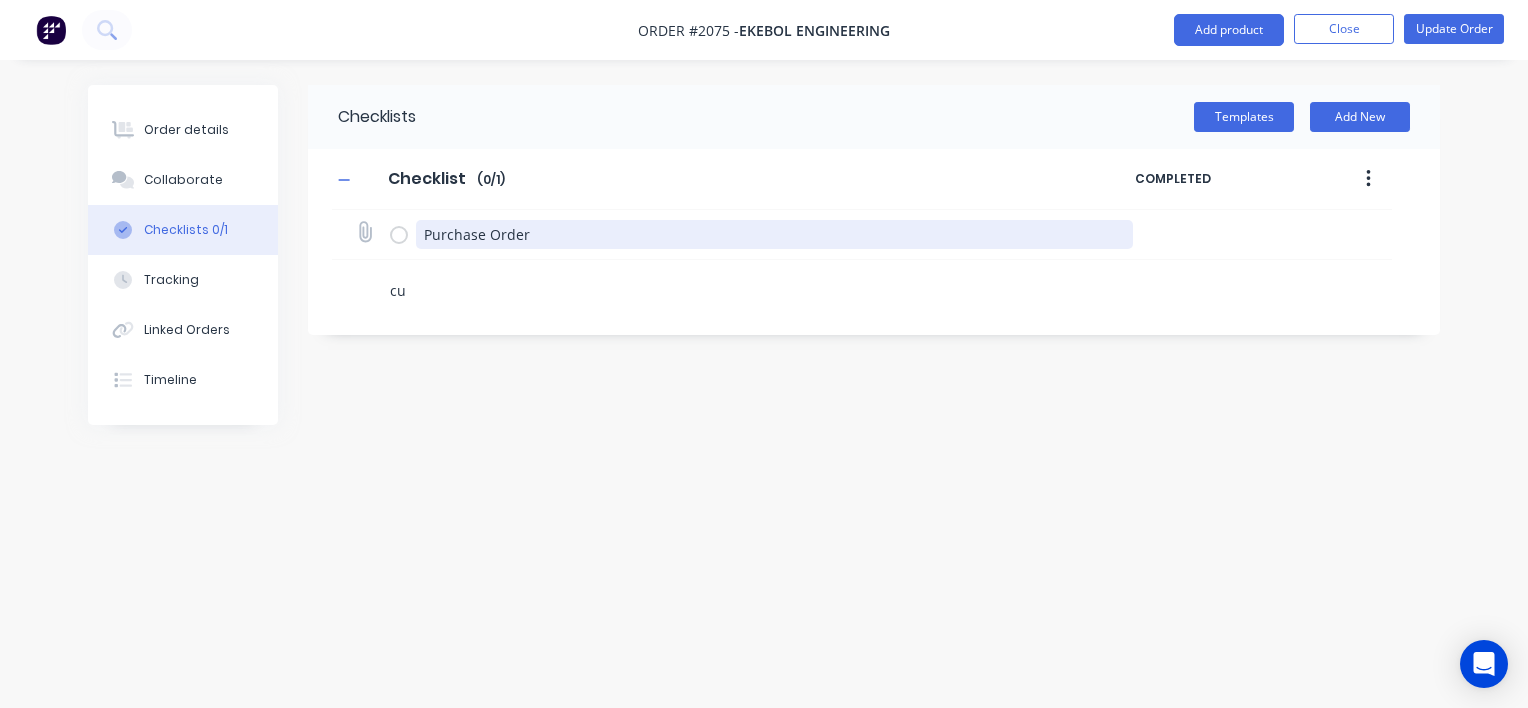 type on "x" 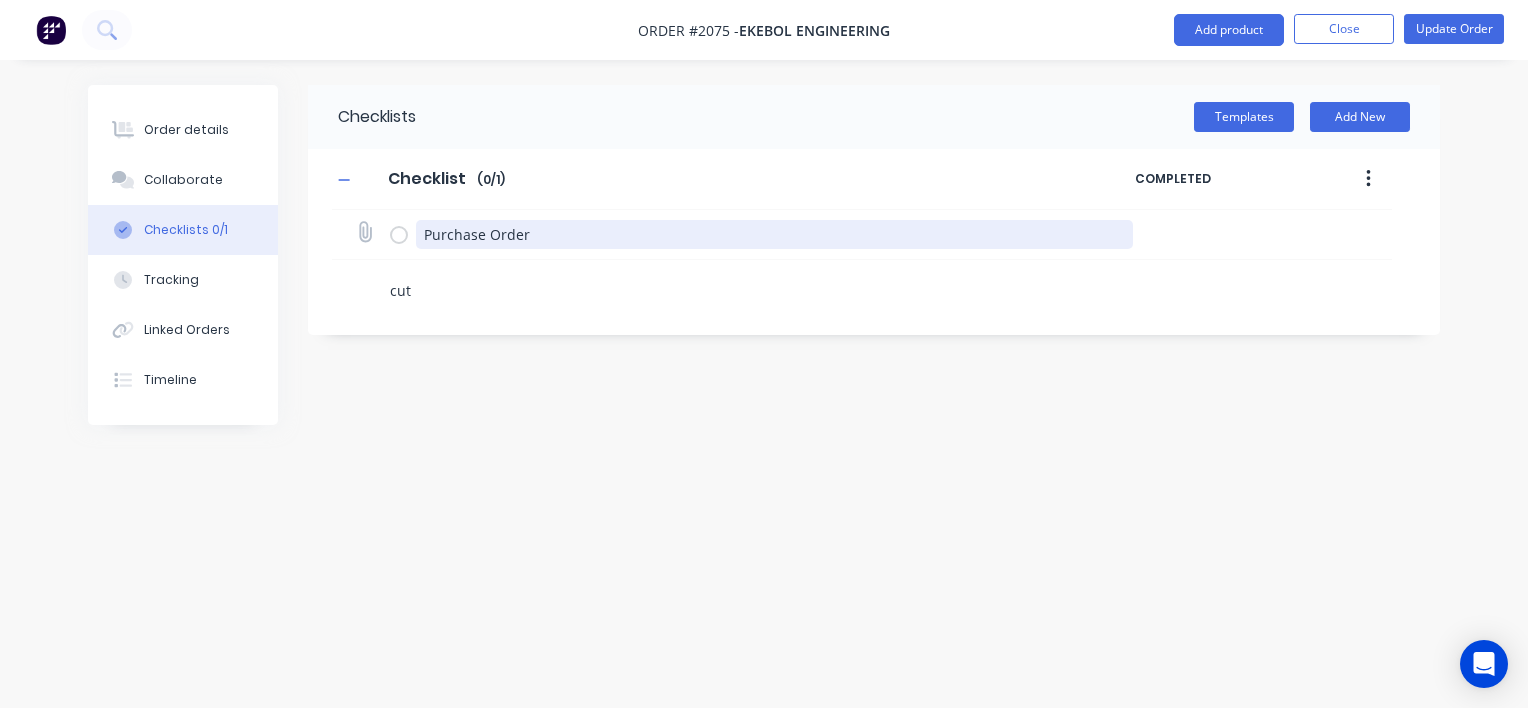 type on "x" 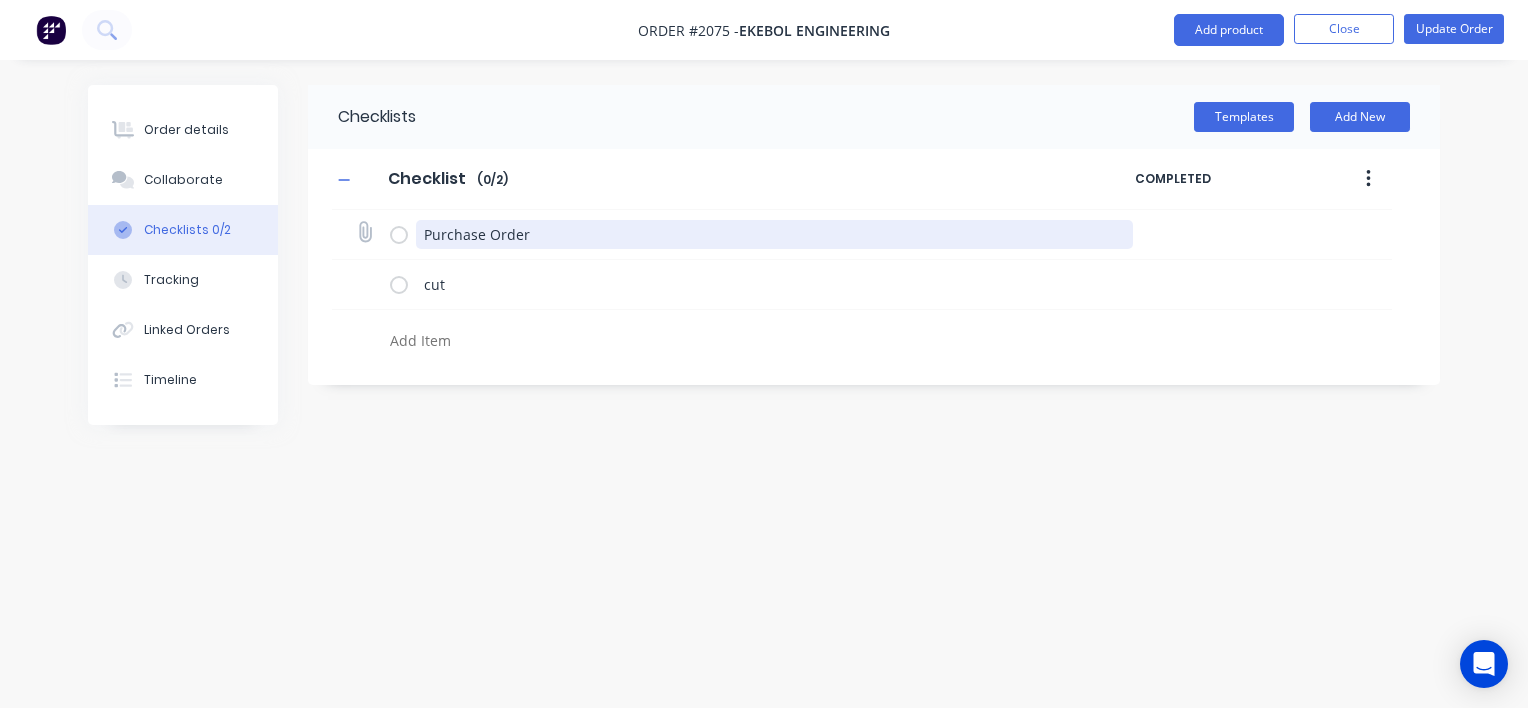 type on "x" 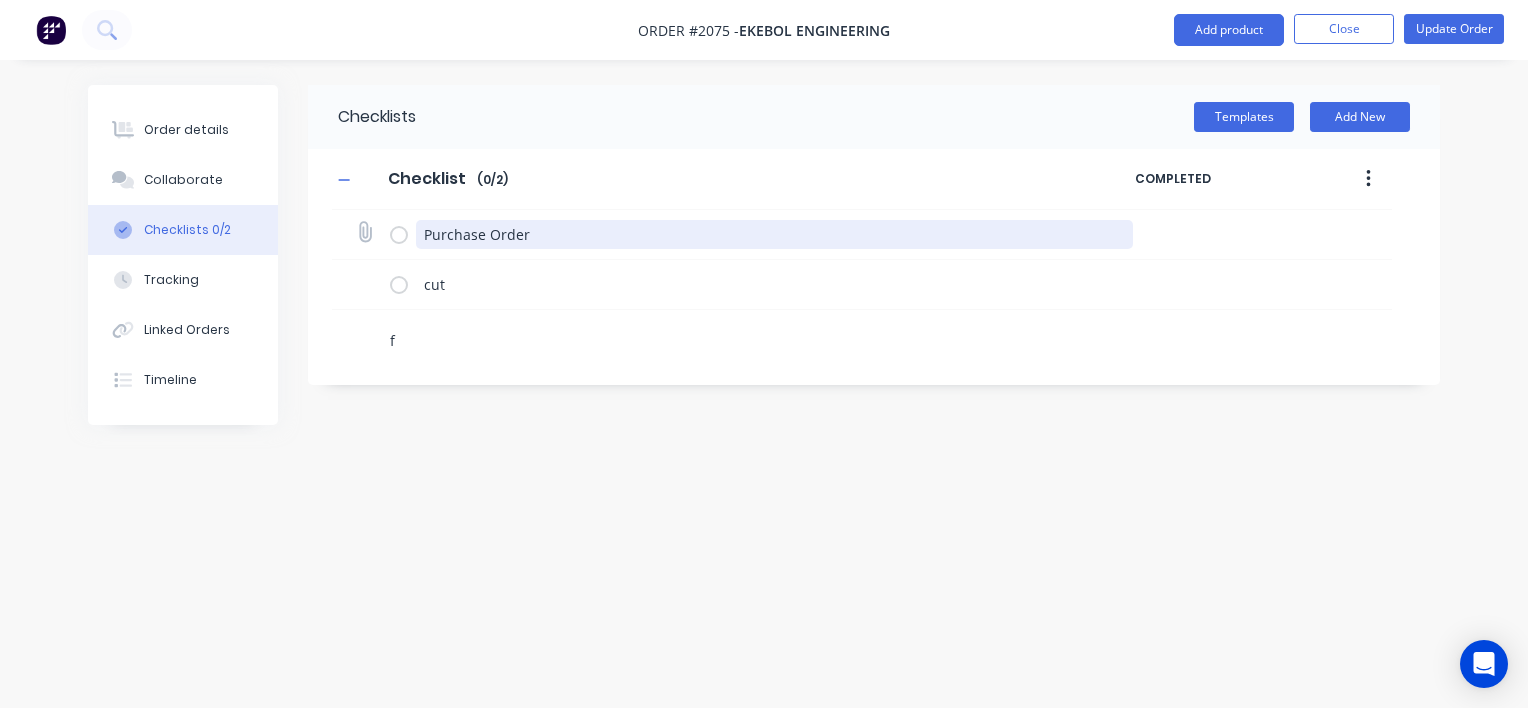 type on "x" 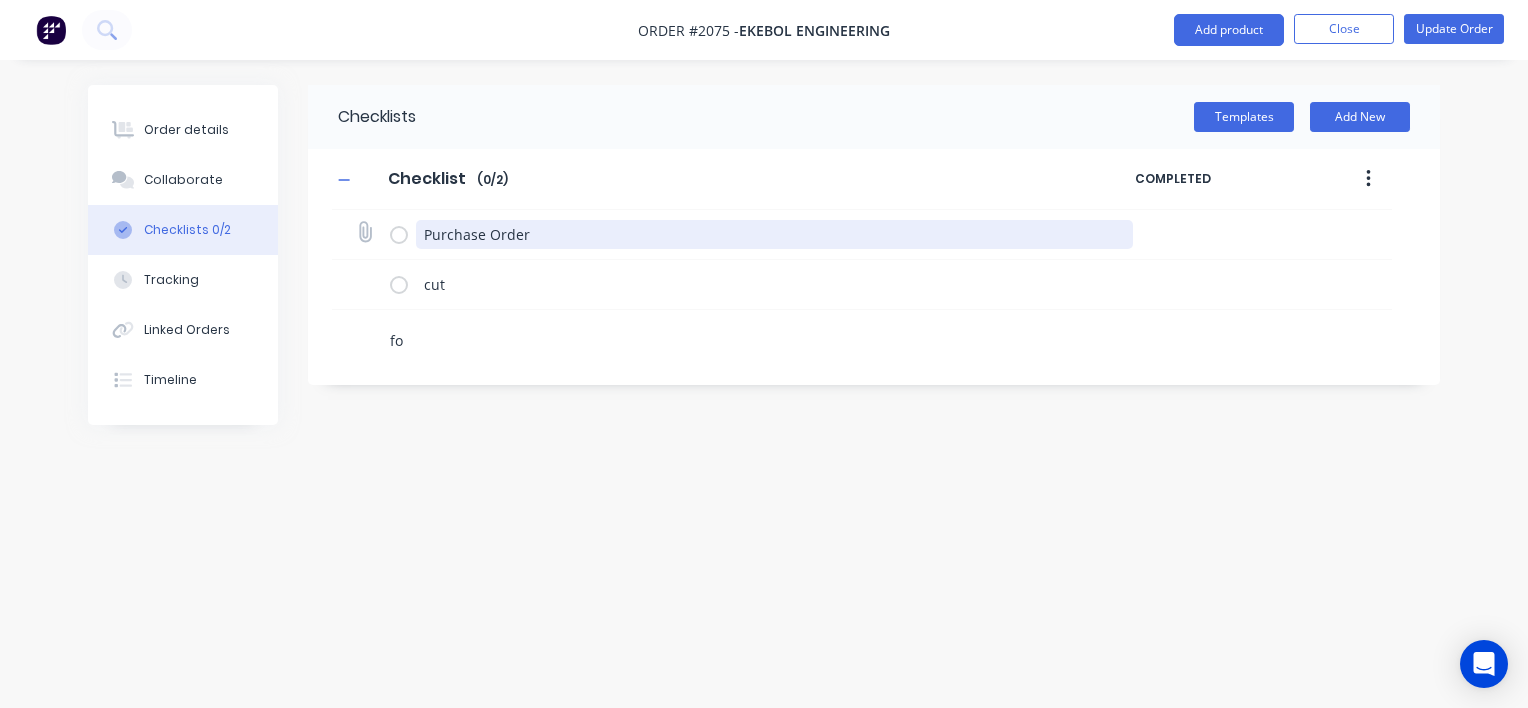 type on "x" 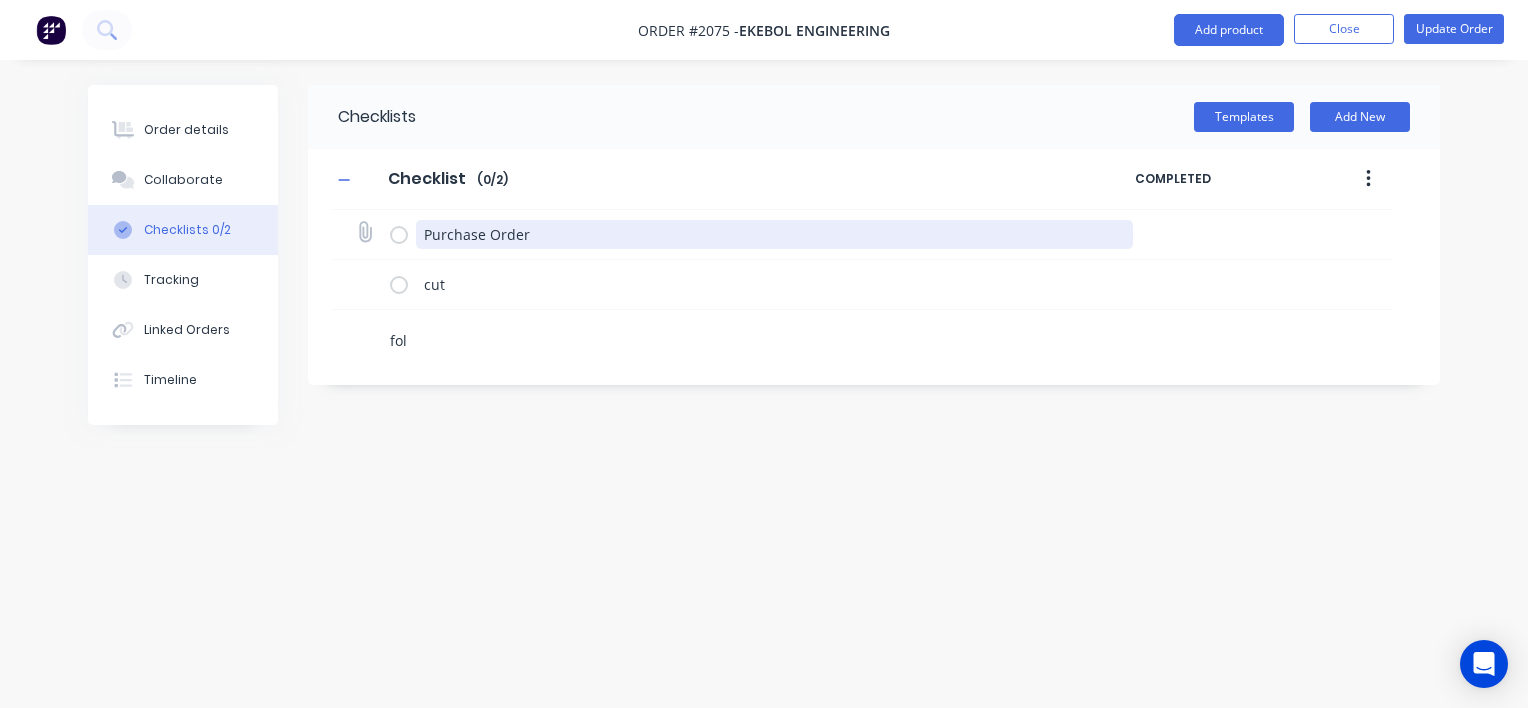 type on "fold" 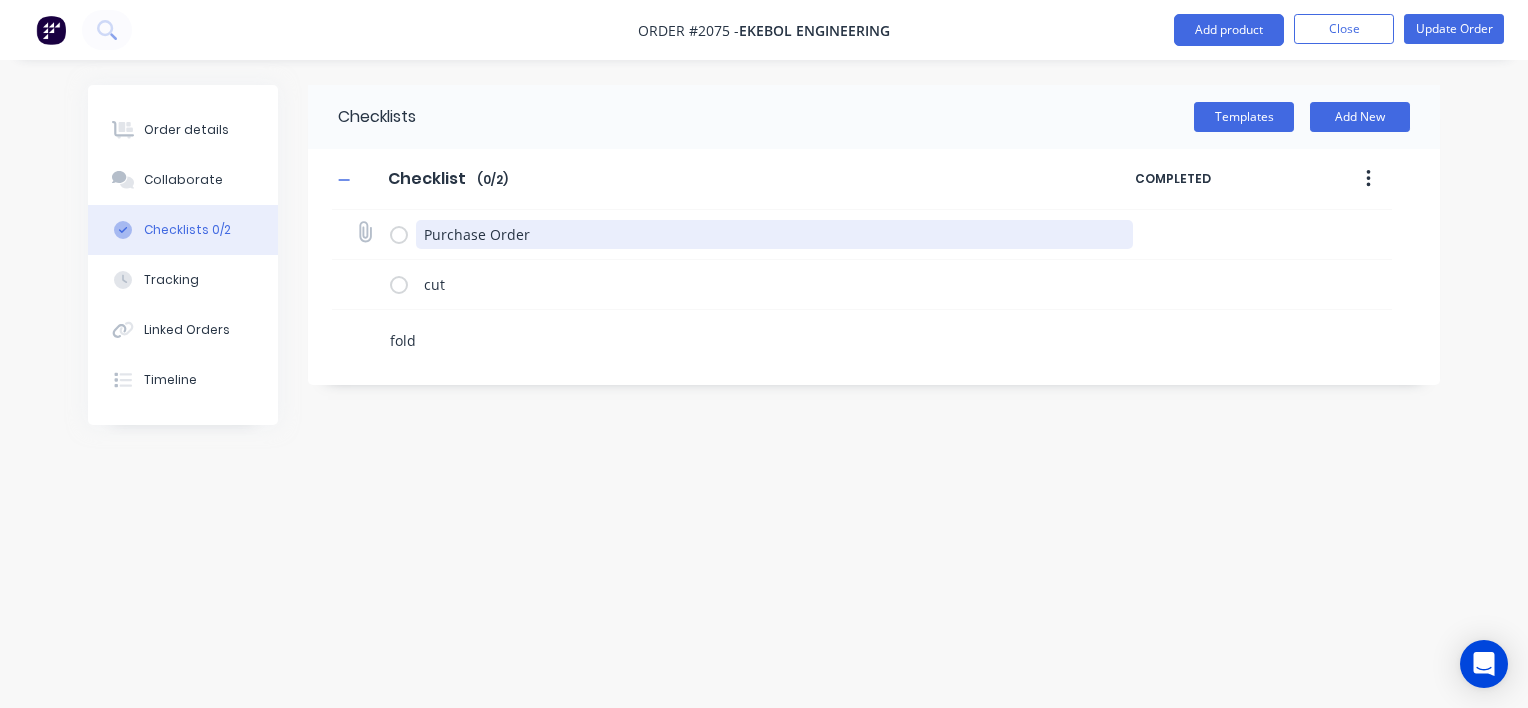 type on "x" 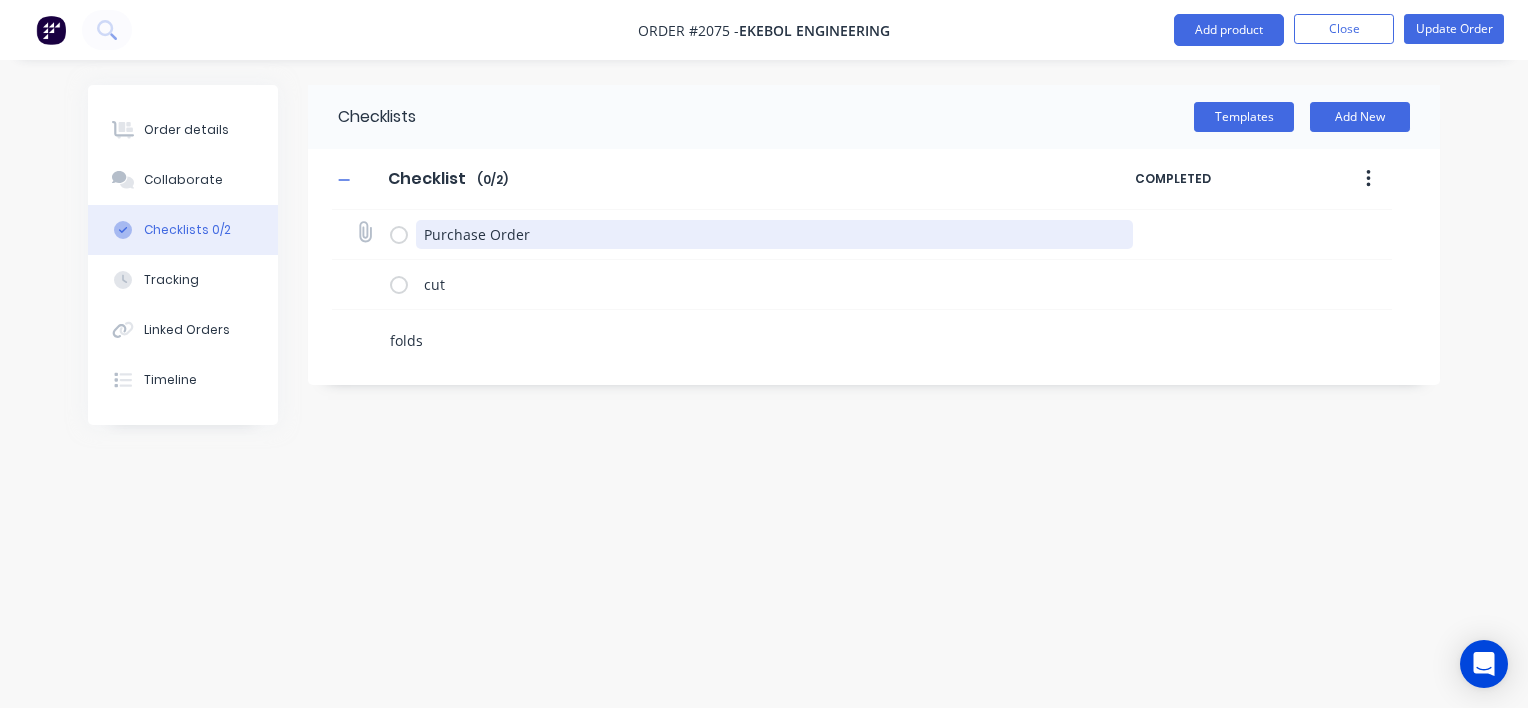 type on "x" 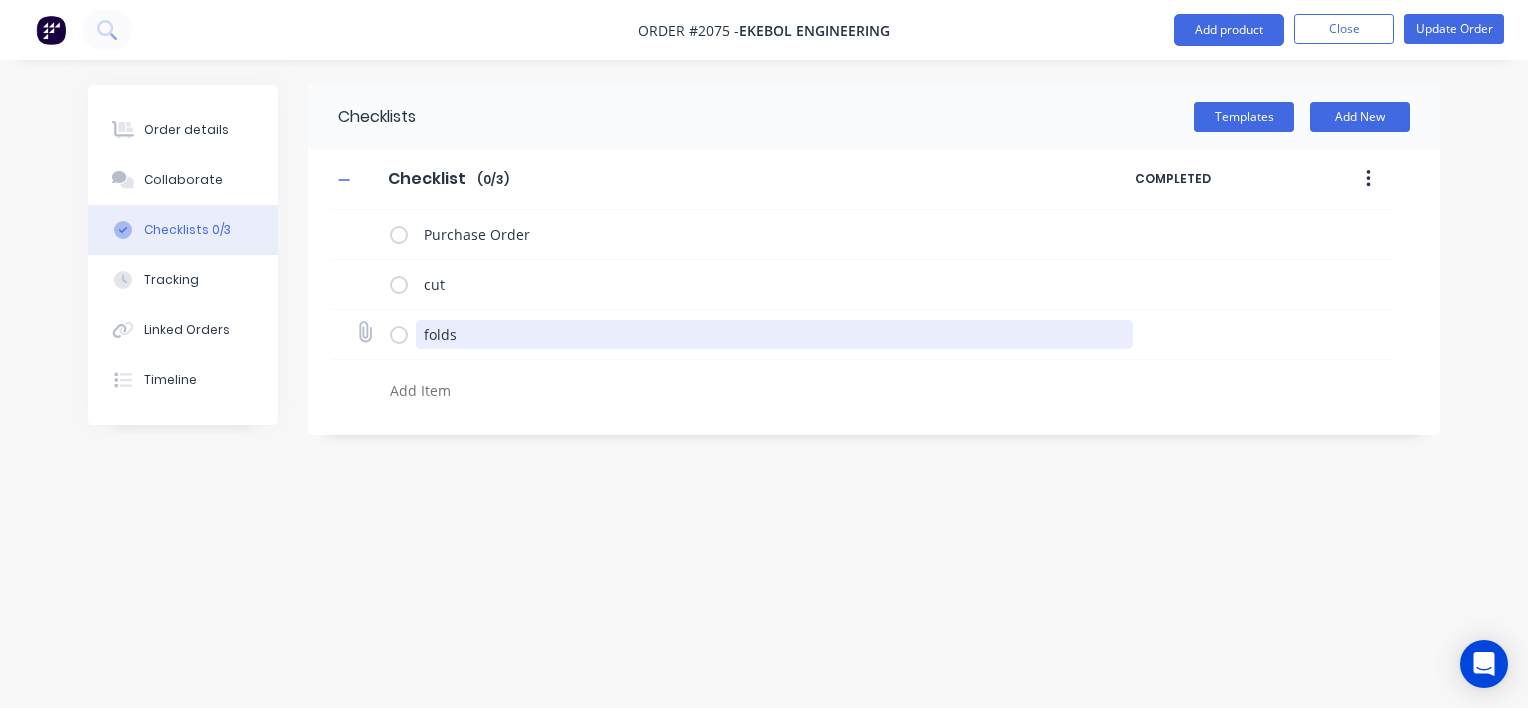 click on "folds" at bounding box center (775, 334) 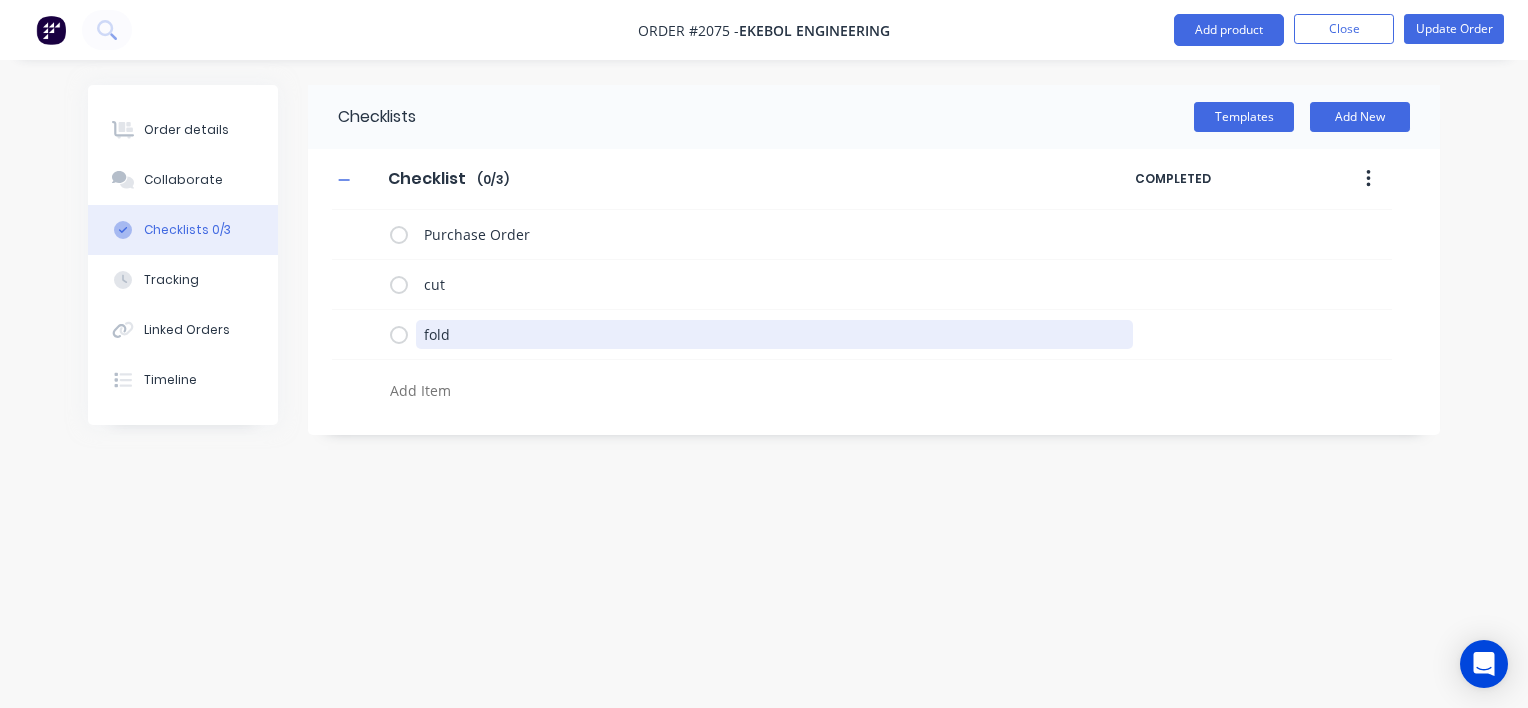 type on "fold" 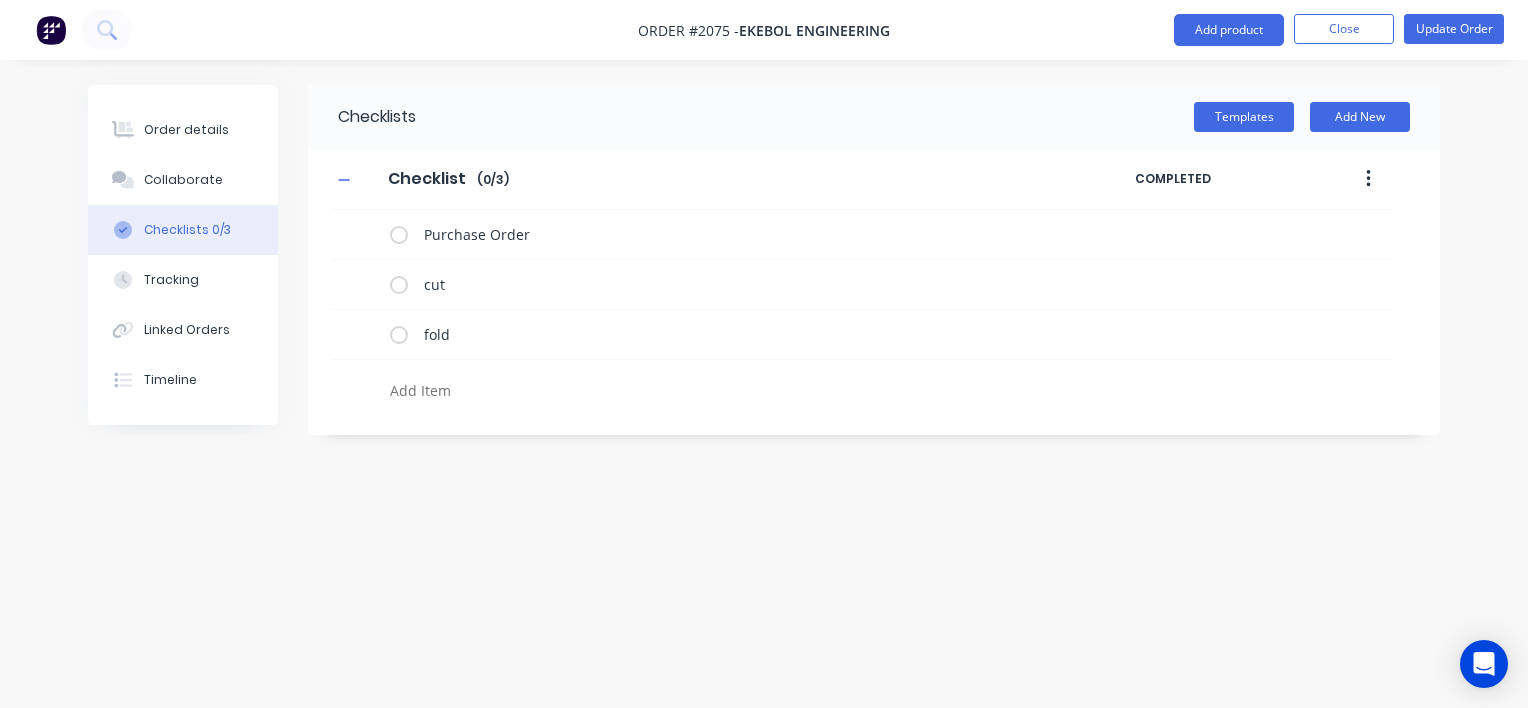 type on "x" 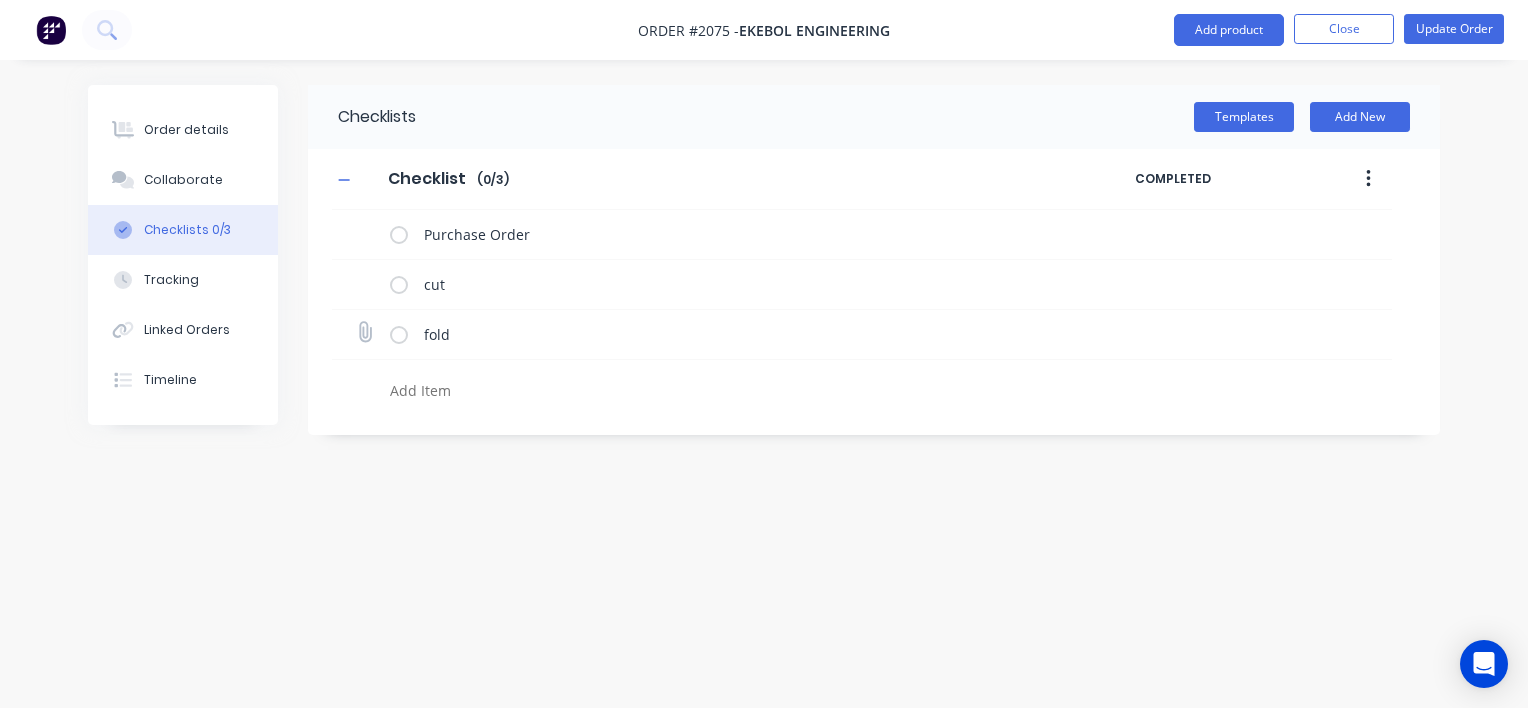 click 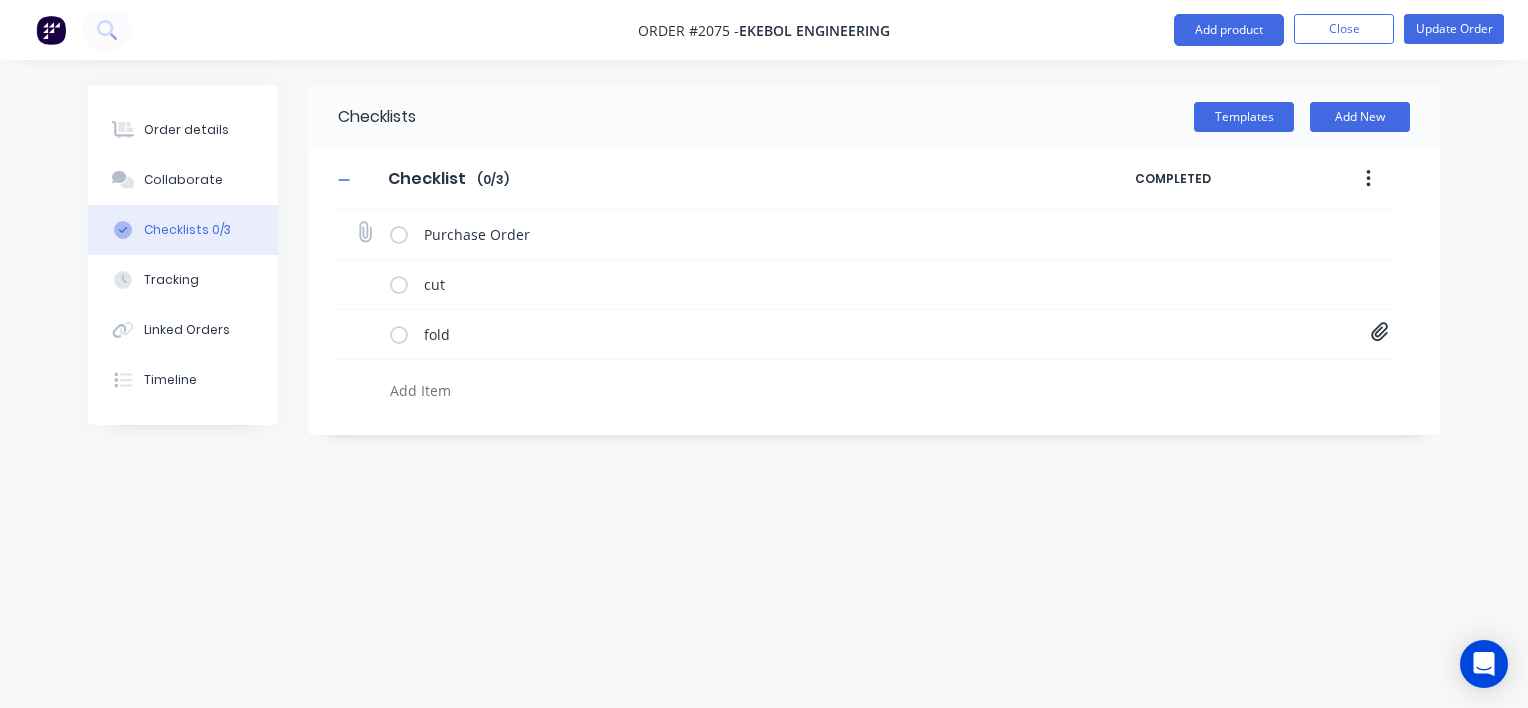 click 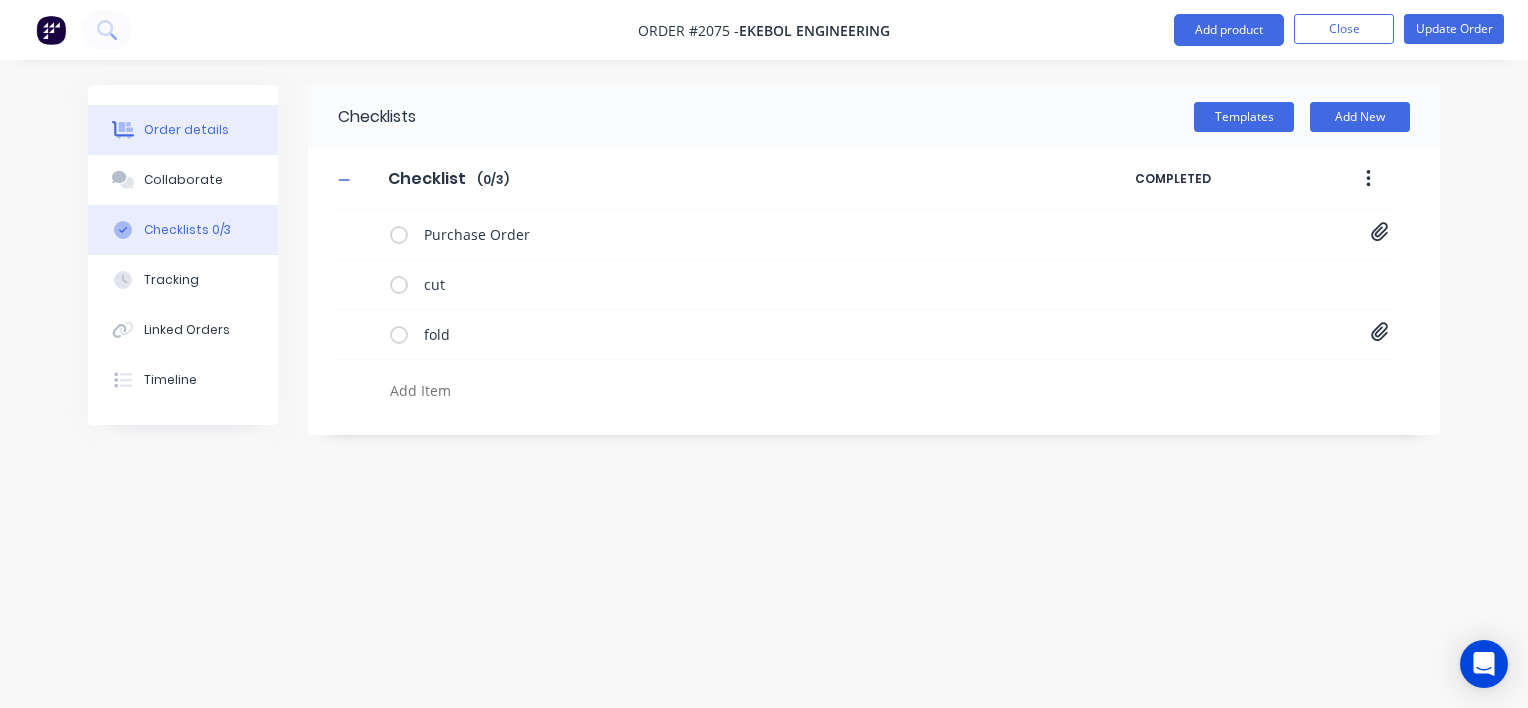 click on "Order details" at bounding box center [183, 130] 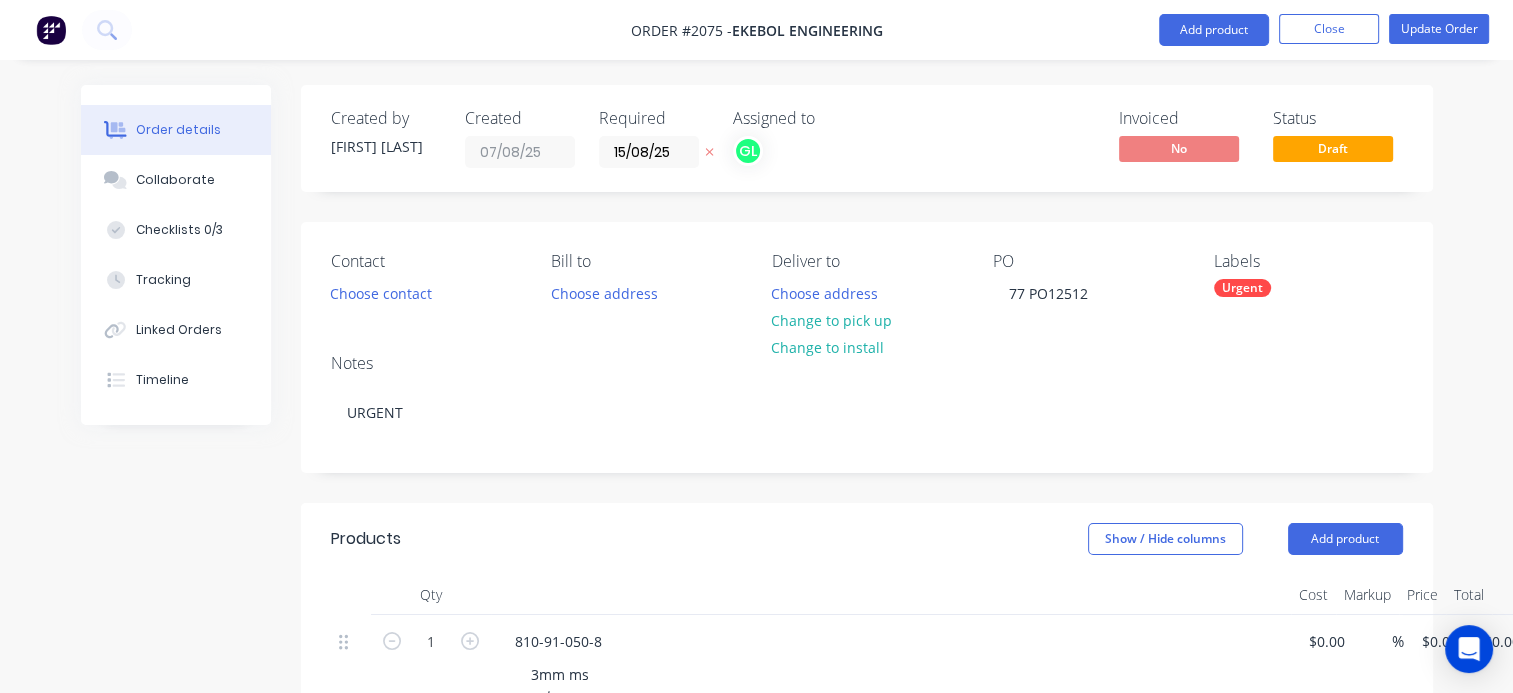 click on "Urgent" at bounding box center [1242, 288] 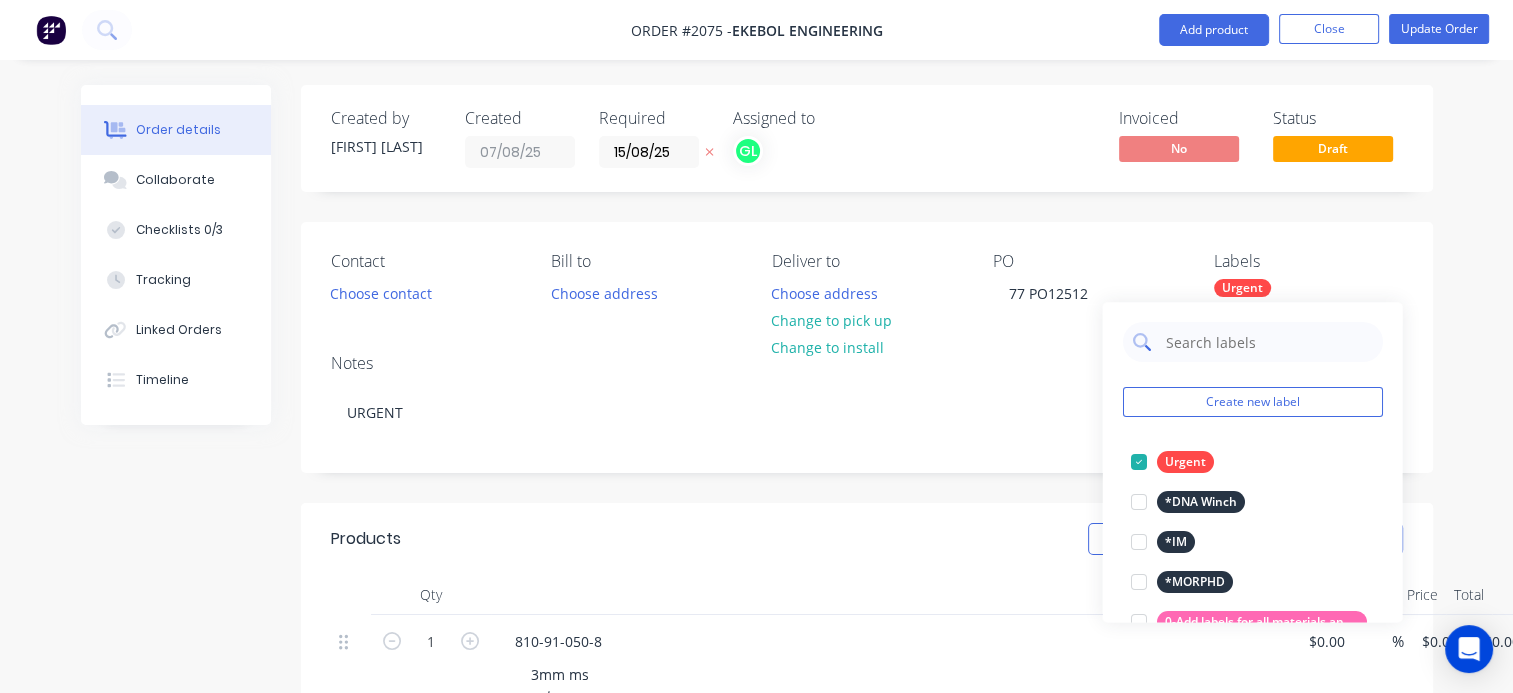click at bounding box center (1267, 342) 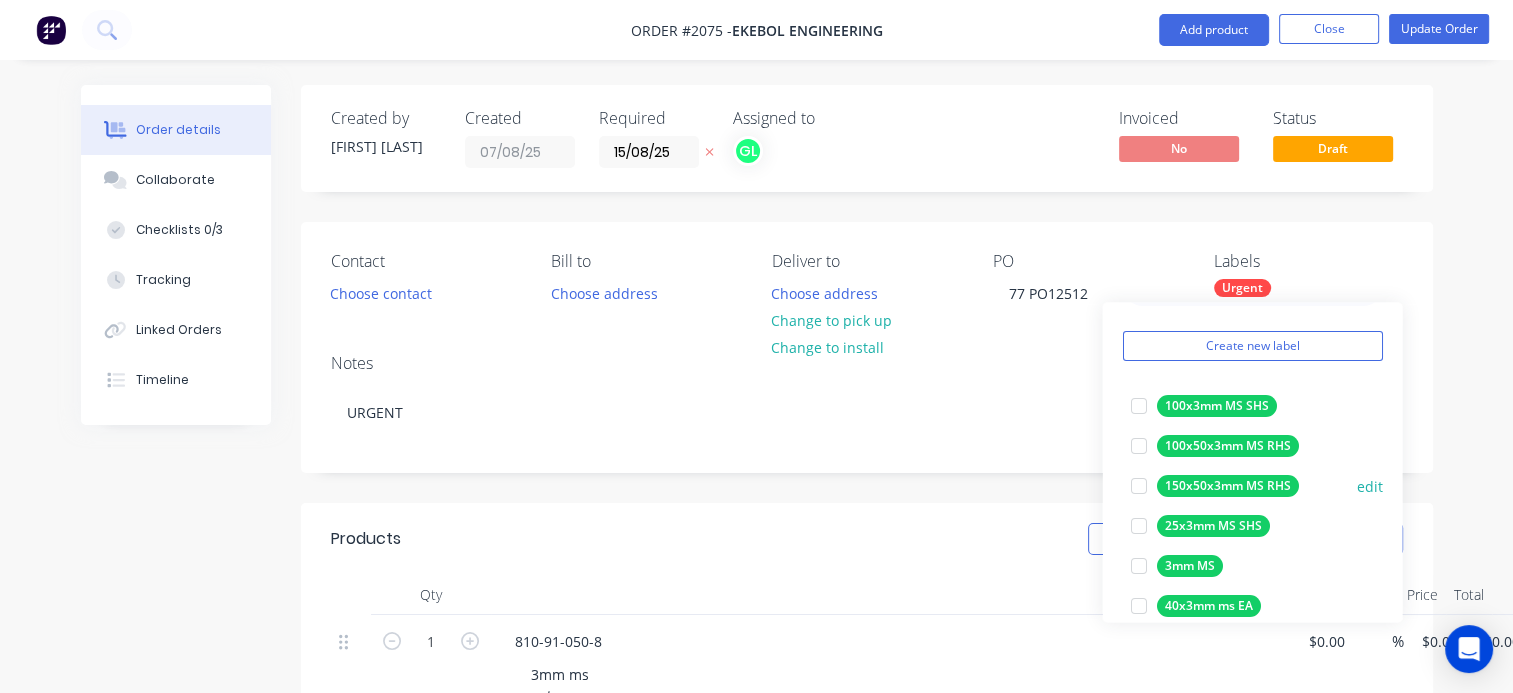 scroll, scrollTop: 100, scrollLeft: 0, axis: vertical 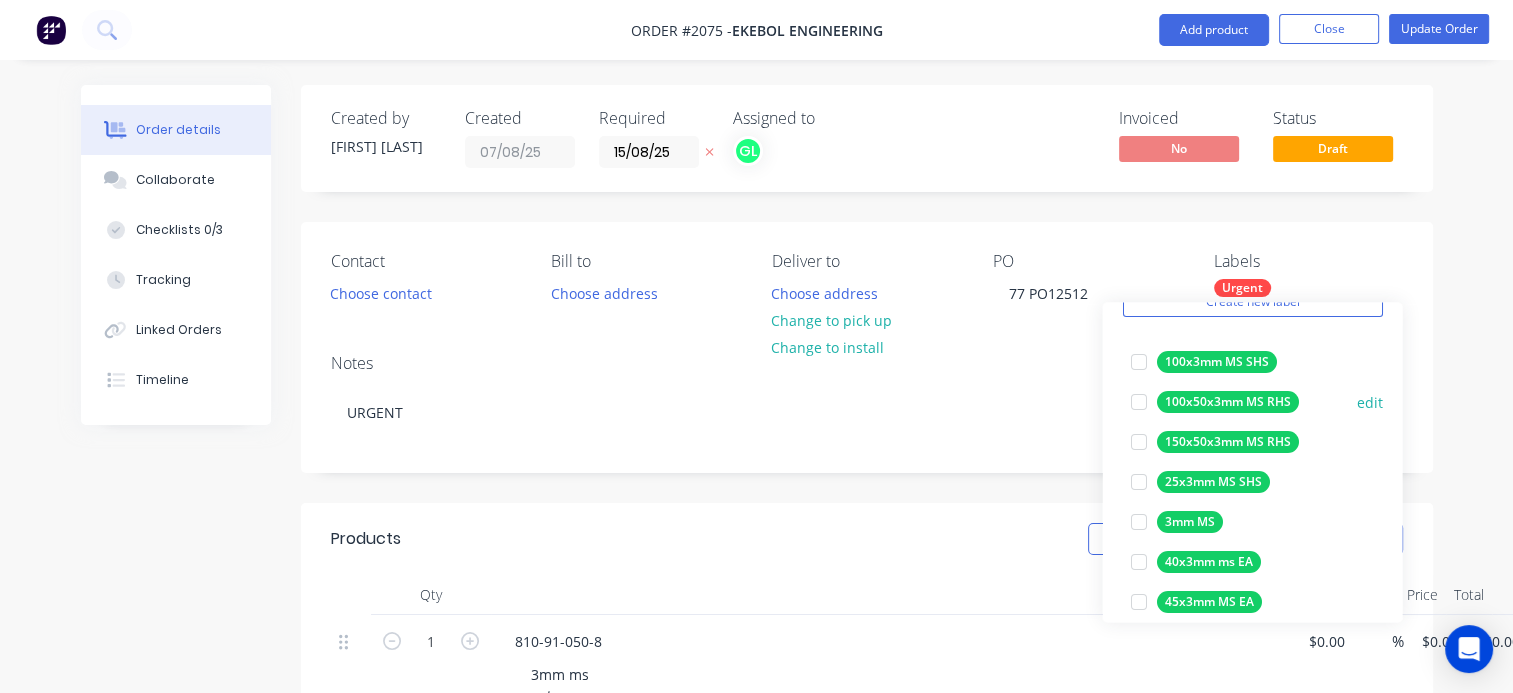 drag, startPoint x: 1133, startPoint y: 527, endPoint x: 1167, endPoint y: 451, distance: 83.25864 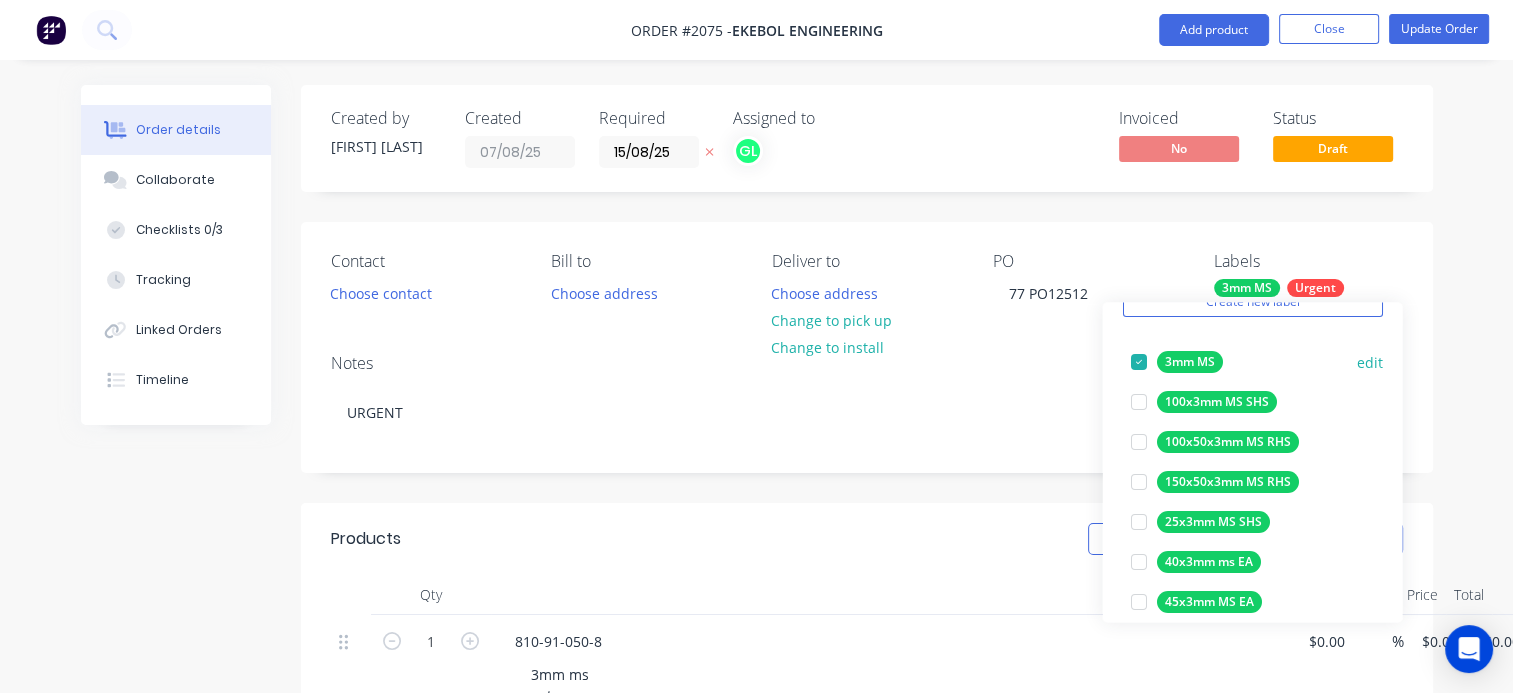 scroll, scrollTop: 0, scrollLeft: 0, axis: both 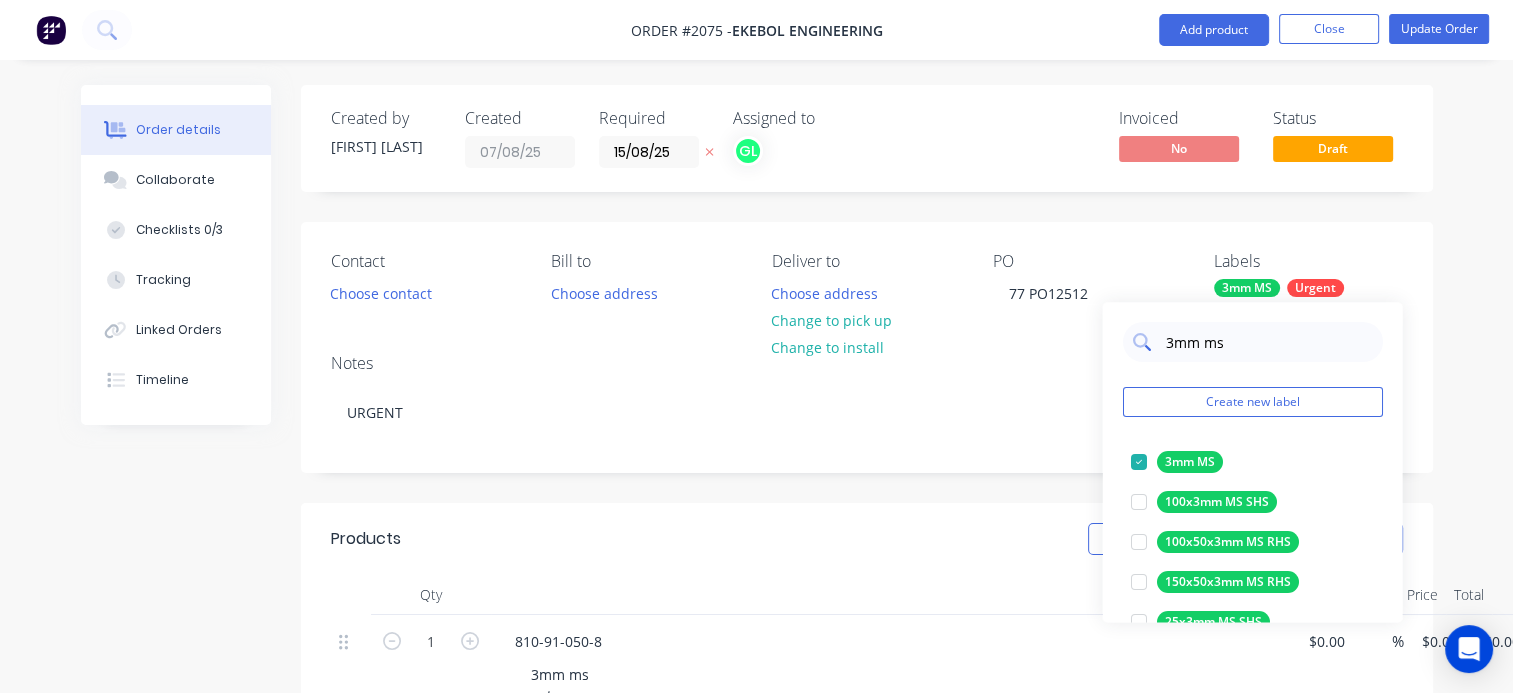 drag, startPoint x: 1237, startPoint y: 349, endPoint x: 1137, endPoint y: 343, distance: 100.17984 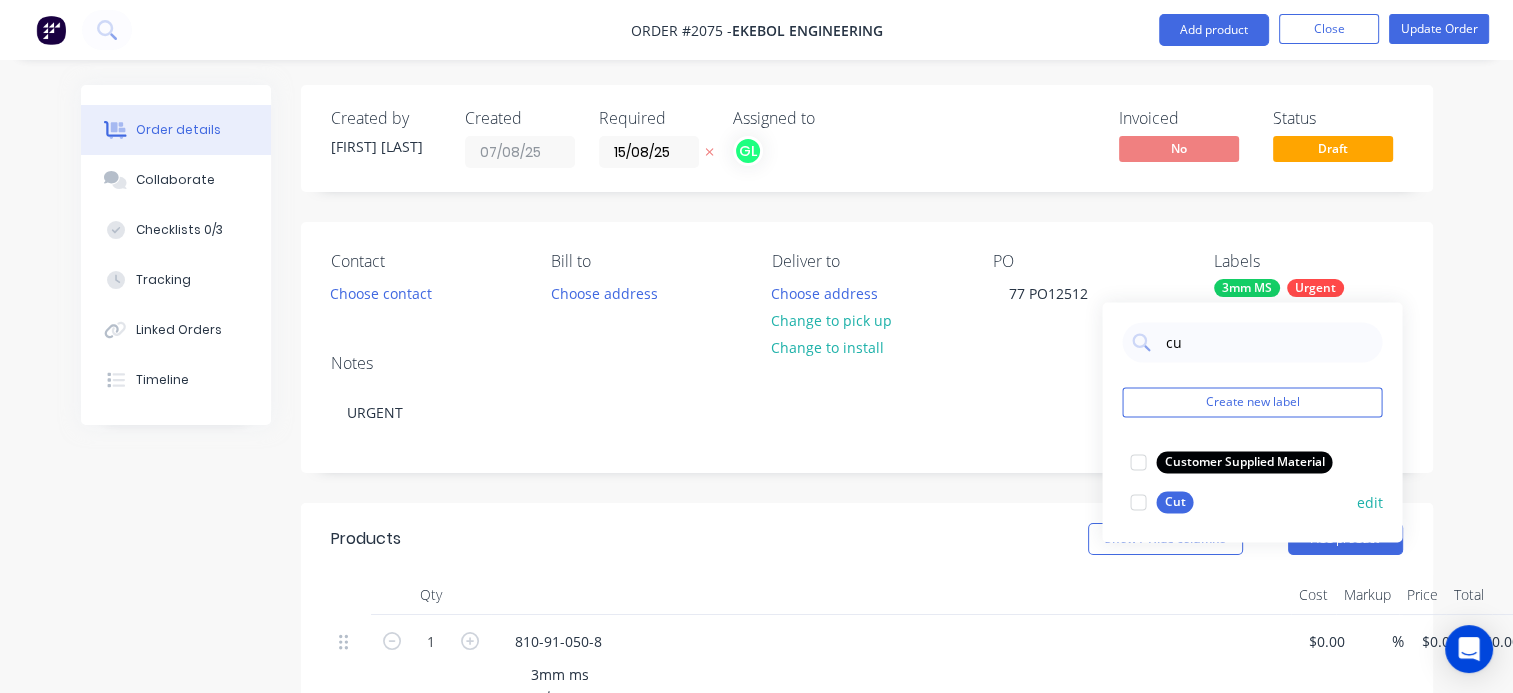 click at bounding box center [1138, 502] 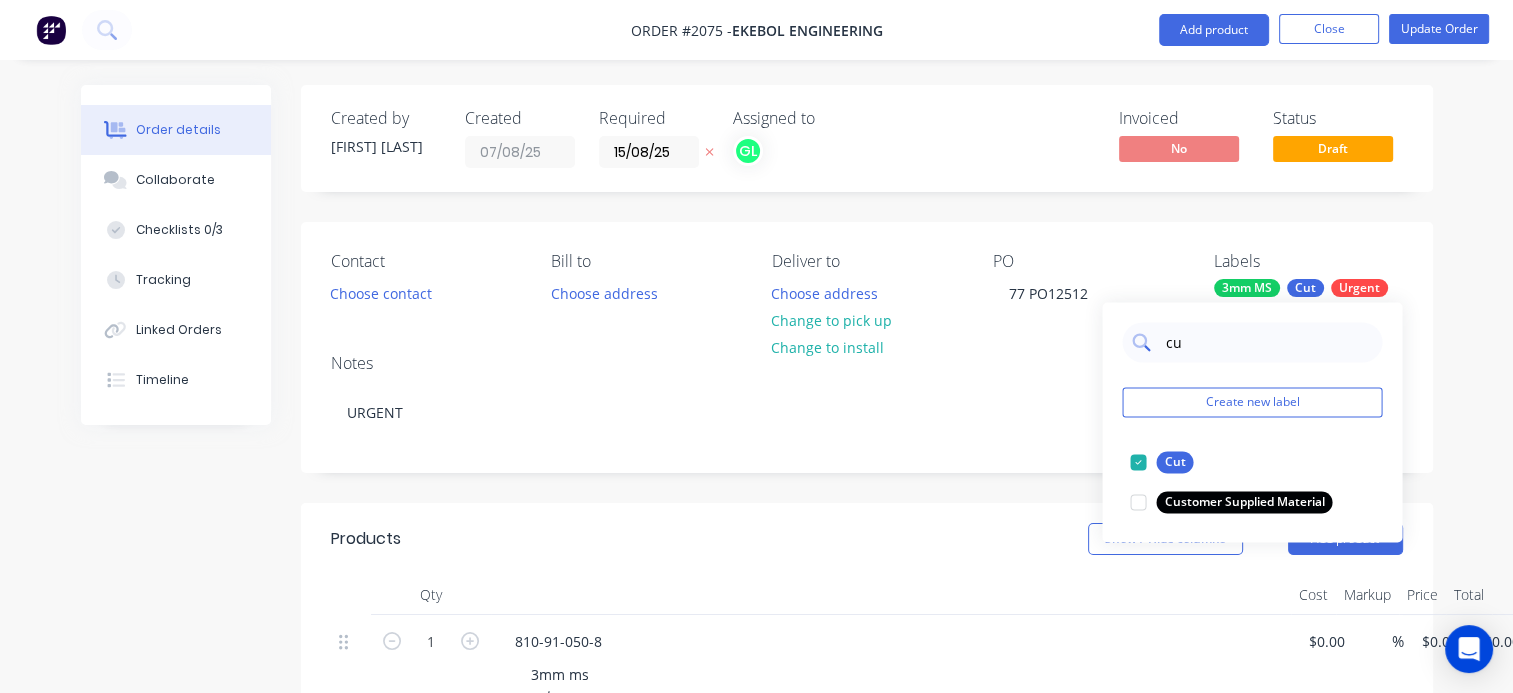 drag, startPoint x: 1193, startPoint y: 340, endPoint x: 1143, endPoint y: 340, distance: 50 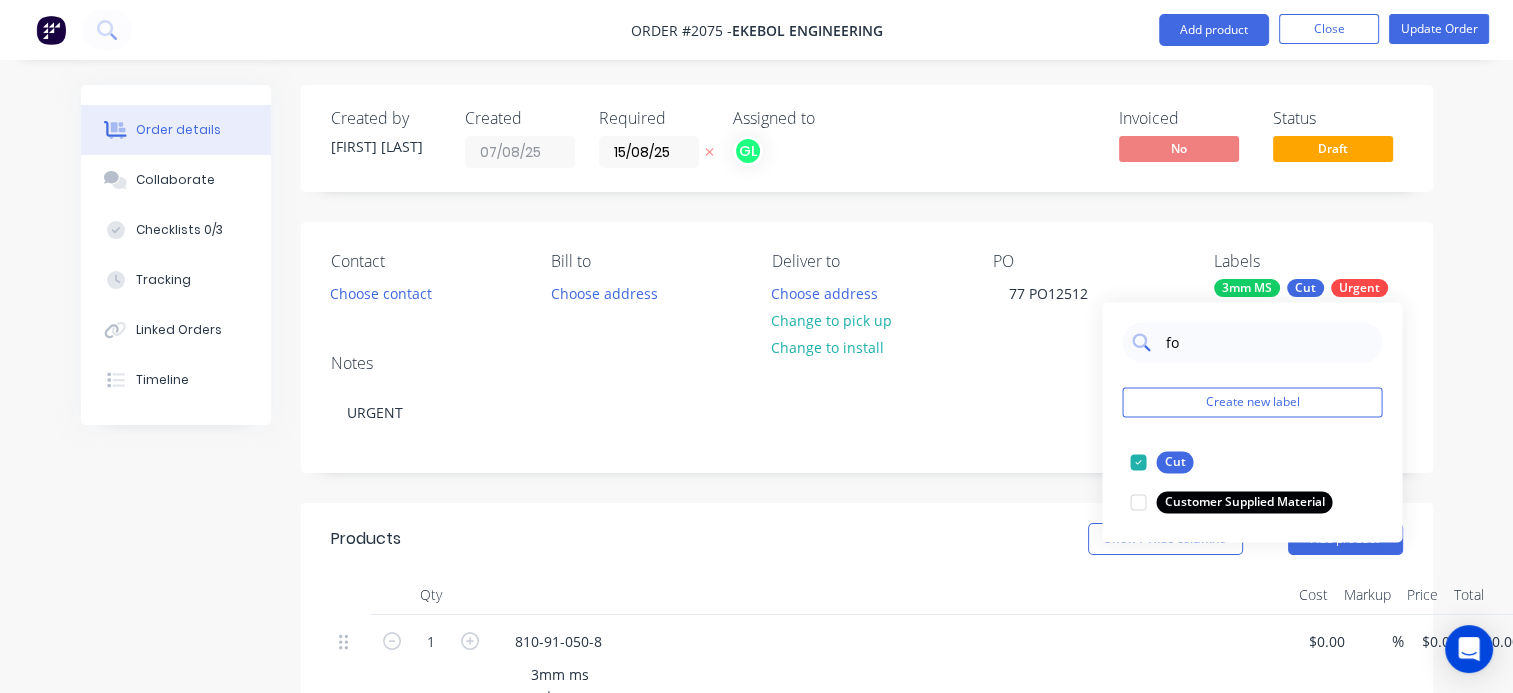 type on "fol" 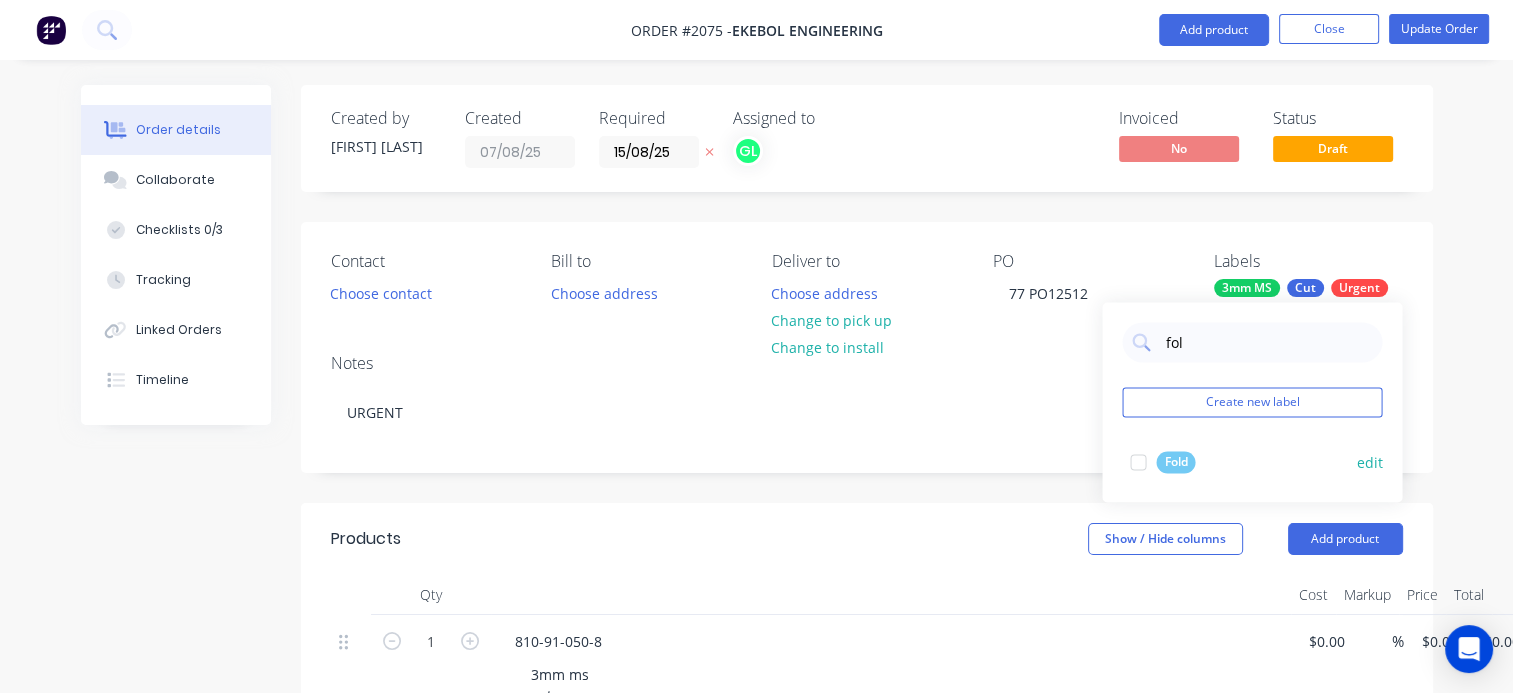 click at bounding box center (1138, 462) 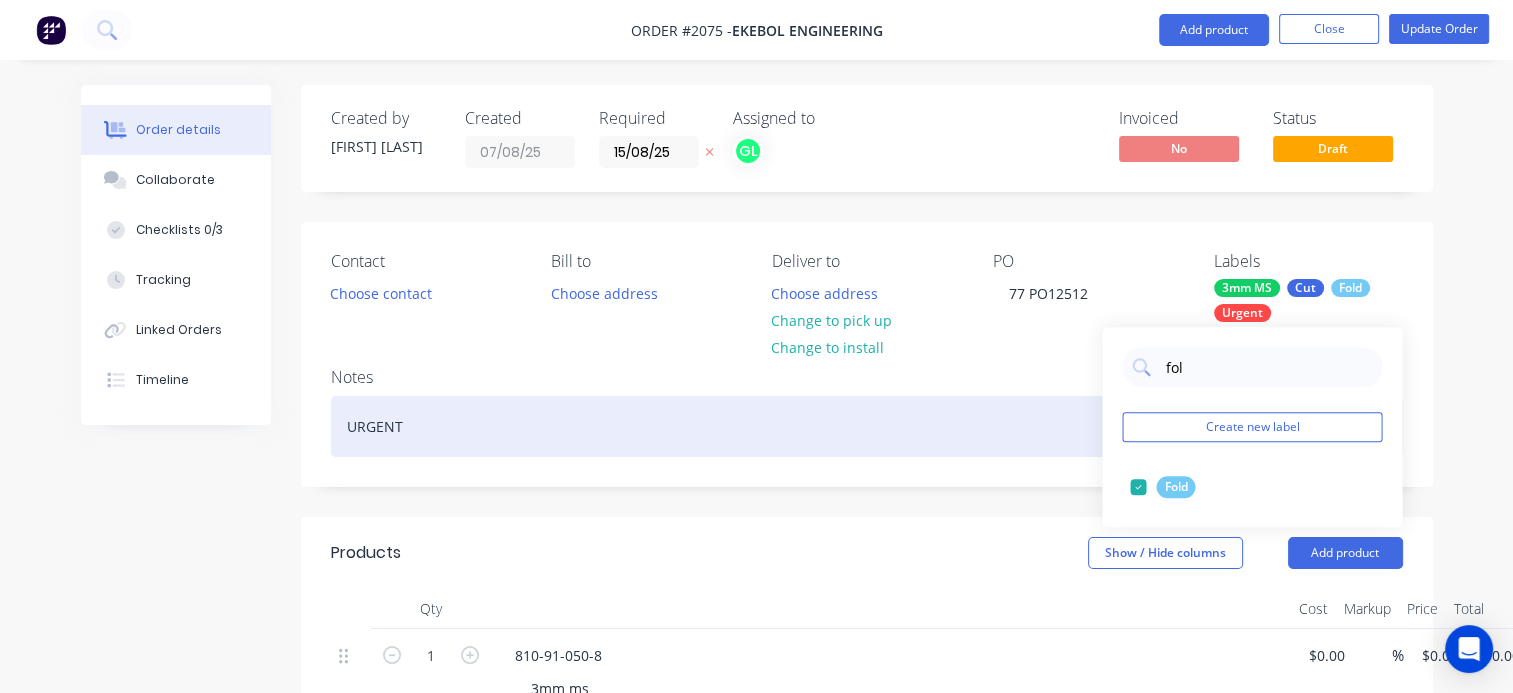 click on "URGENT" at bounding box center [867, 426] 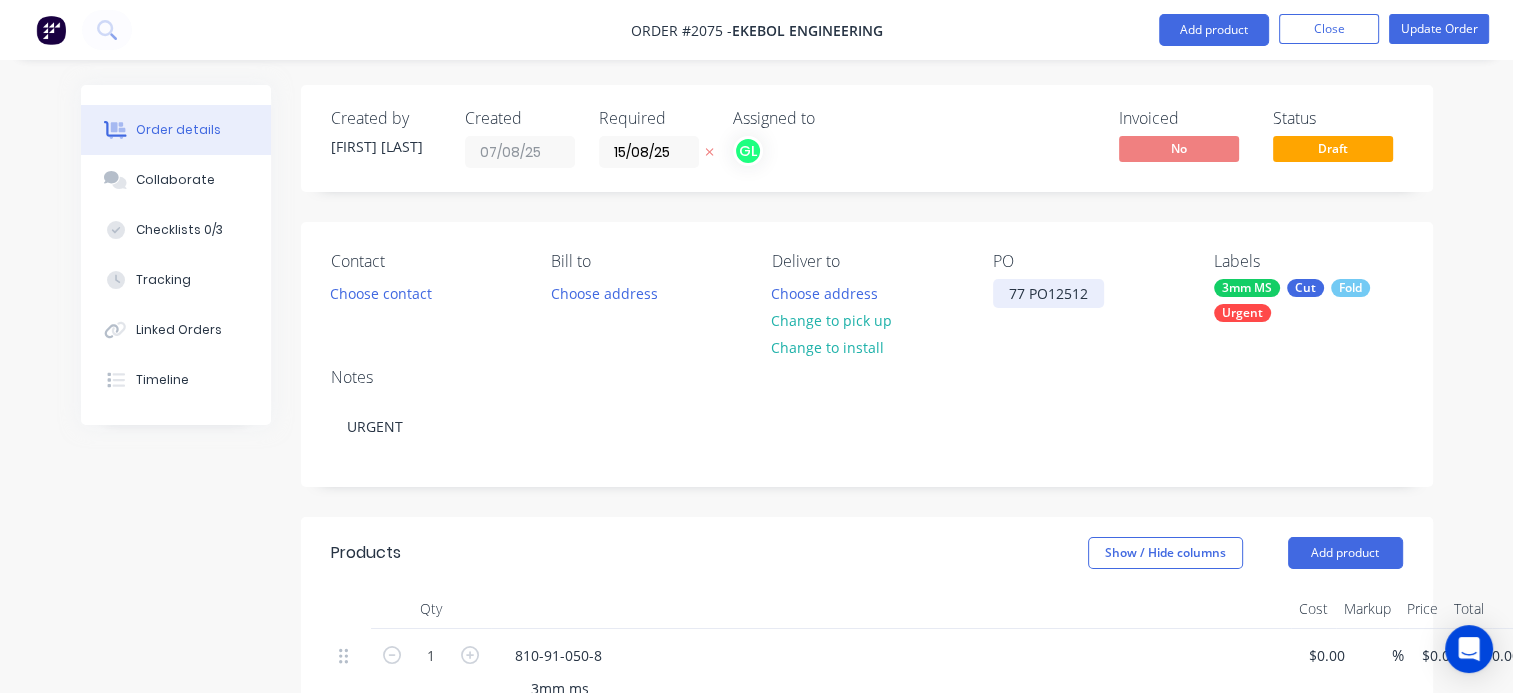 click on "77 PO12512" at bounding box center (1048, 293) 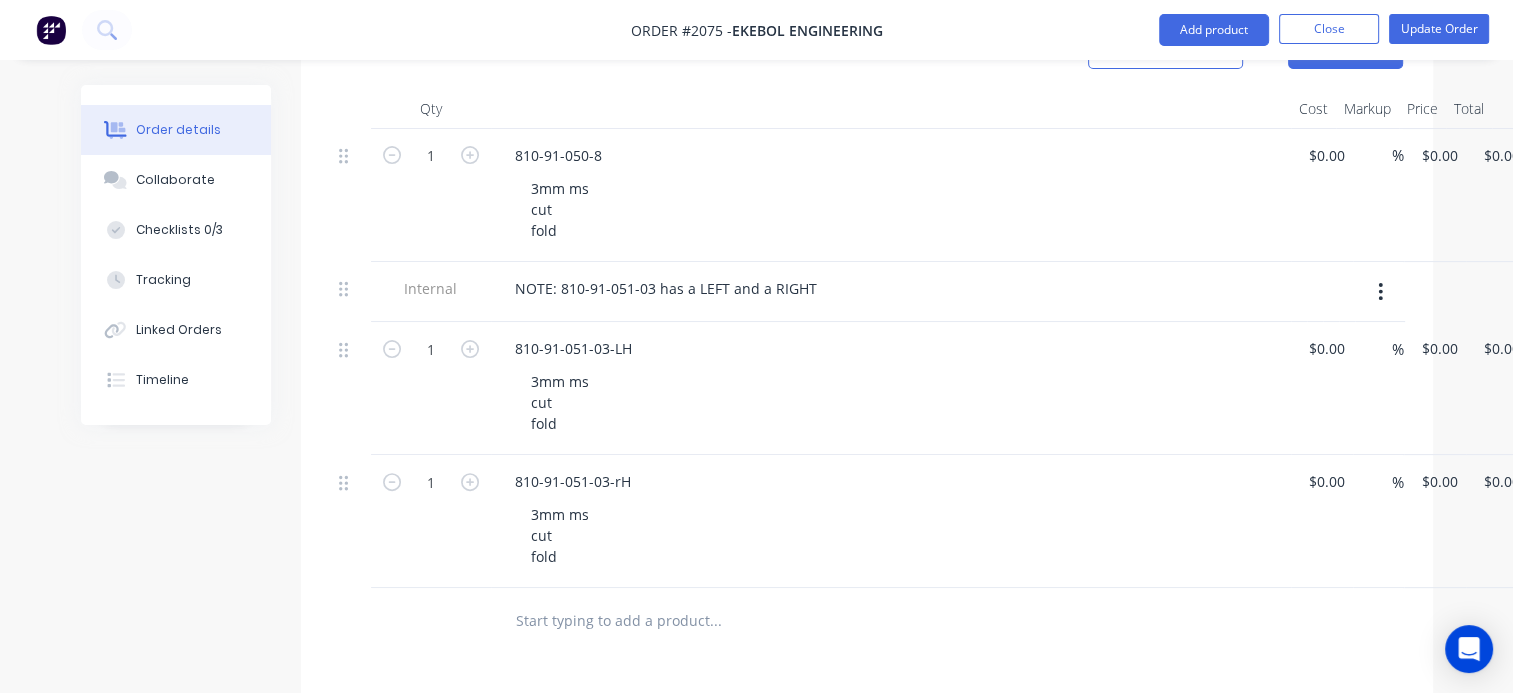 scroll, scrollTop: 600, scrollLeft: 0, axis: vertical 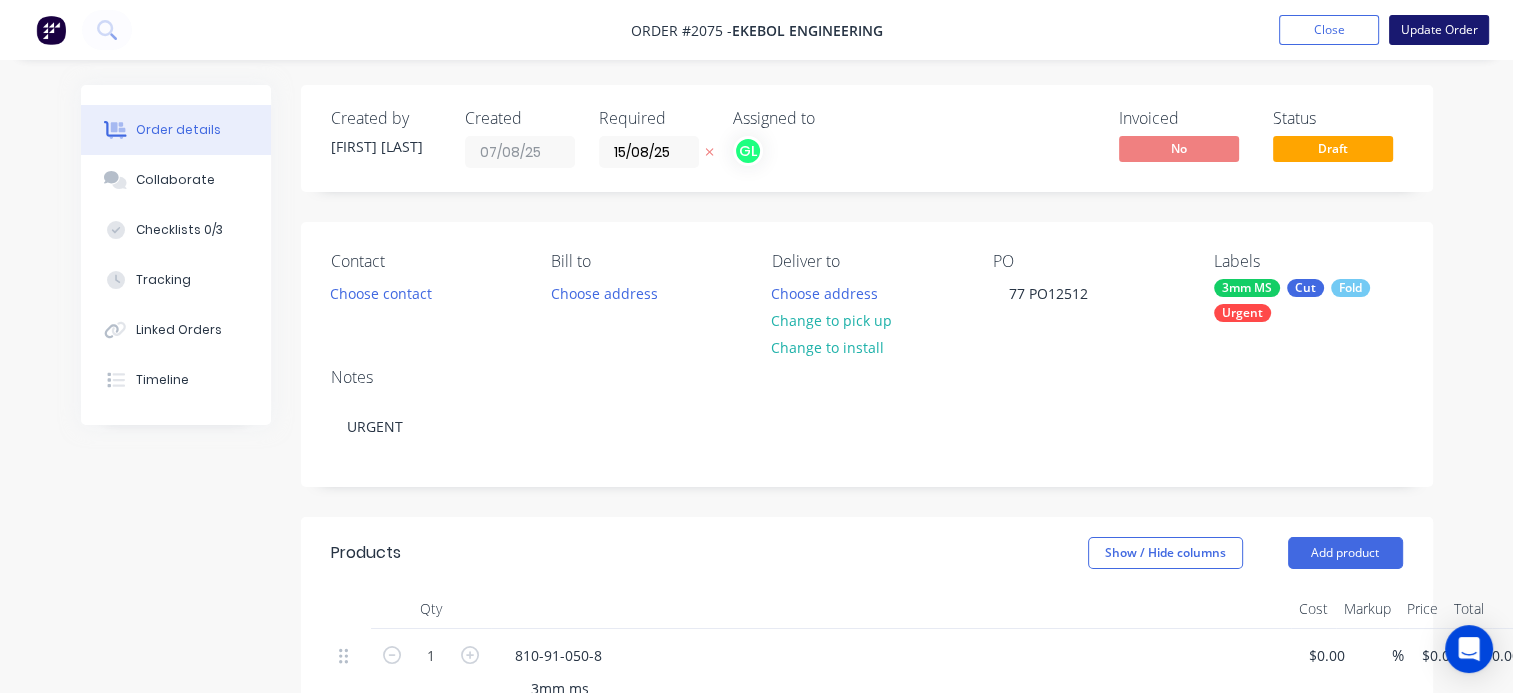 click on "Update Order" at bounding box center [1439, 30] 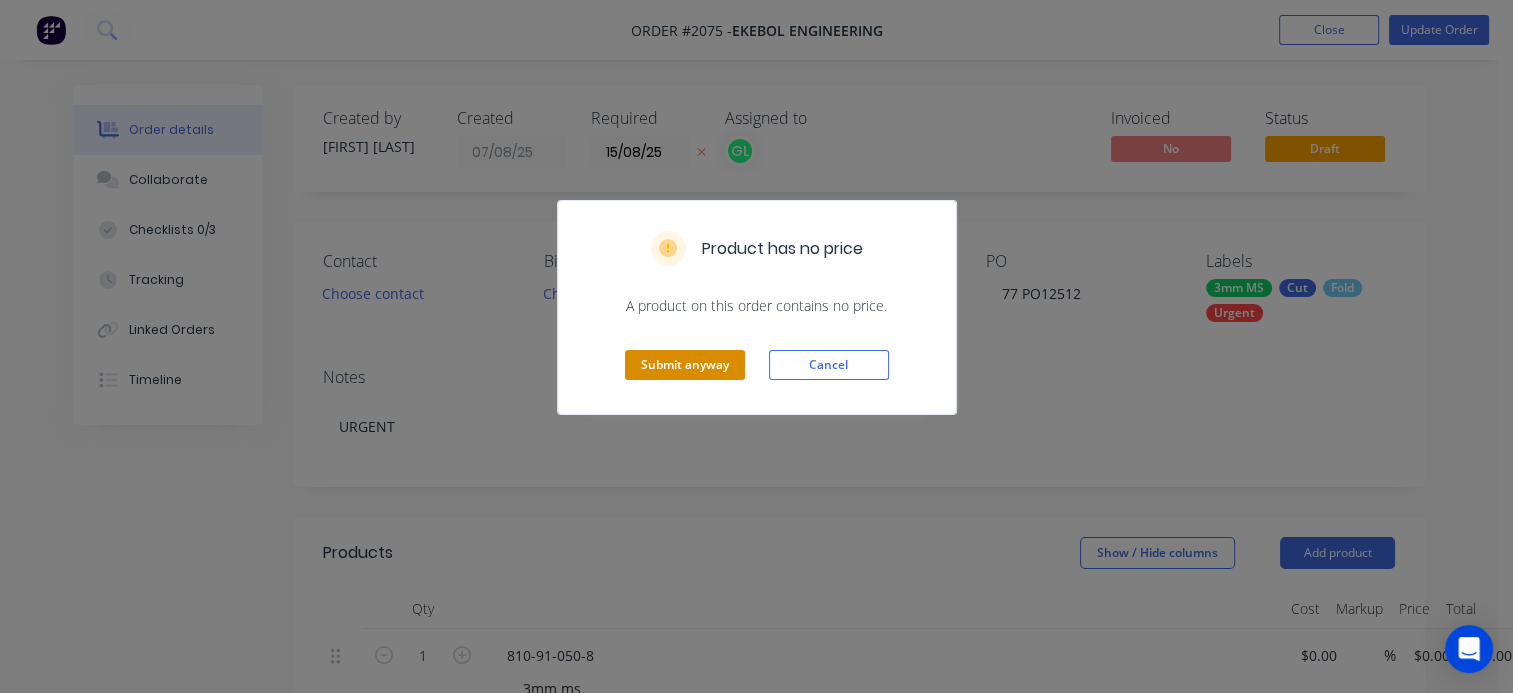 click on "Submit anyway" at bounding box center [685, 365] 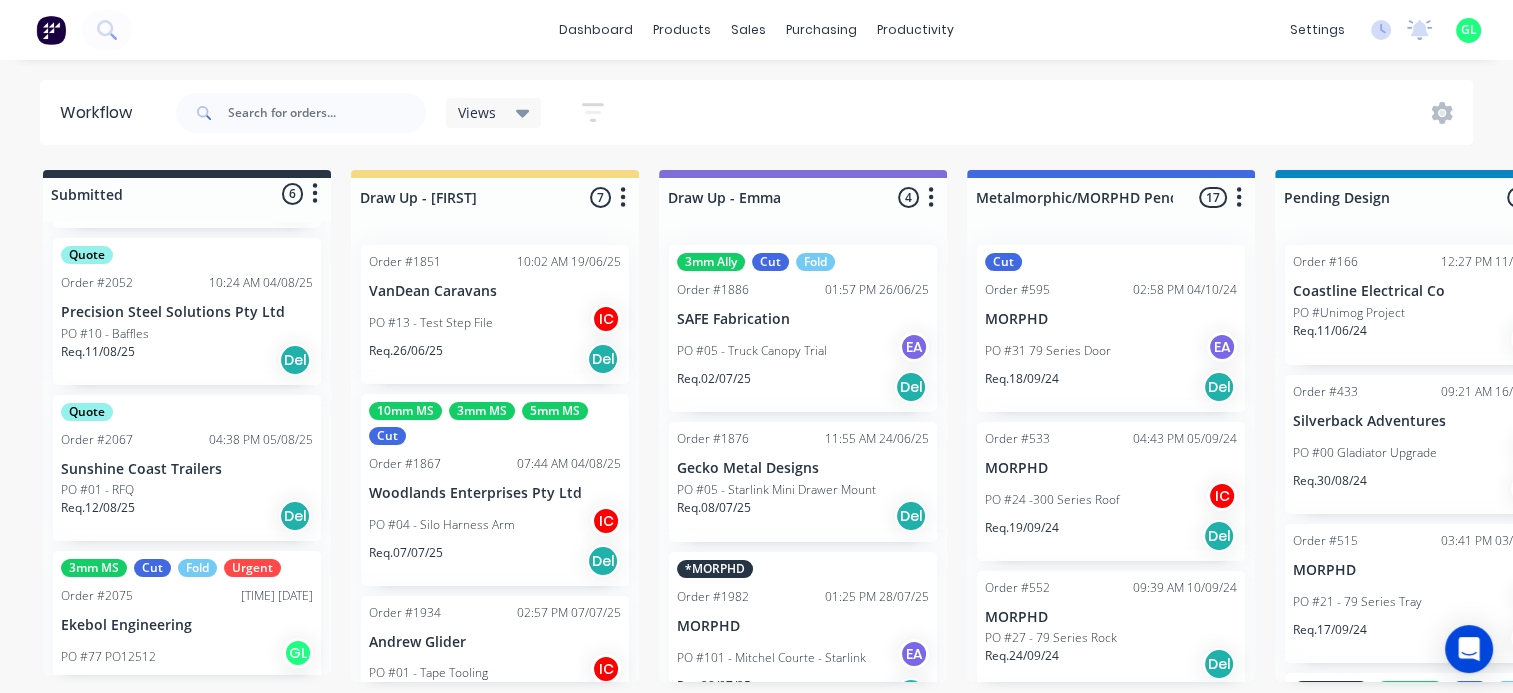 scroll, scrollTop: 580, scrollLeft: 0, axis: vertical 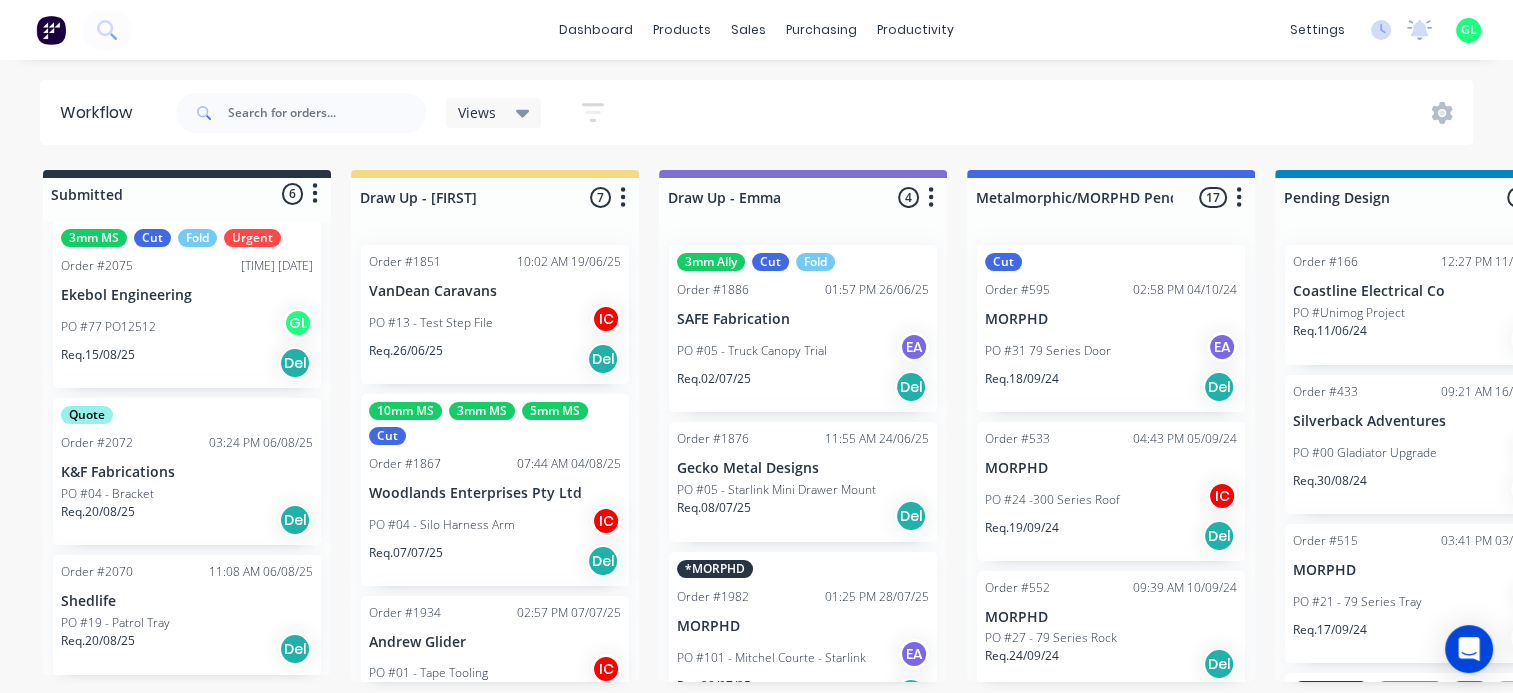 click on "PO #77 PO12512 GL" at bounding box center [187, 327] 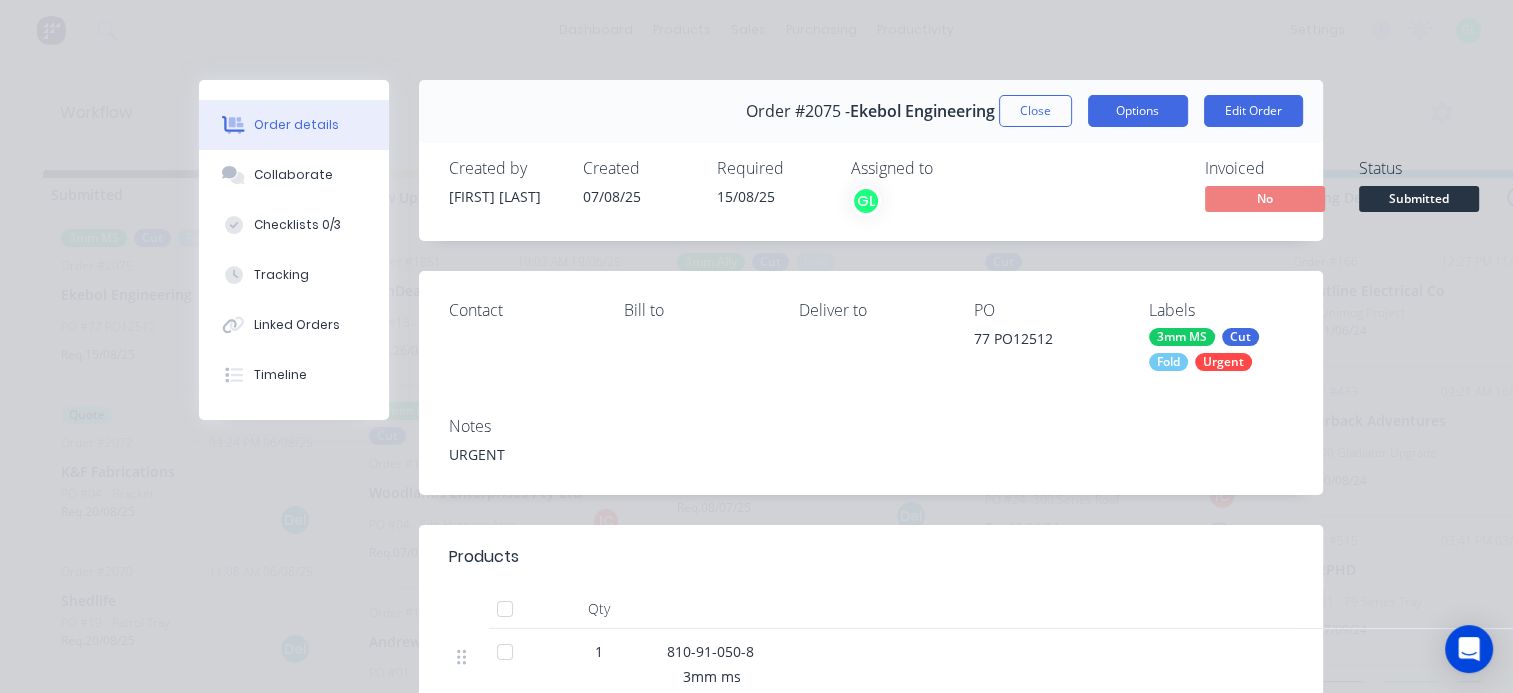 click on "Options" at bounding box center [1138, 111] 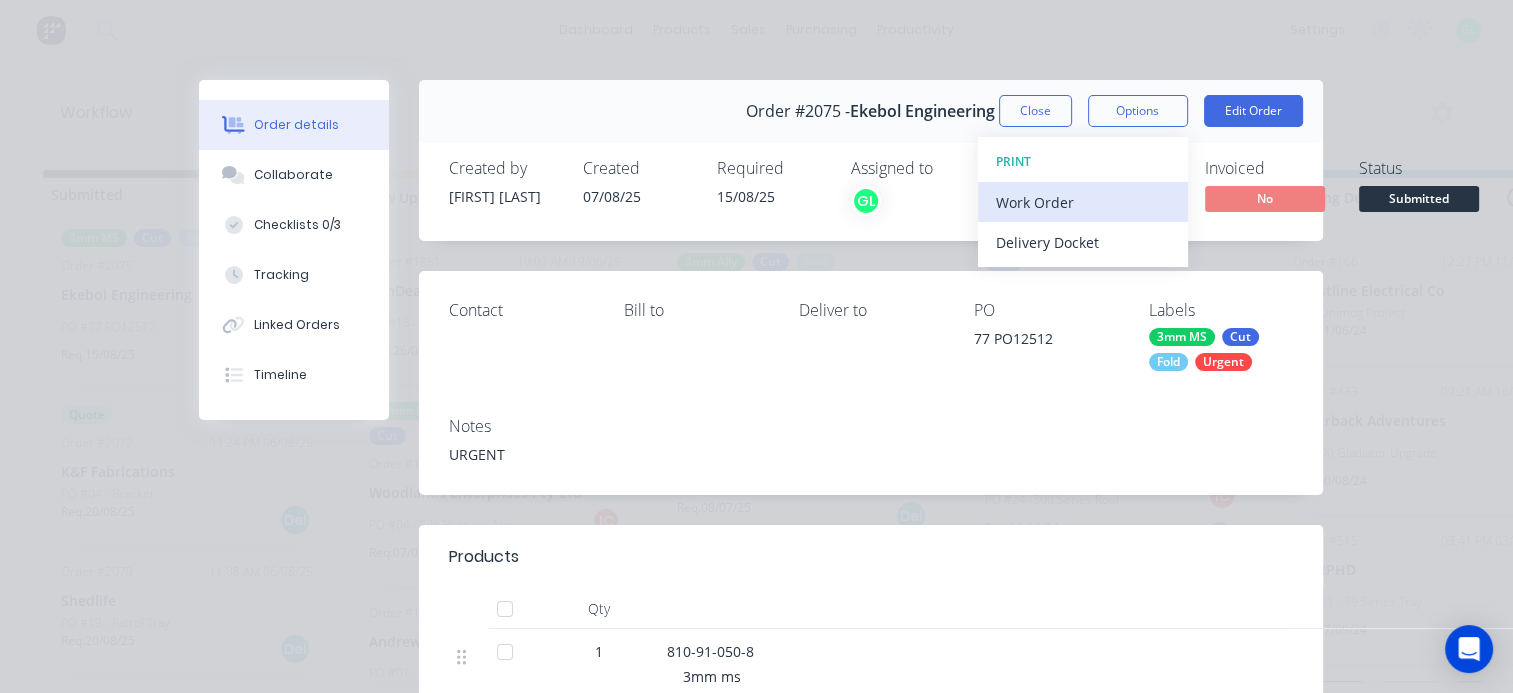 click on "Work Order" at bounding box center (1083, 202) 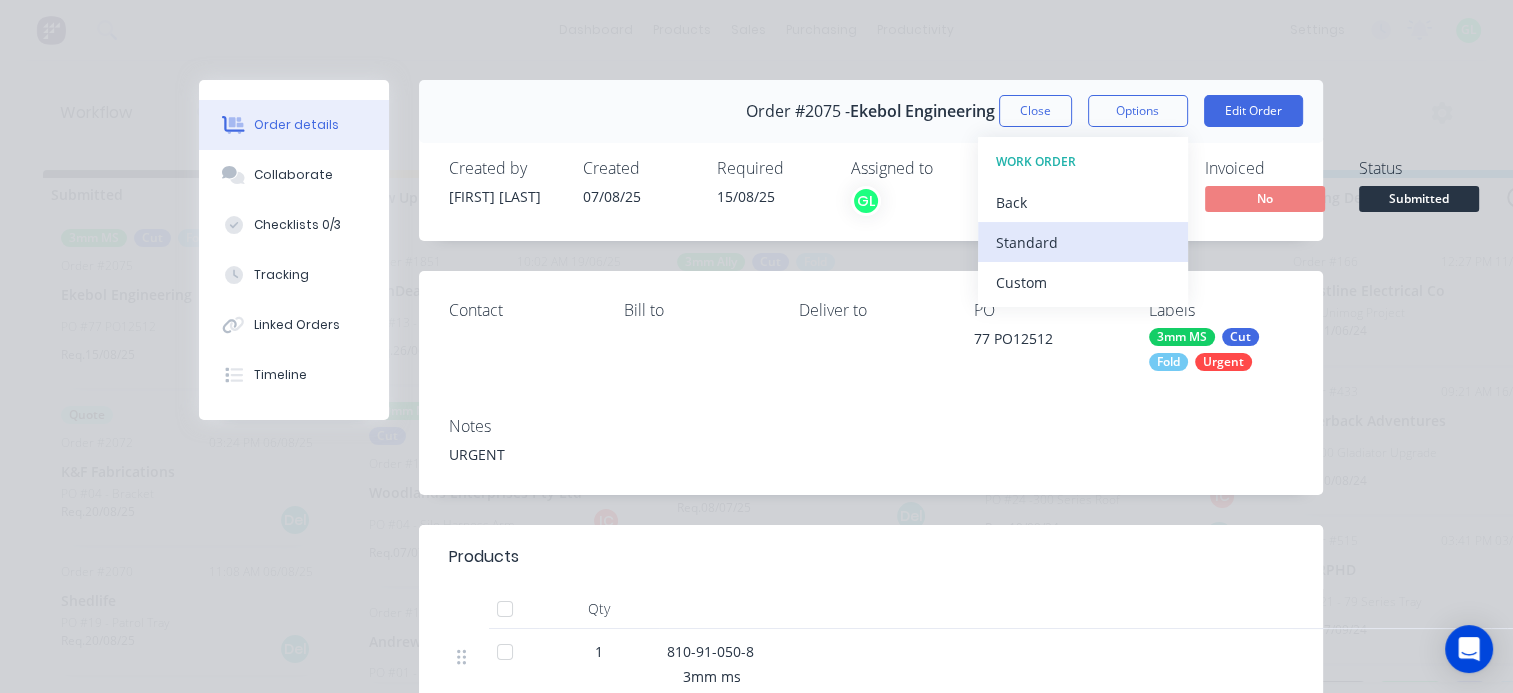 click on "Standard" at bounding box center [1083, 242] 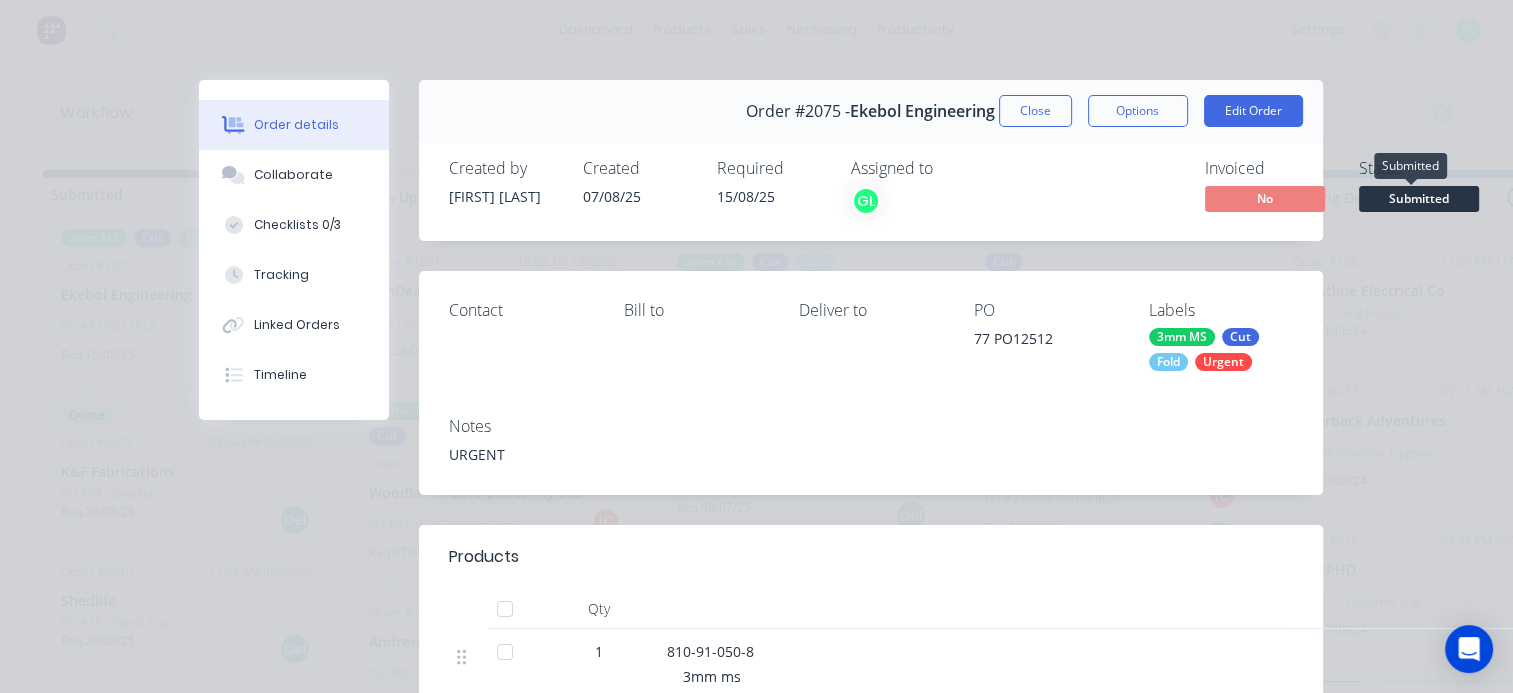 click on "Submitted" at bounding box center (1419, 198) 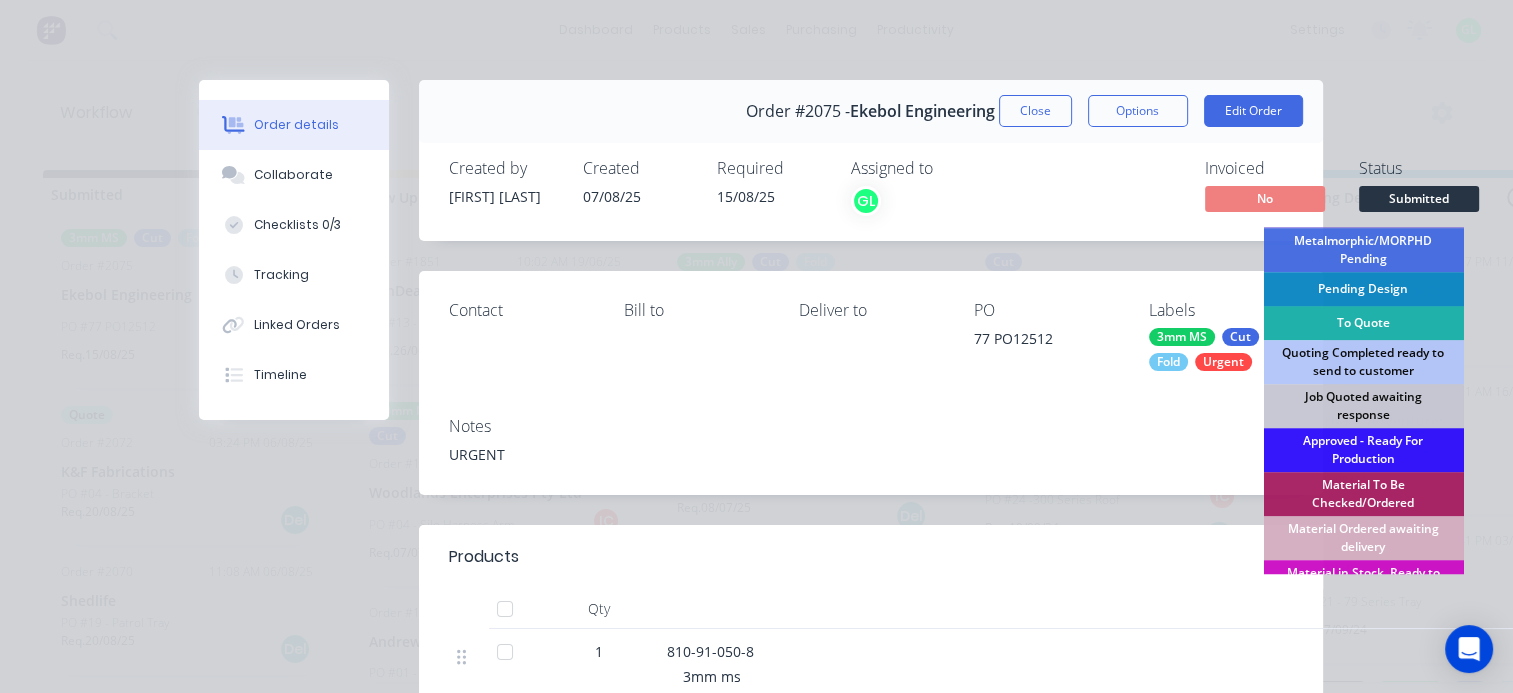 scroll, scrollTop: 200, scrollLeft: 0, axis: vertical 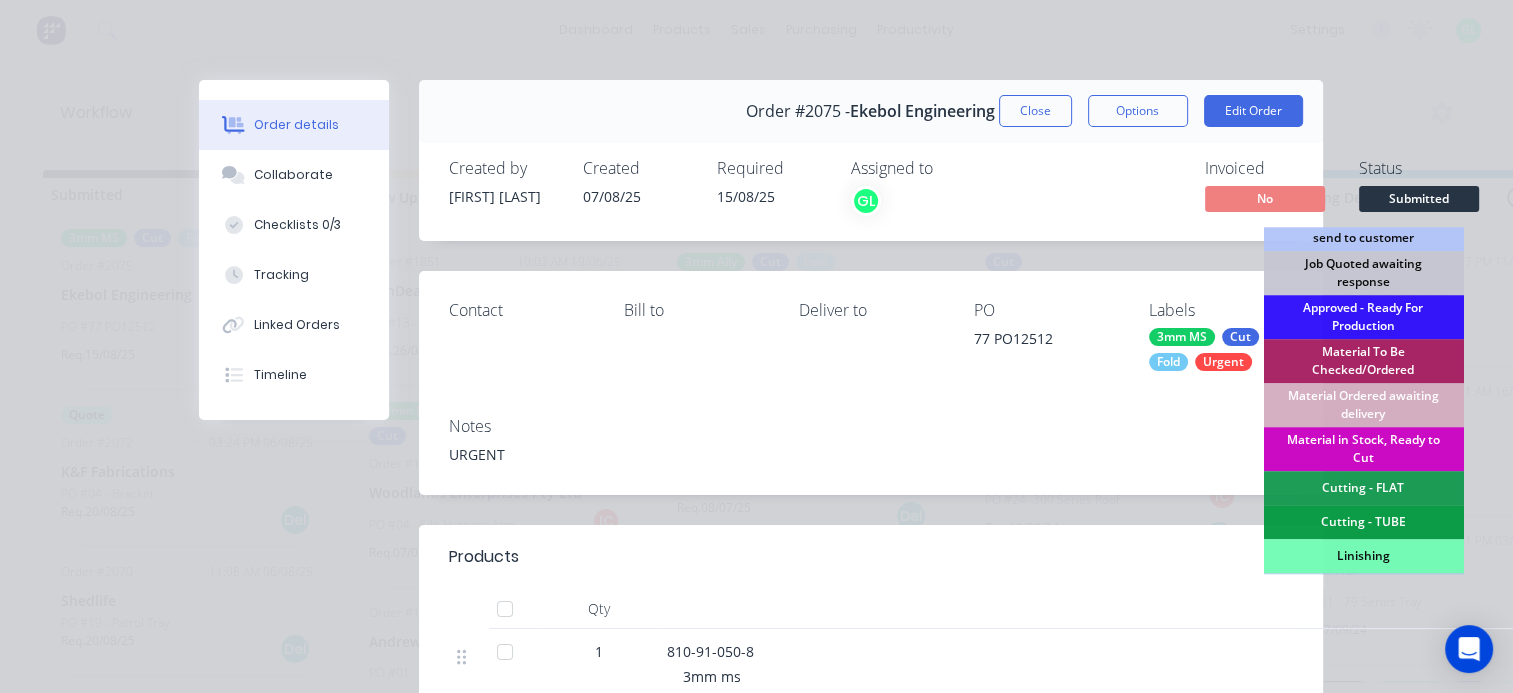 click on "Material in Stock, Ready to Cut" at bounding box center [1363, 449] 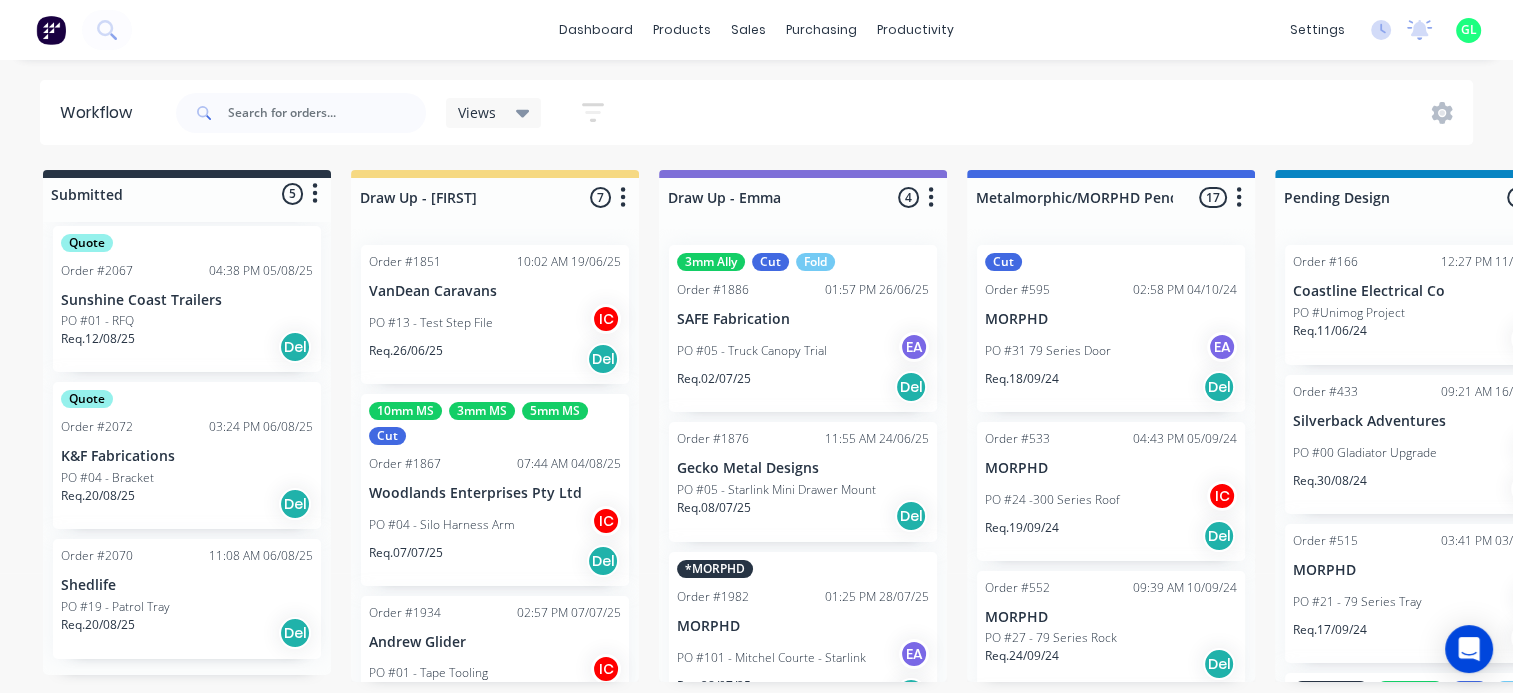 scroll, scrollTop: 404, scrollLeft: 0, axis: vertical 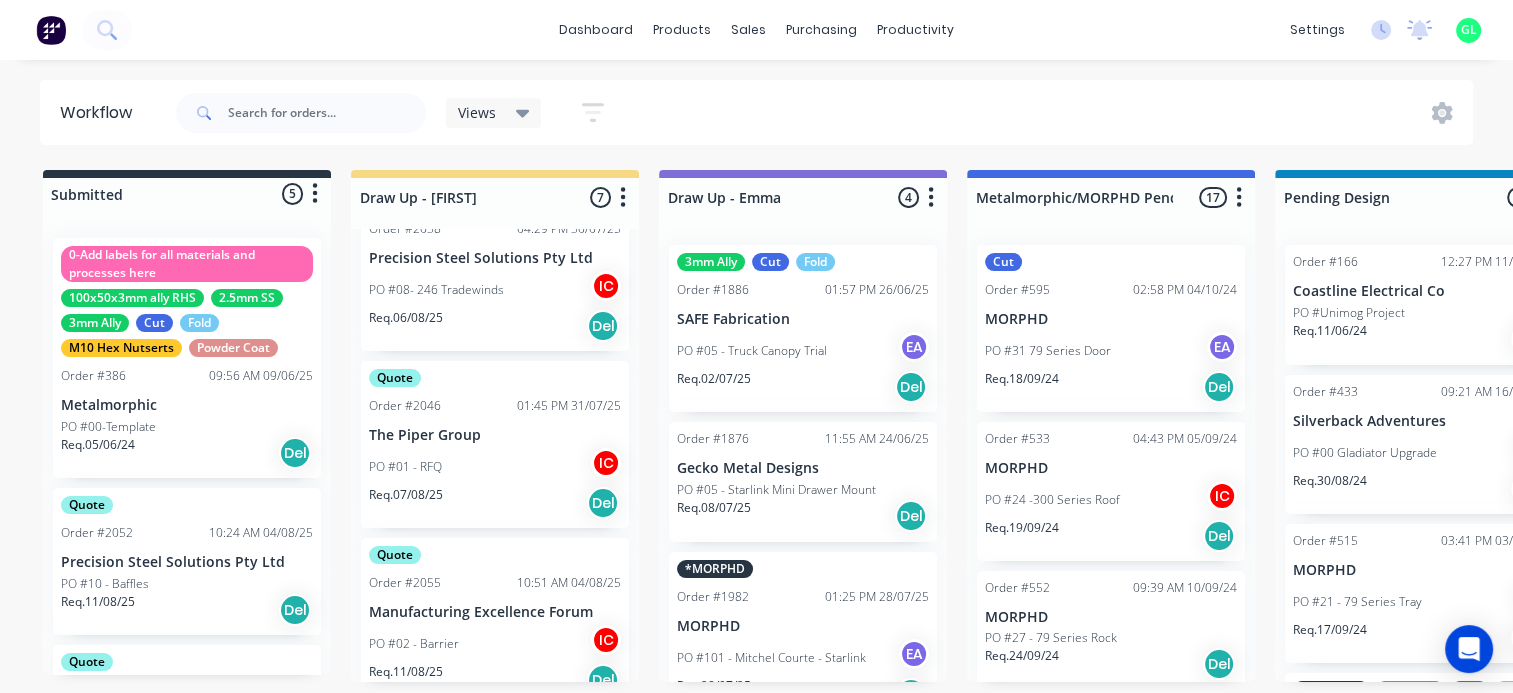 click on "PO #02 - Barrier IC" at bounding box center [495, 644] 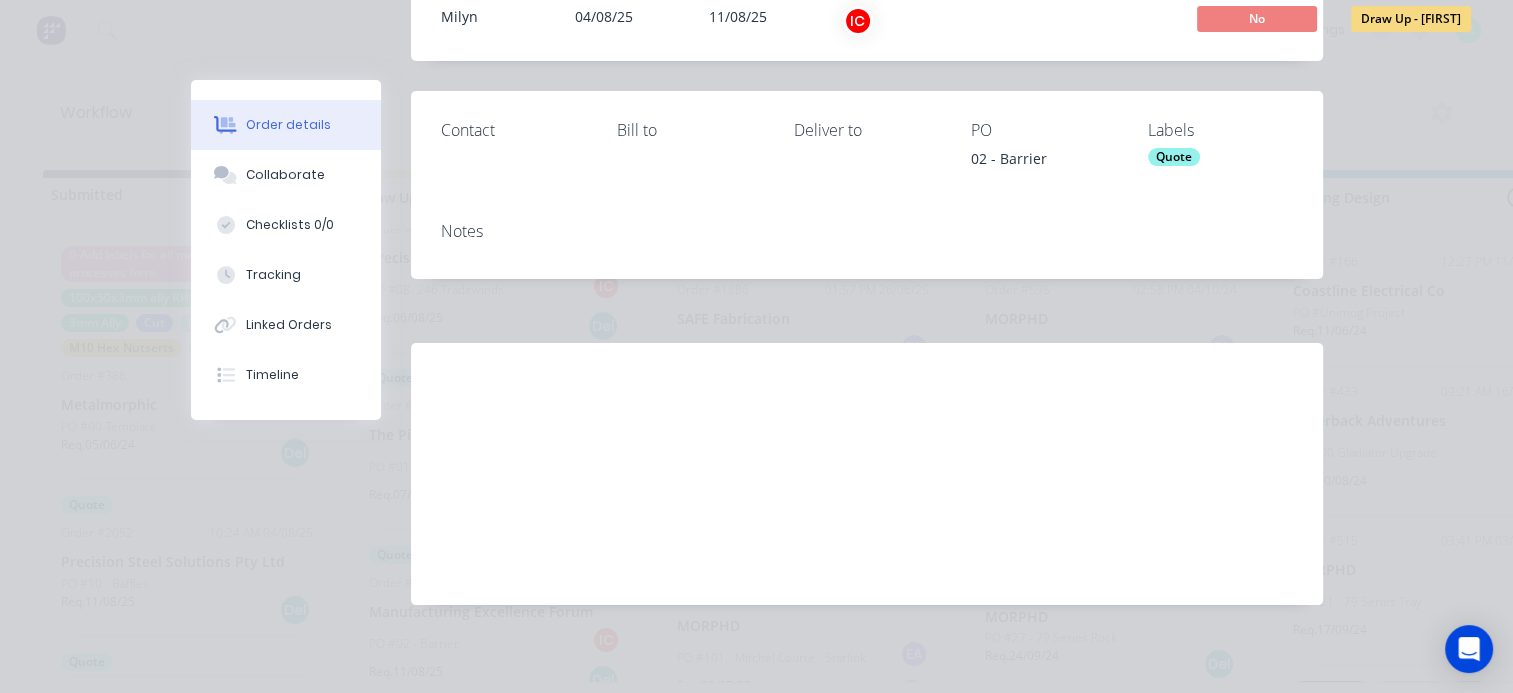scroll, scrollTop: 185, scrollLeft: 0, axis: vertical 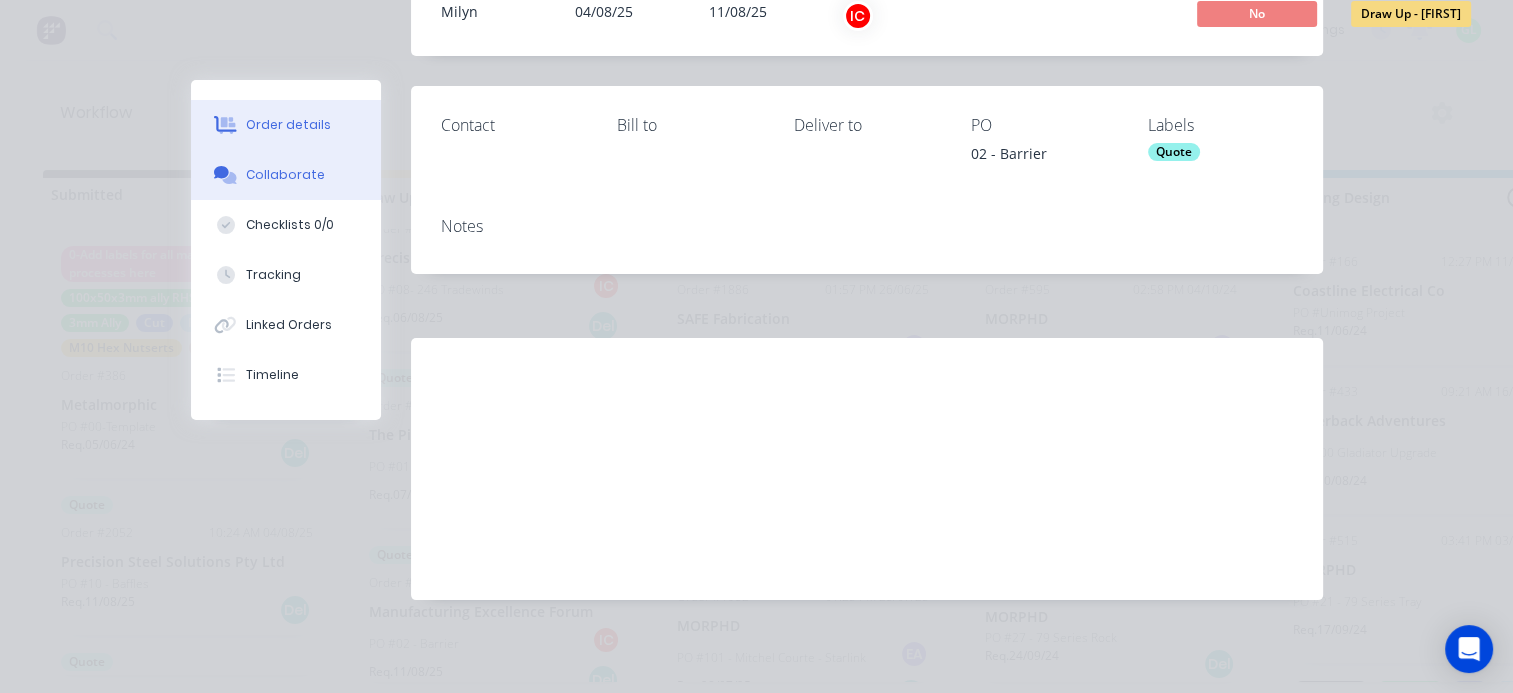 click on "Collaborate" at bounding box center (285, 175) 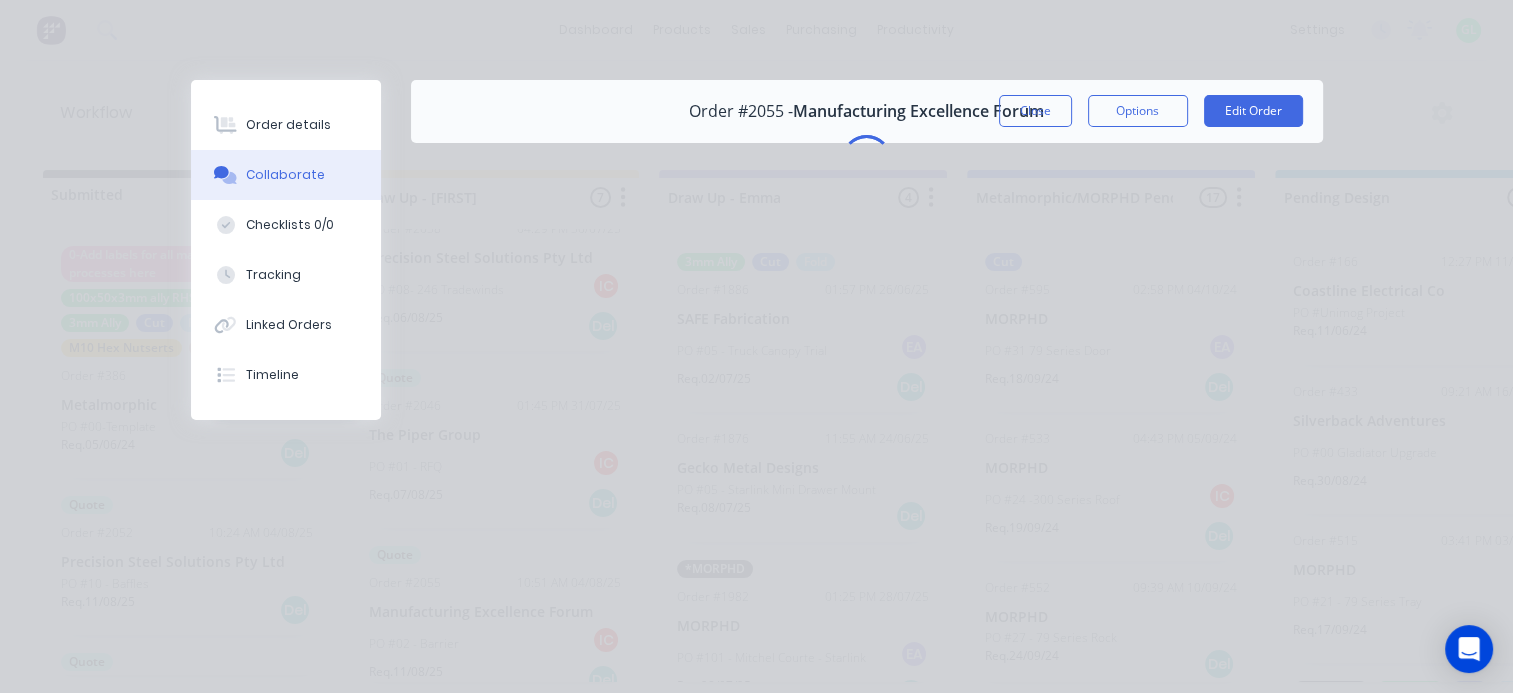 scroll, scrollTop: 0, scrollLeft: 0, axis: both 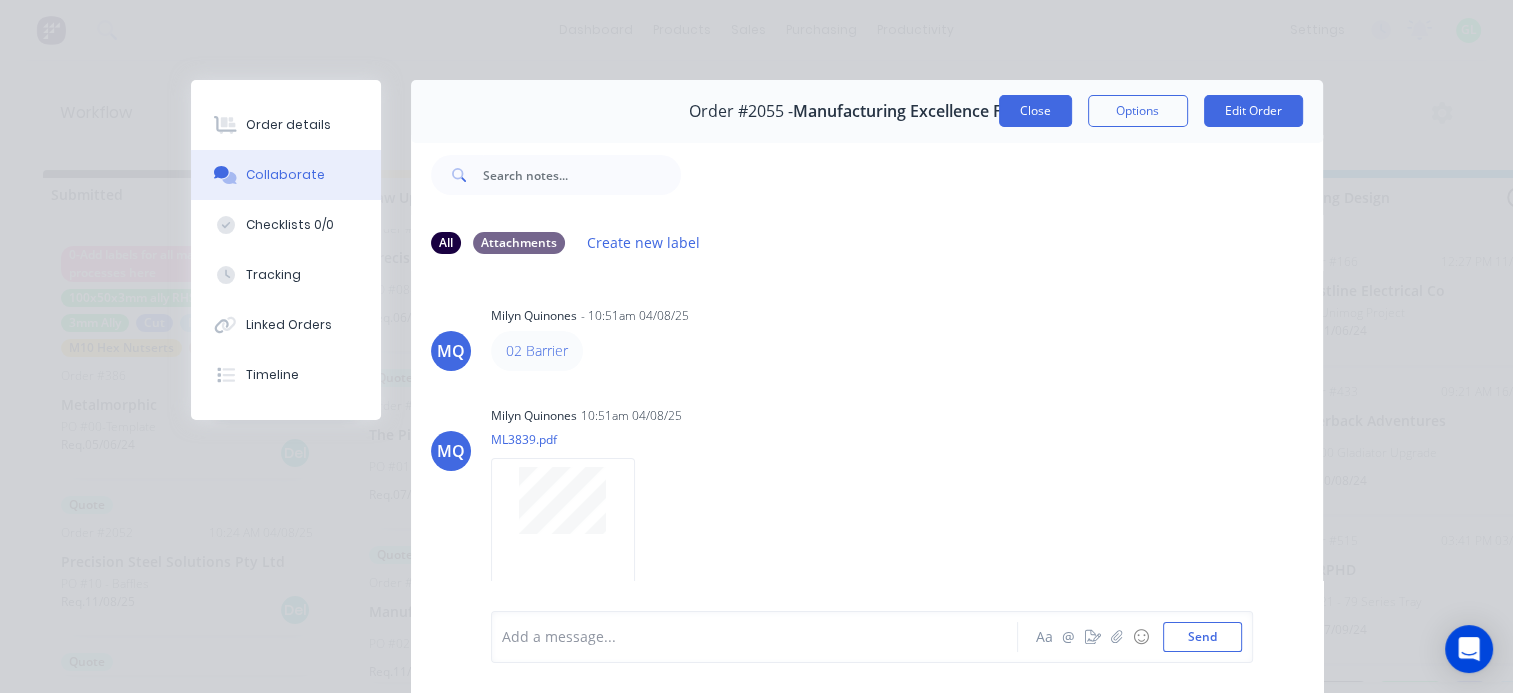 click on "Close" at bounding box center (1035, 111) 